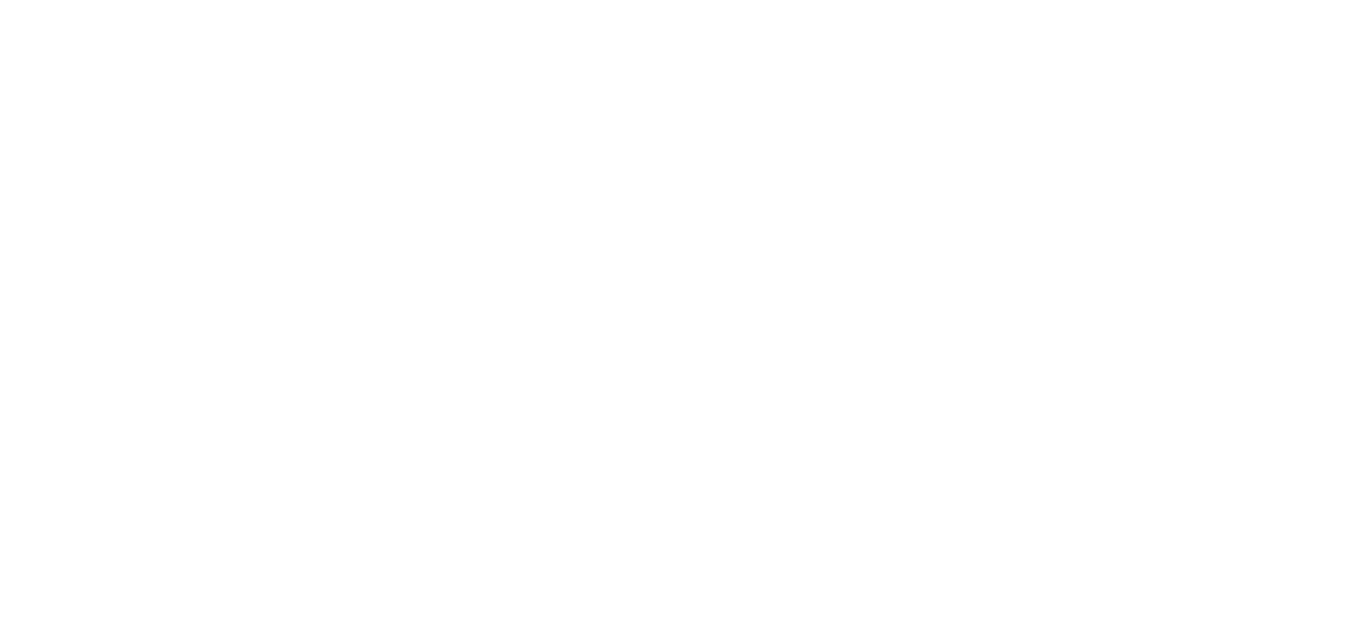 scroll, scrollTop: 0, scrollLeft: 0, axis: both 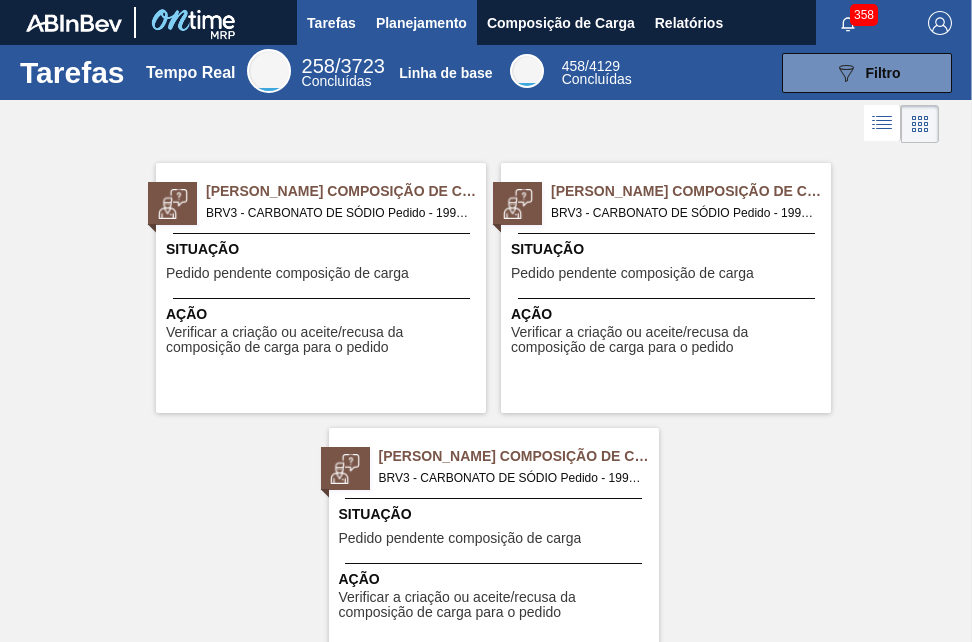 click on "Planejamento" at bounding box center [421, 23] 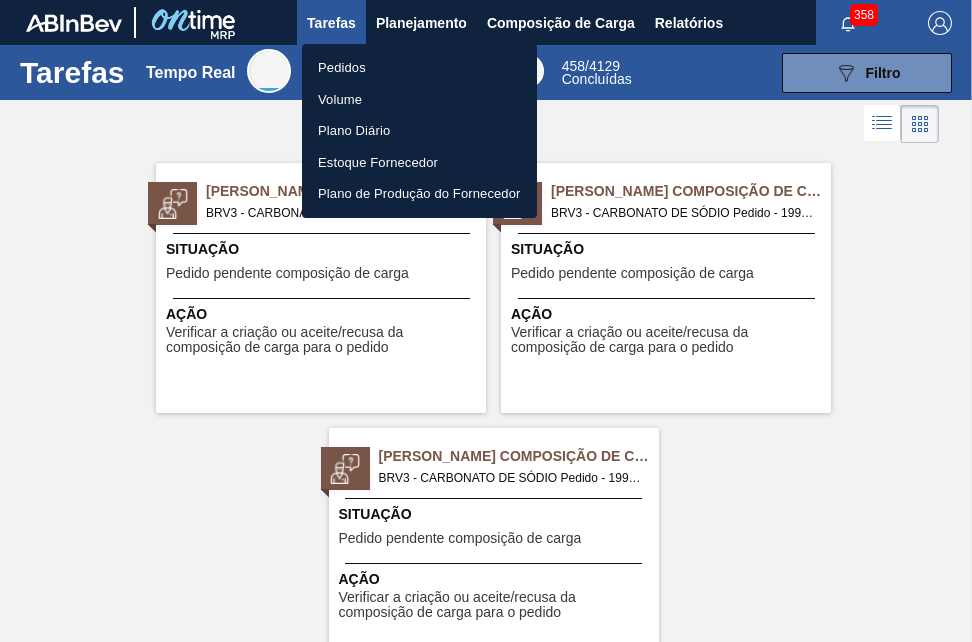 click on "Pedidos" at bounding box center [419, 68] 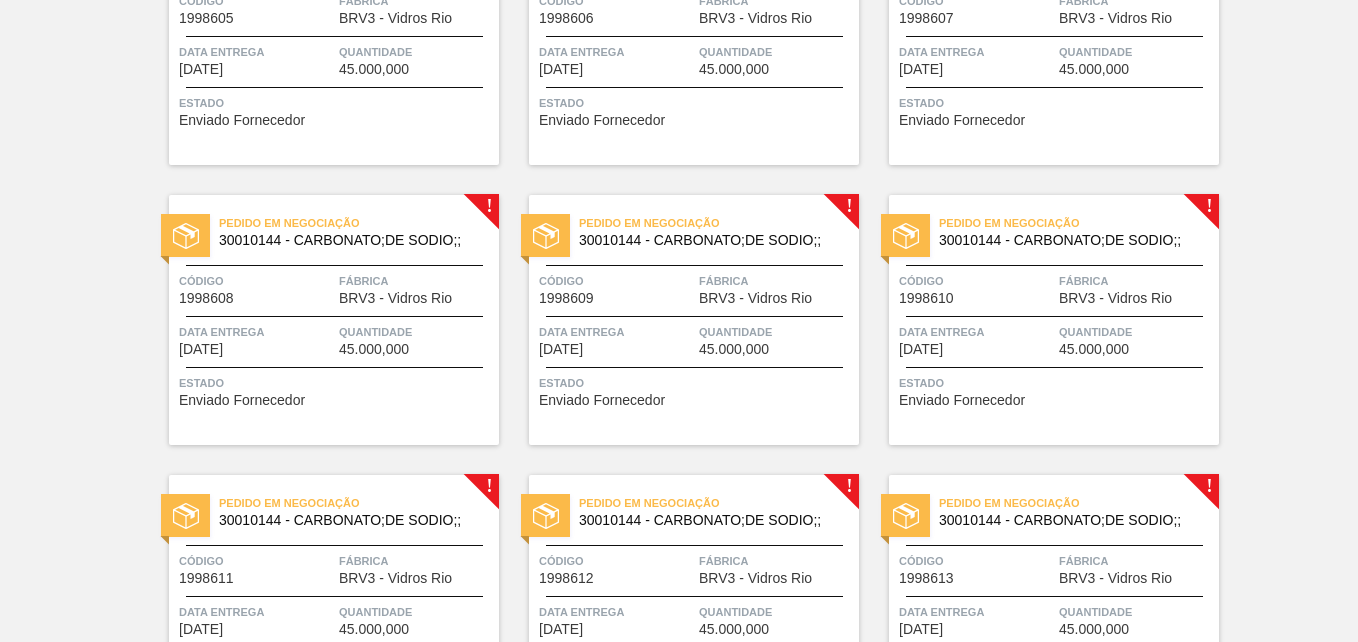 scroll, scrollTop: 0, scrollLeft: 0, axis: both 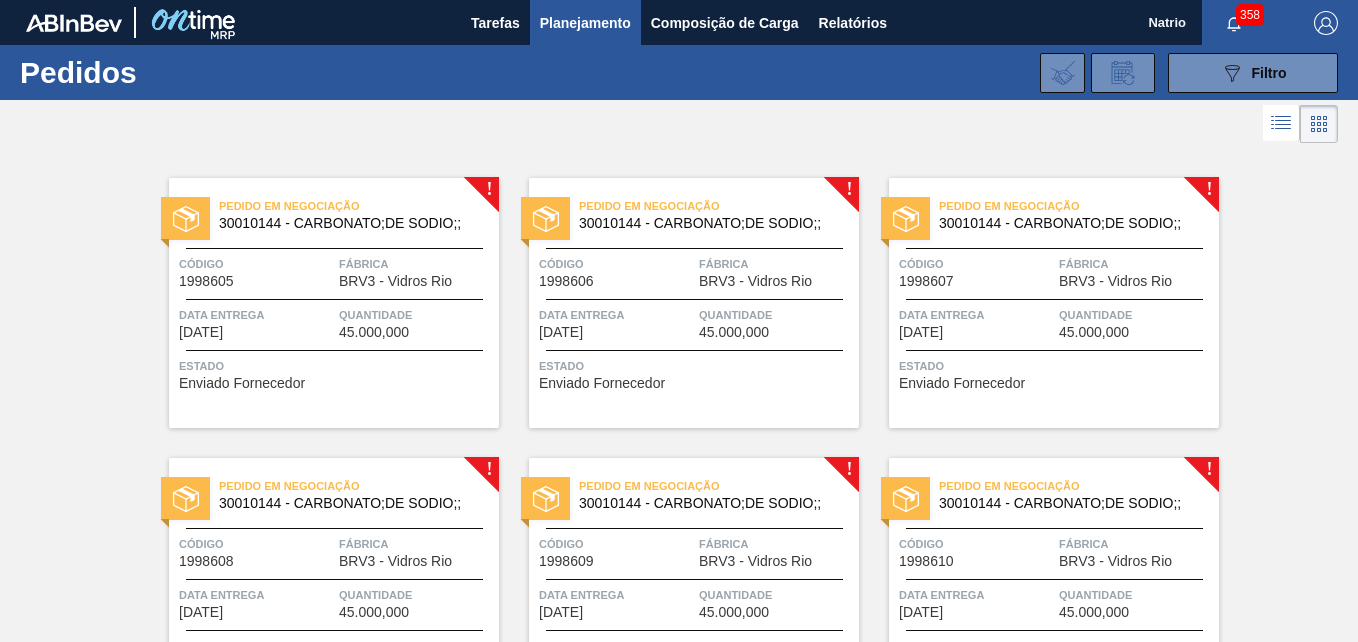 drag, startPoint x: 1201, startPoint y: 189, endPoint x: 1040, endPoint y: 151, distance: 165.42369 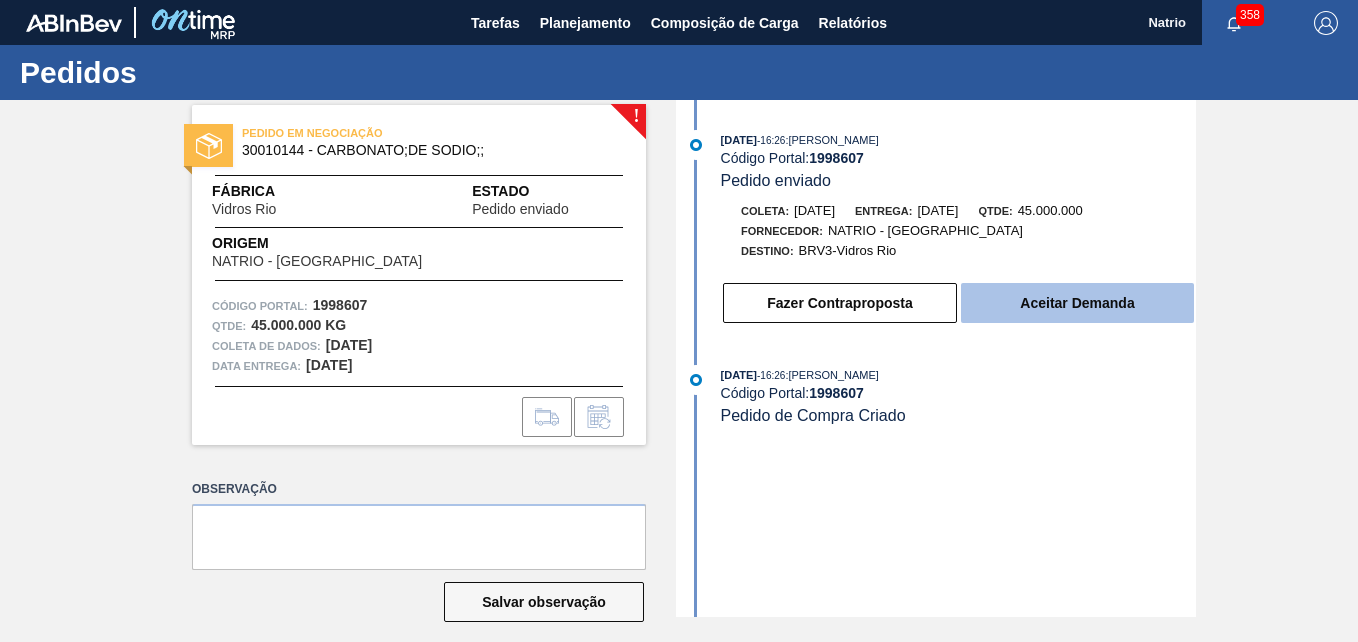 click on "Aceitar Demanda" at bounding box center (1077, 303) 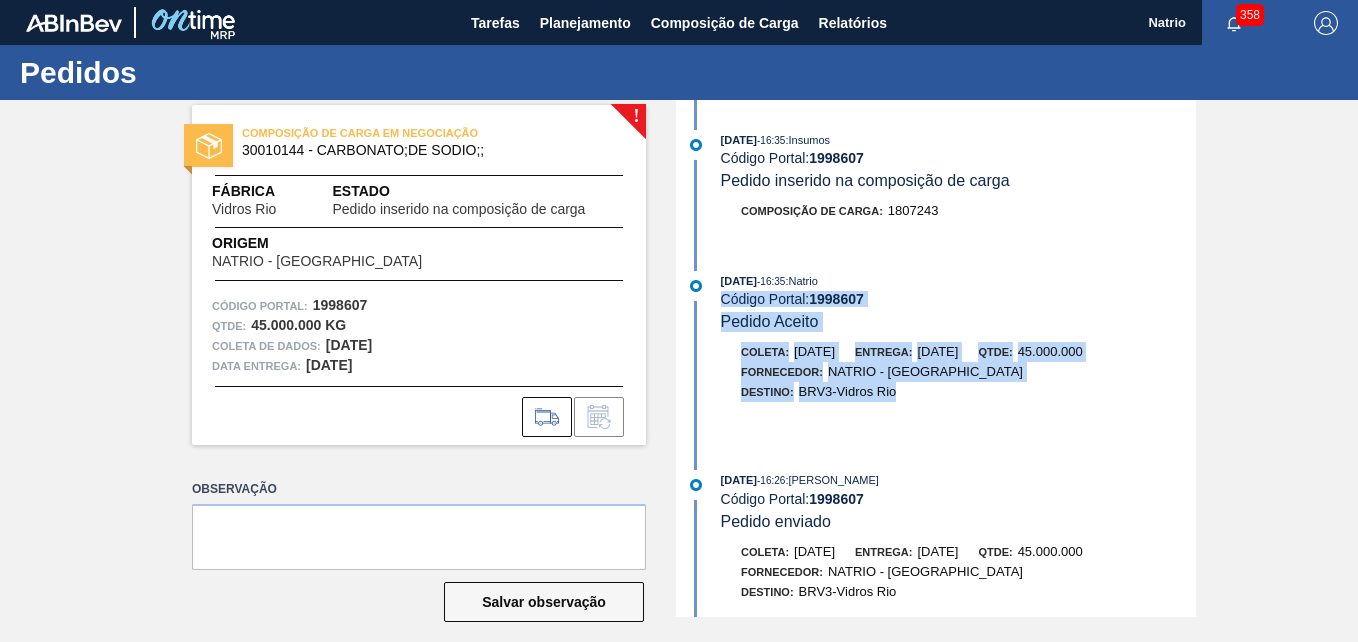 drag, startPoint x: 1195, startPoint y: 287, endPoint x: 1187, endPoint y: 440, distance: 153.20901 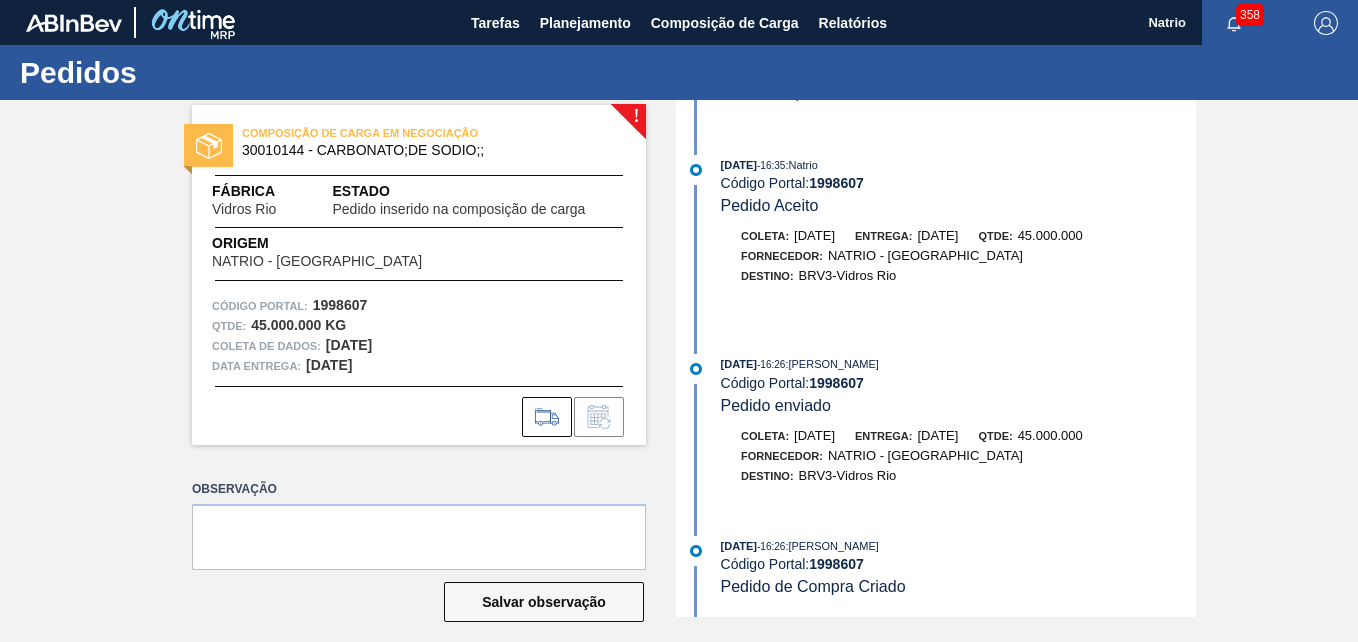 click on "! COMPOSIÇÃO DE CARGA EM NEGOCIAÇÃO 30010144 - CARBONATO;DE SODIO;; Fábrica Vidros Rio Estado Pedido inserido na composição de carga Origem NATRIO - SÃO FRANCISCO DO SUL   Código Portal:  1998607 Qtde : 45.000.000 KG Coleta de dados: 04/08/2025 Data entrega: 06/08/2025  Observação Salvar observação 30/07/2025  -  16:35 :  Insumos Código Portal:  1998607 Pedido inserido na composição de carga Composição de Carga : 1807243 30/07/2025  -  16:35 :  Natrio Código Portal:  1998607 Pedido Aceito Coleta: 04/08/2025 Entrega: 06/08/2025 Qtde: 45.000.000 Fornecedor: NATRIO - SÃO FRANCISCO DO SUL Destino: BRV3-Vidros Rio 30/07/2025  -  16:26 :  Douglas Santana Código Portal:  1998607 Pedido enviado Coleta: 04/08/2025 Entrega: 06/08/2025 Qtde: 45.000.000 Fornecedor: NATRIO - SÃO FRANCISCO DO SUL Destino: BRV3-Vidros Rio 30/07/2025  -  16:26 :  Douglas Santana Código Portal:  1998607 Pedido de Compra Criado" at bounding box center [679, 358] 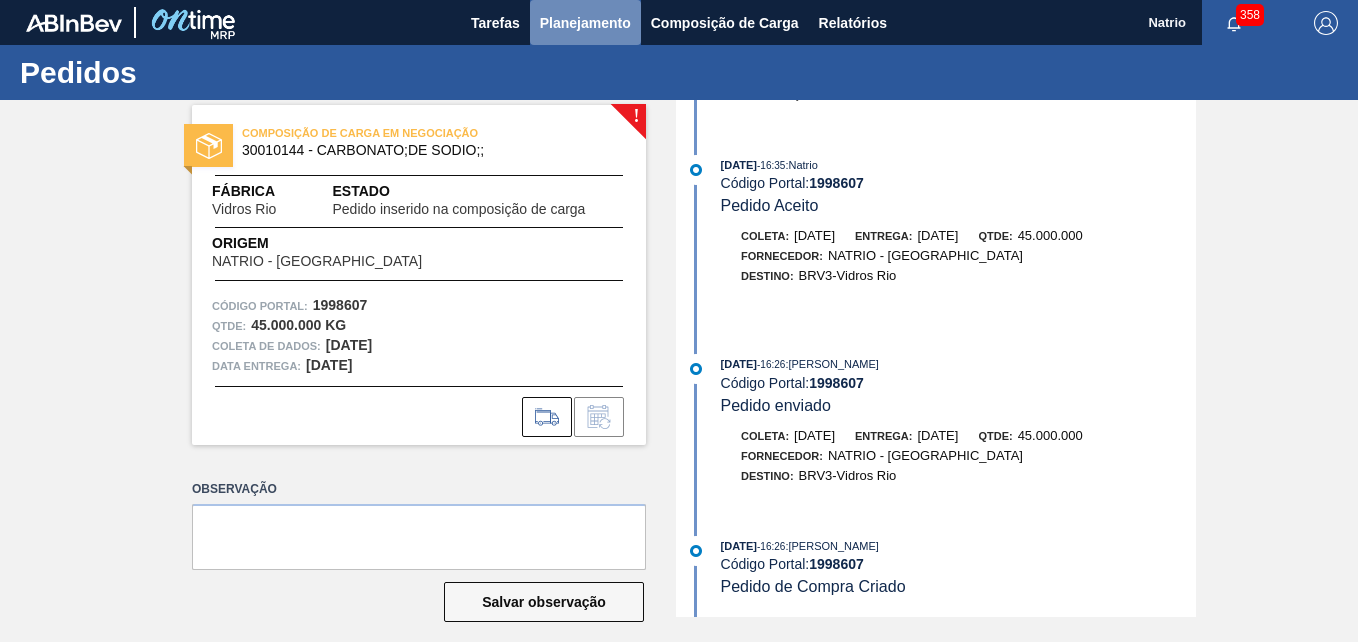 click on "Planejamento" at bounding box center (585, 23) 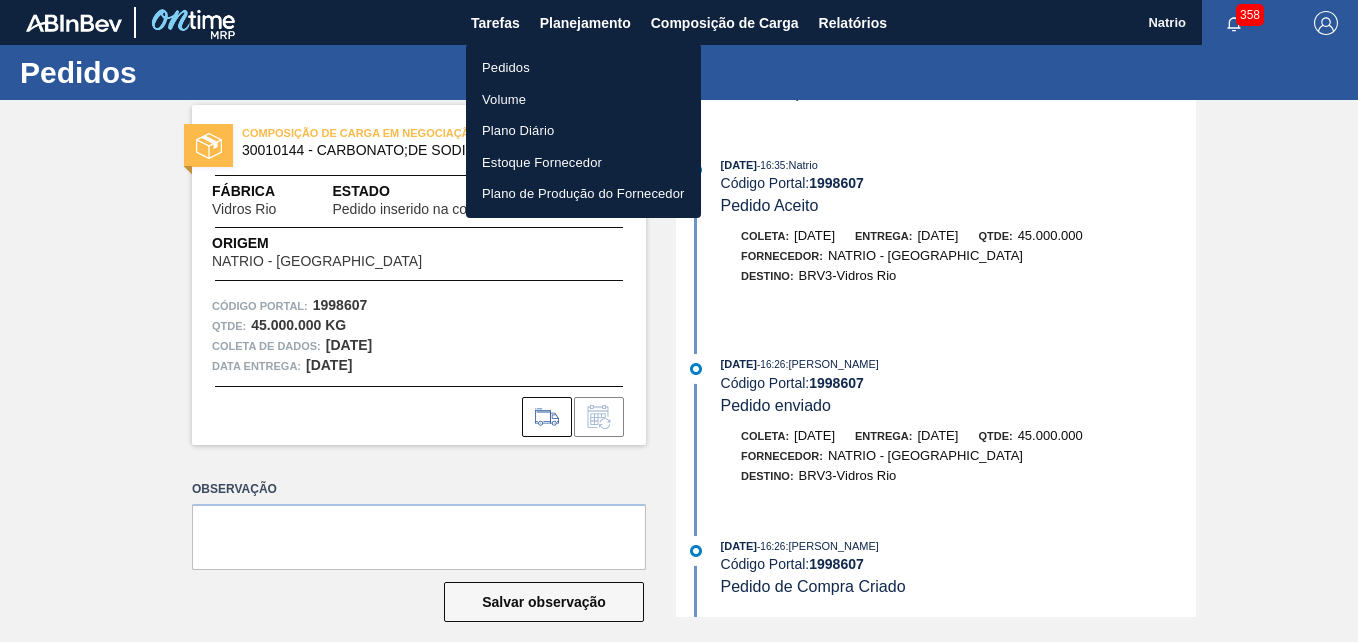 click on "Pedidos" at bounding box center [506, 68] 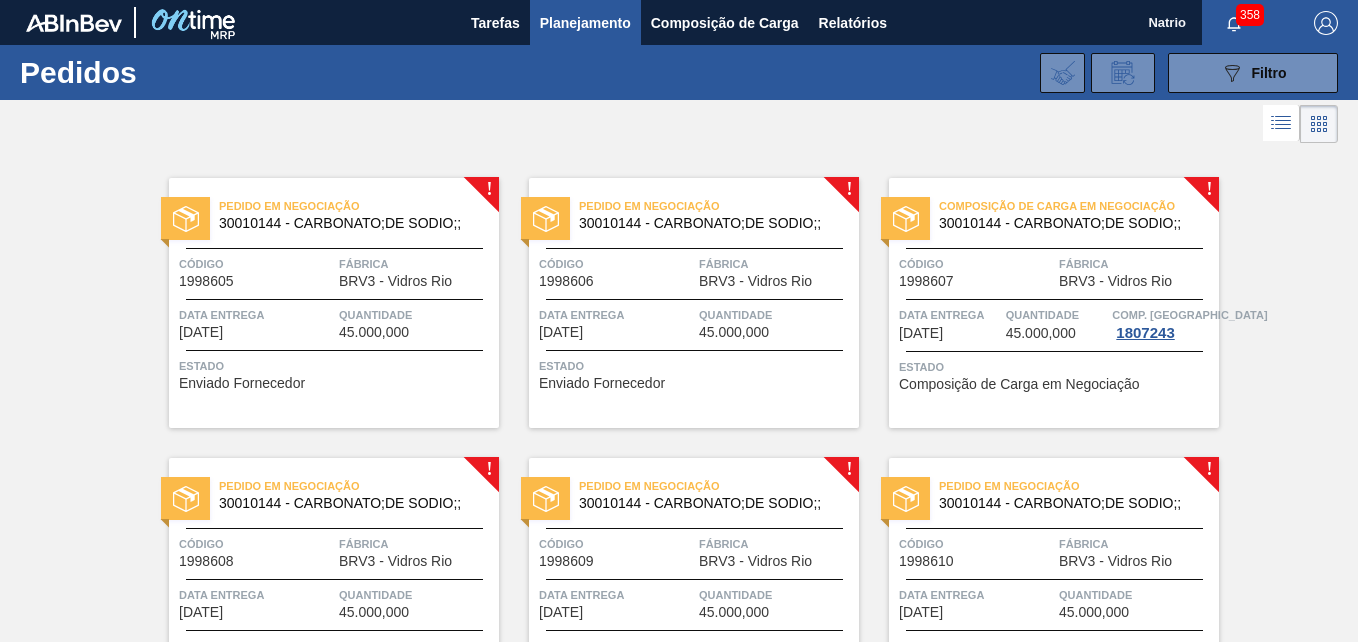 click on "Pedido em Negociação 30010144 - CARBONATO;DE SODIO;;" at bounding box center [694, 210] 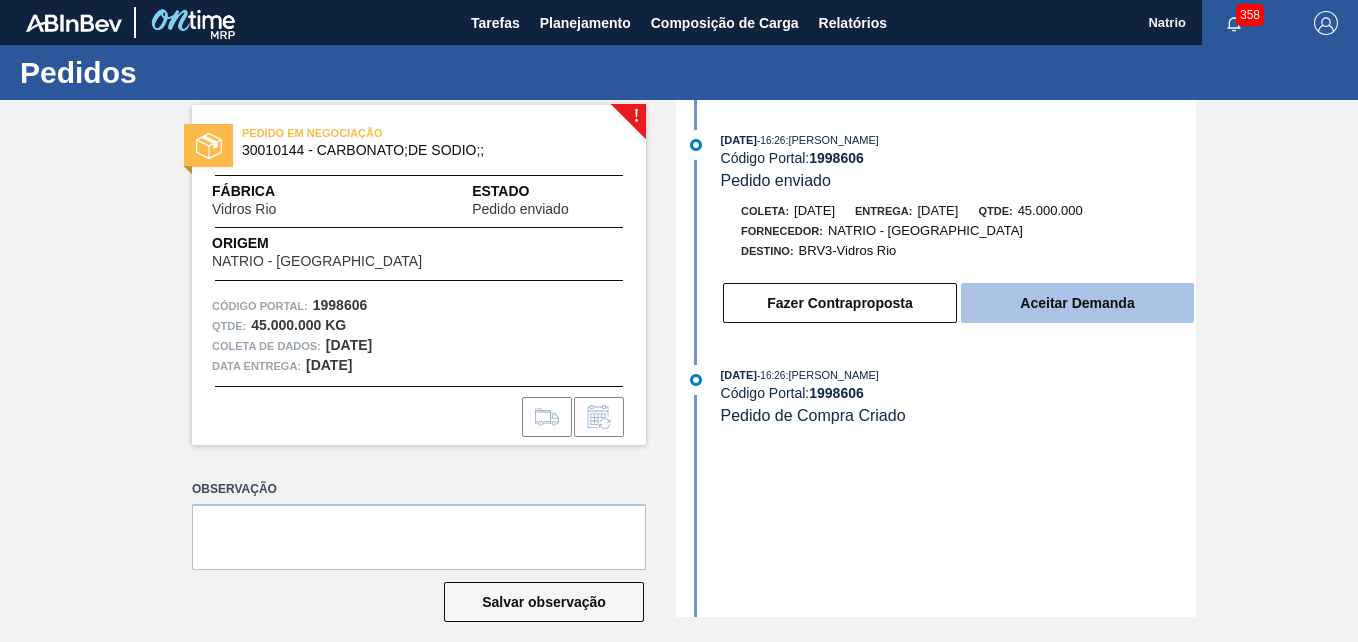 click on "Aceitar Demanda" at bounding box center (1077, 303) 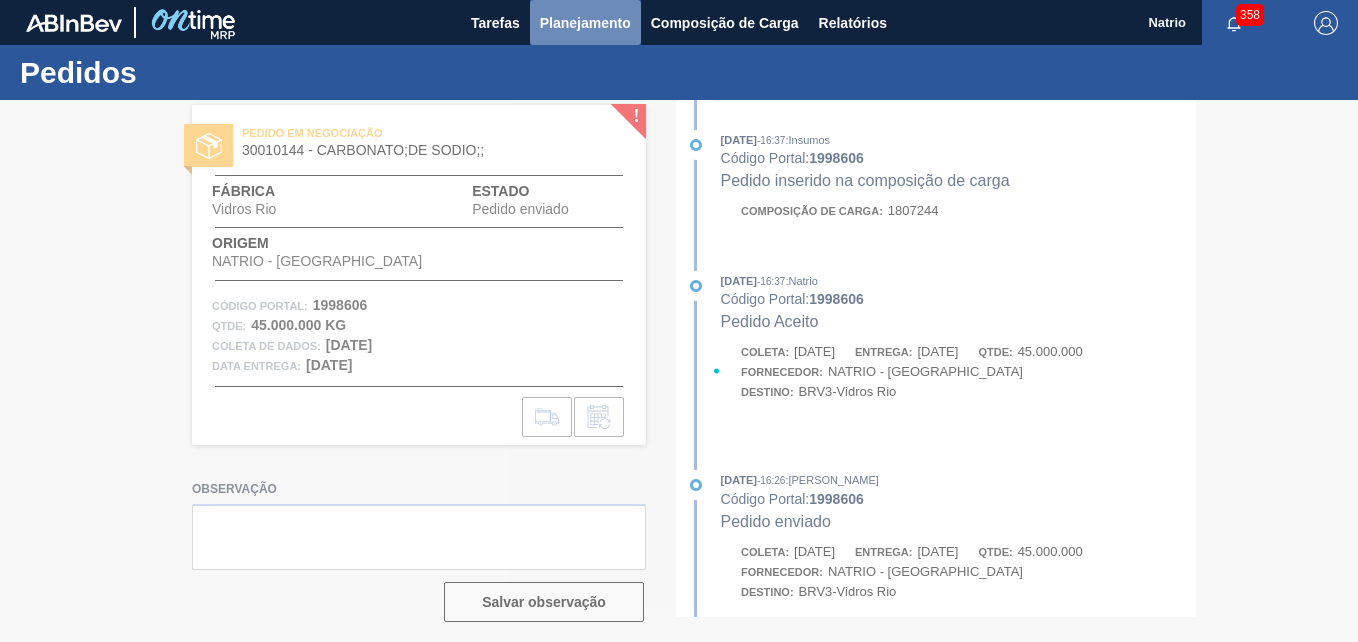 click on "Planejamento" at bounding box center [585, 23] 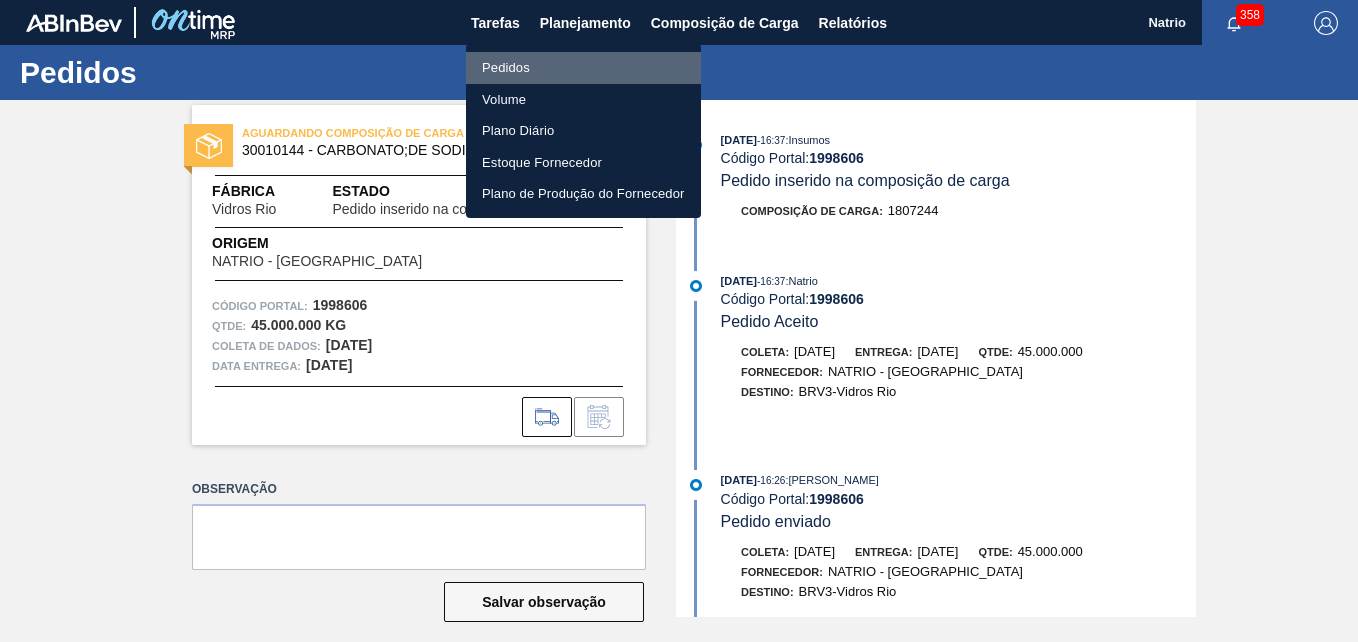 click on "Pedidos" at bounding box center [506, 68] 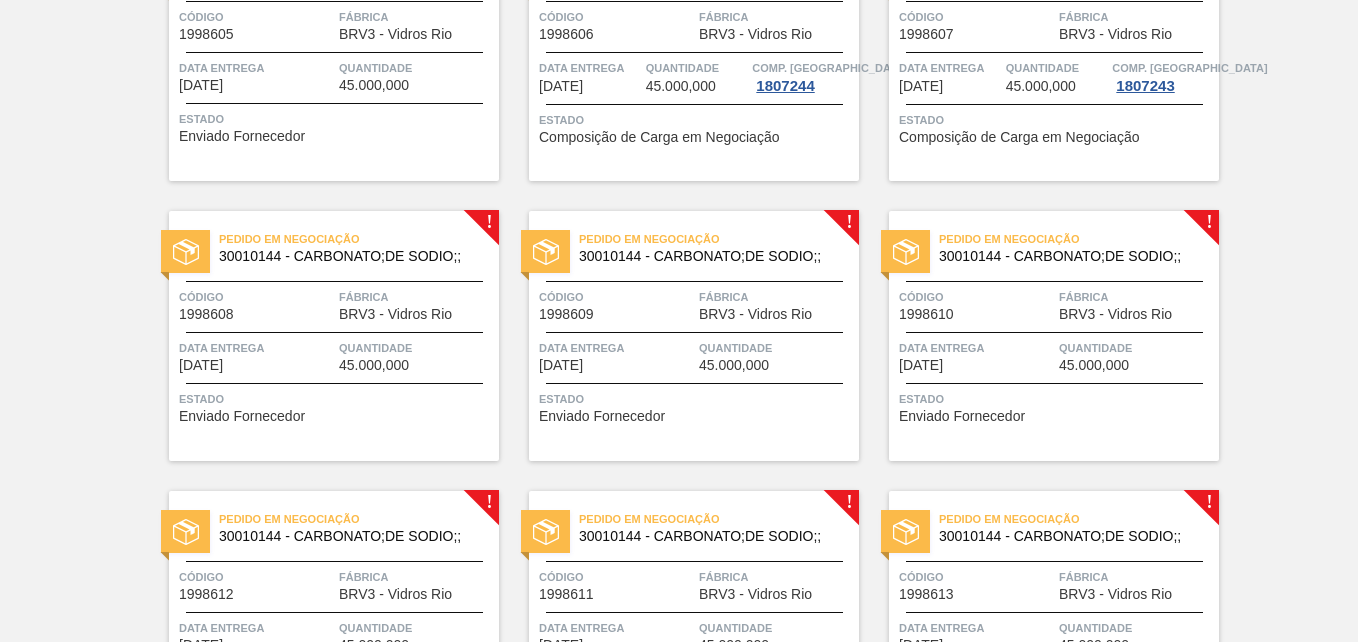 scroll, scrollTop: 0, scrollLeft: 0, axis: both 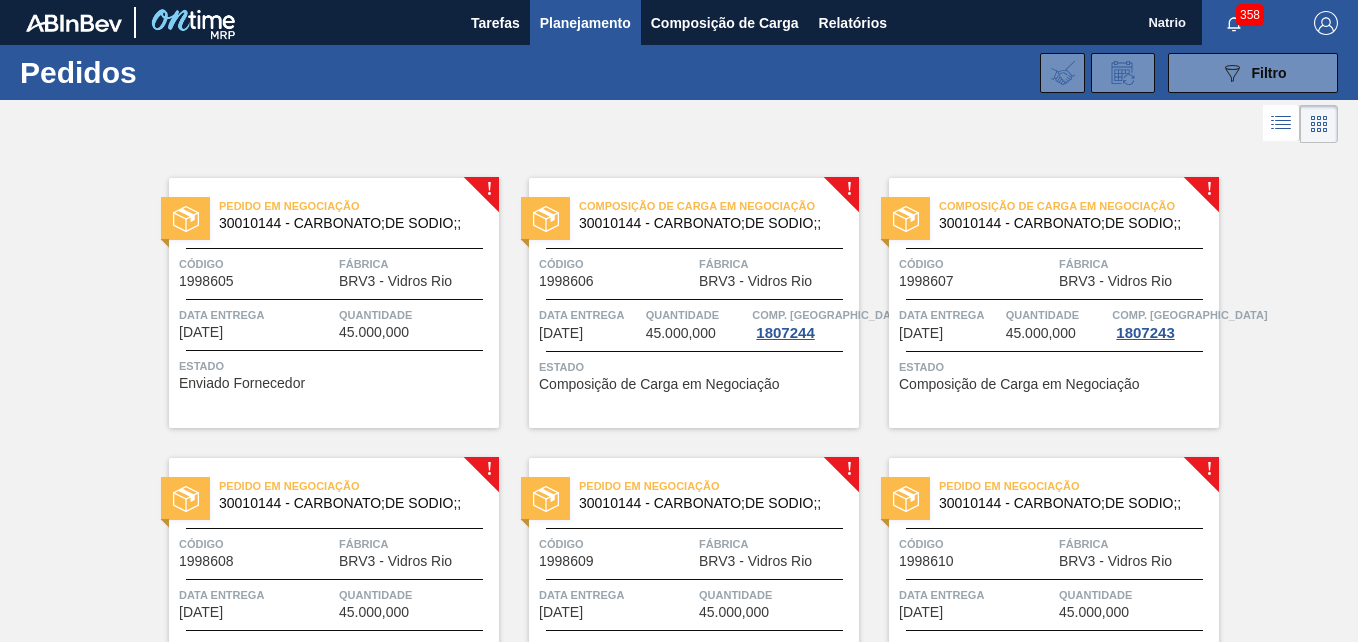 click on "Composição de Carga em Negociação 30010144 - CARBONATO;DE SODIO;; Código 1998607 Fábrica BRV3 - Vidros Rio Data entrega 06/08/2025 Quantidade 45.000,000 Comp. Carga 1807243 Estado Composição de Carga em Negociação" at bounding box center (1054, 303) 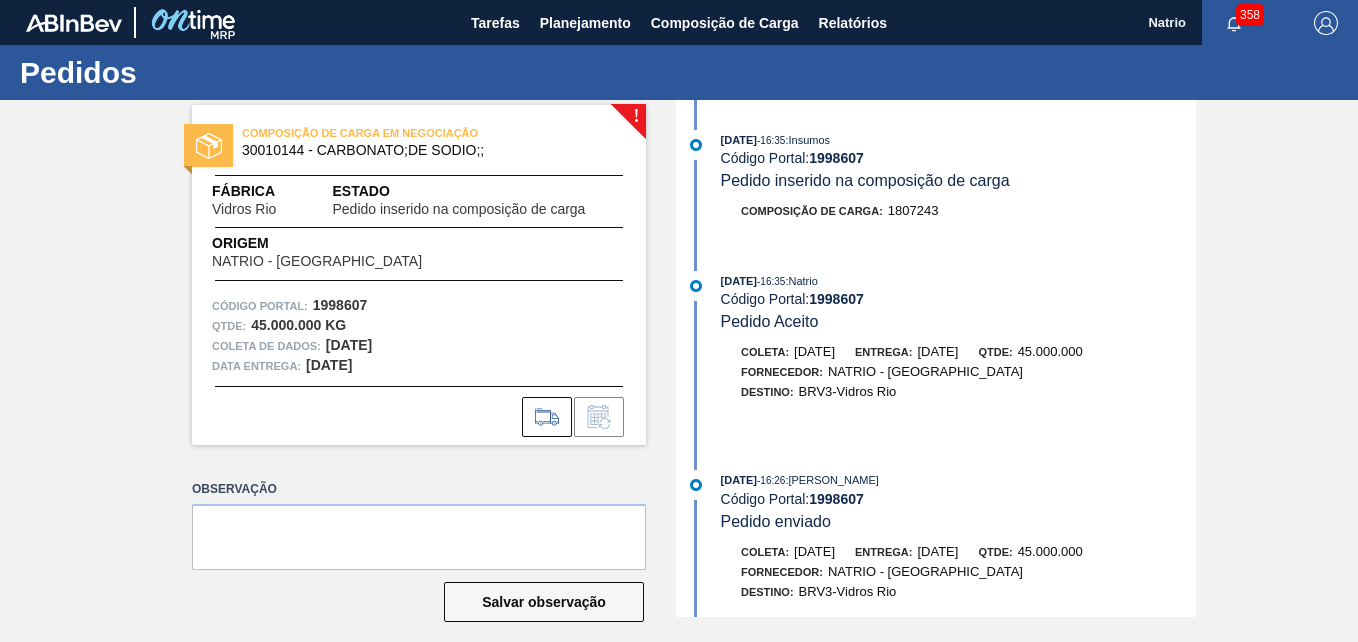 scroll, scrollTop: 116, scrollLeft: 0, axis: vertical 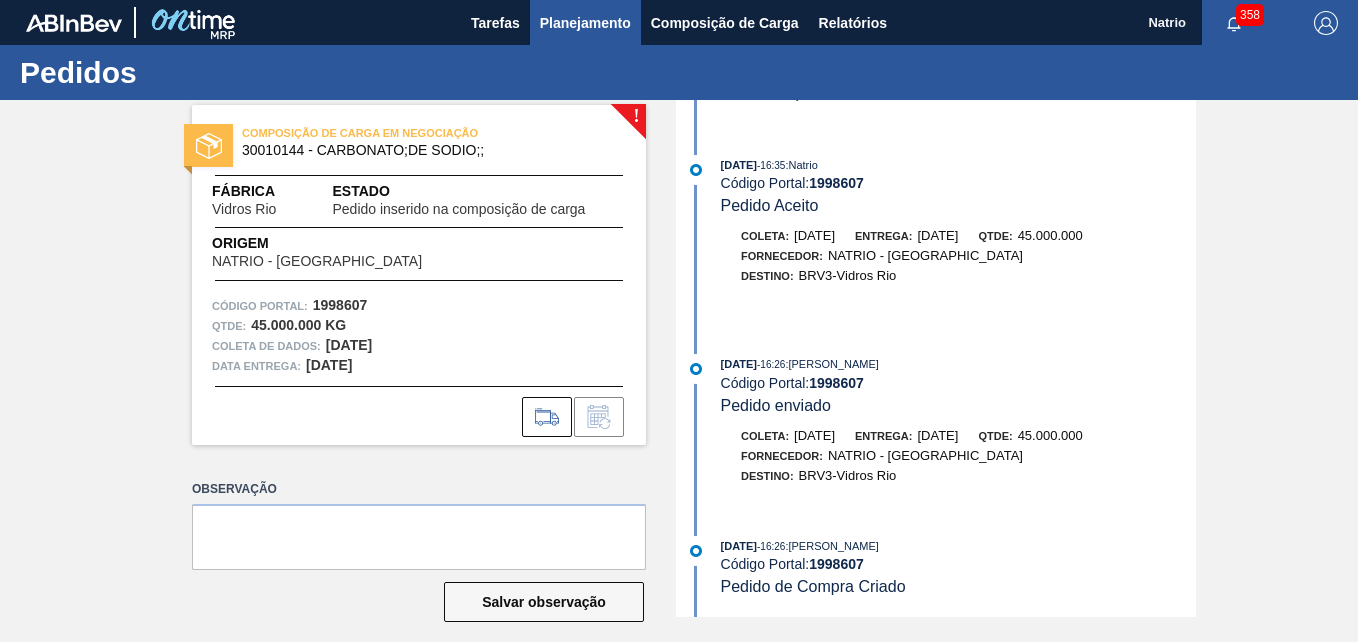 click on "Planejamento" at bounding box center [585, 23] 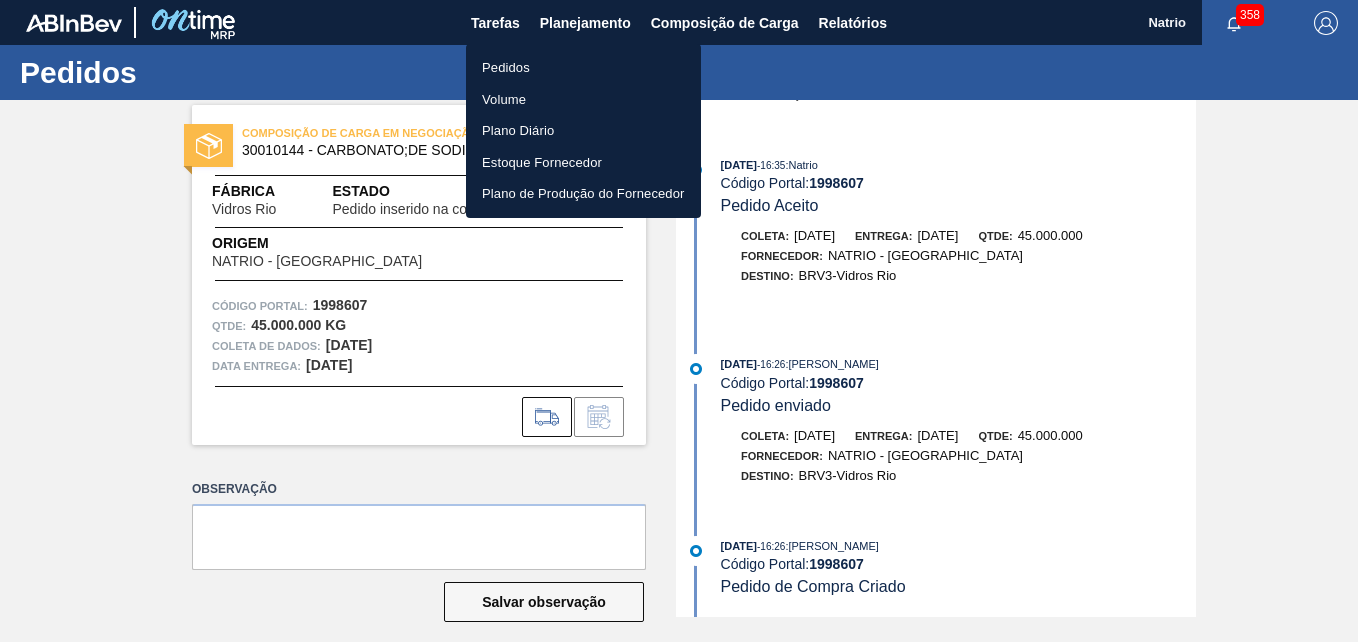 click on "Pedidos" at bounding box center [506, 68] 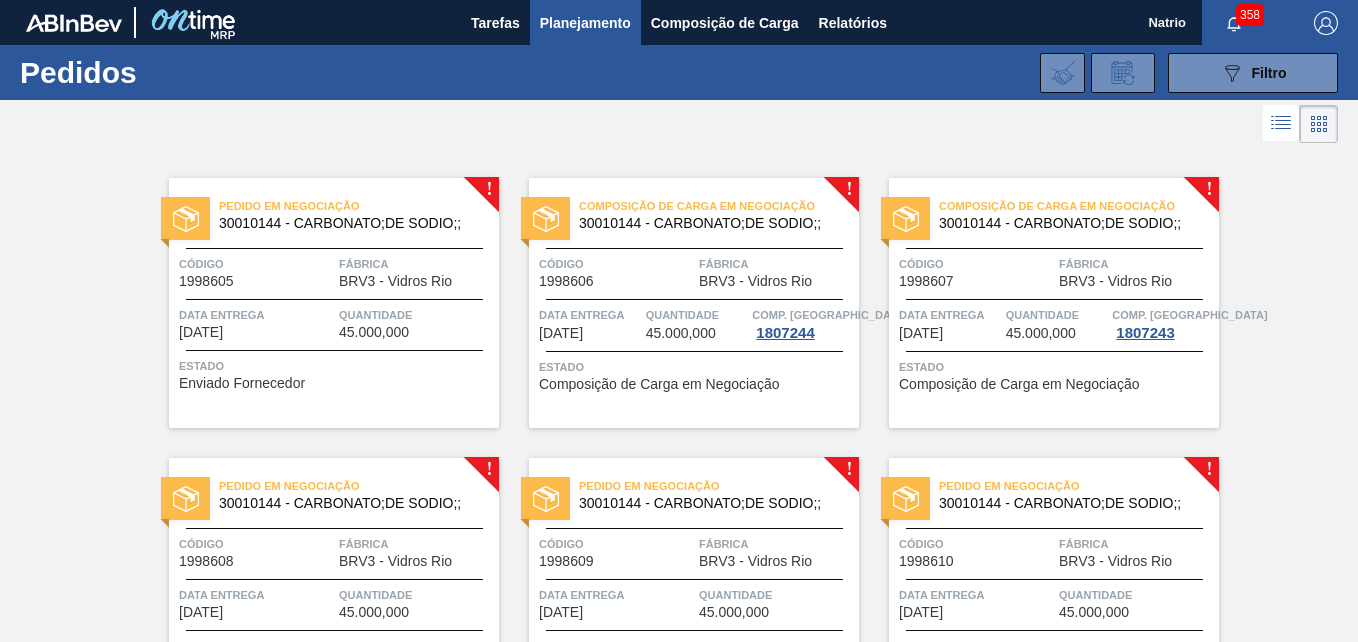click on "Pedido em Negociação 30010144 - CARBONATO;DE SODIO;;" at bounding box center [334, 210] 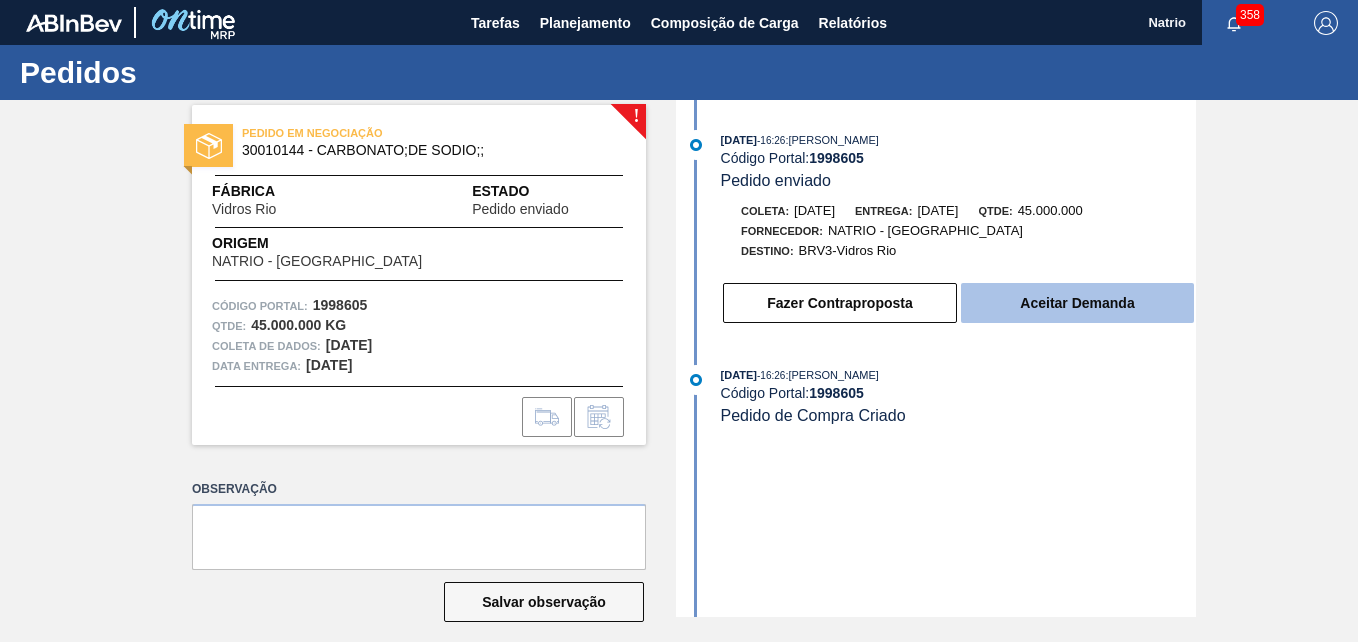 click on "Aceitar Demanda" at bounding box center (1077, 303) 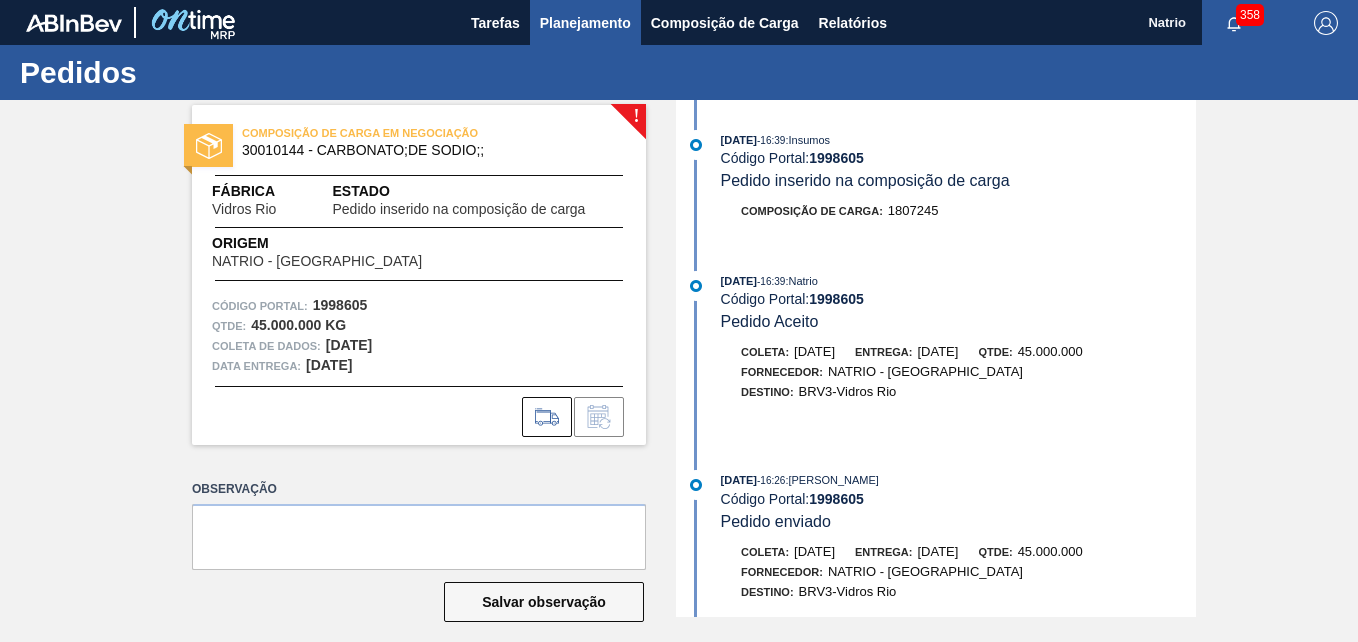 click on "Planejamento" at bounding box center [585, 23] 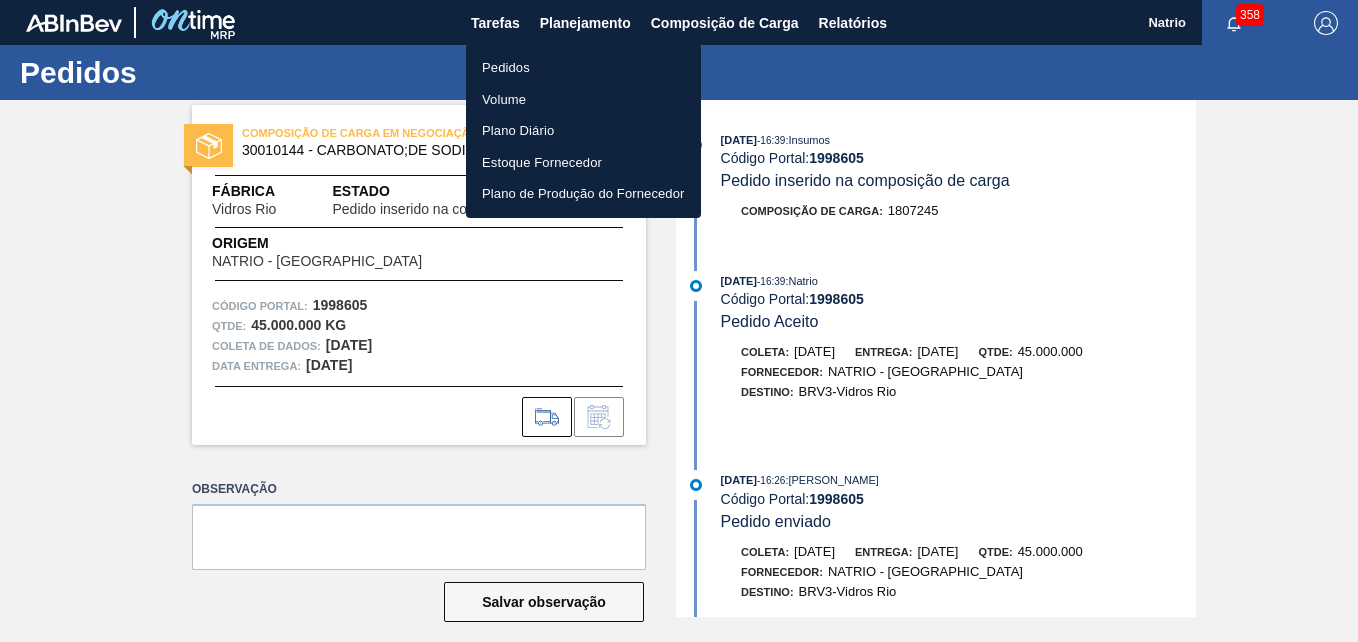 click on "Pedidos" at bounding box center [506, 68] 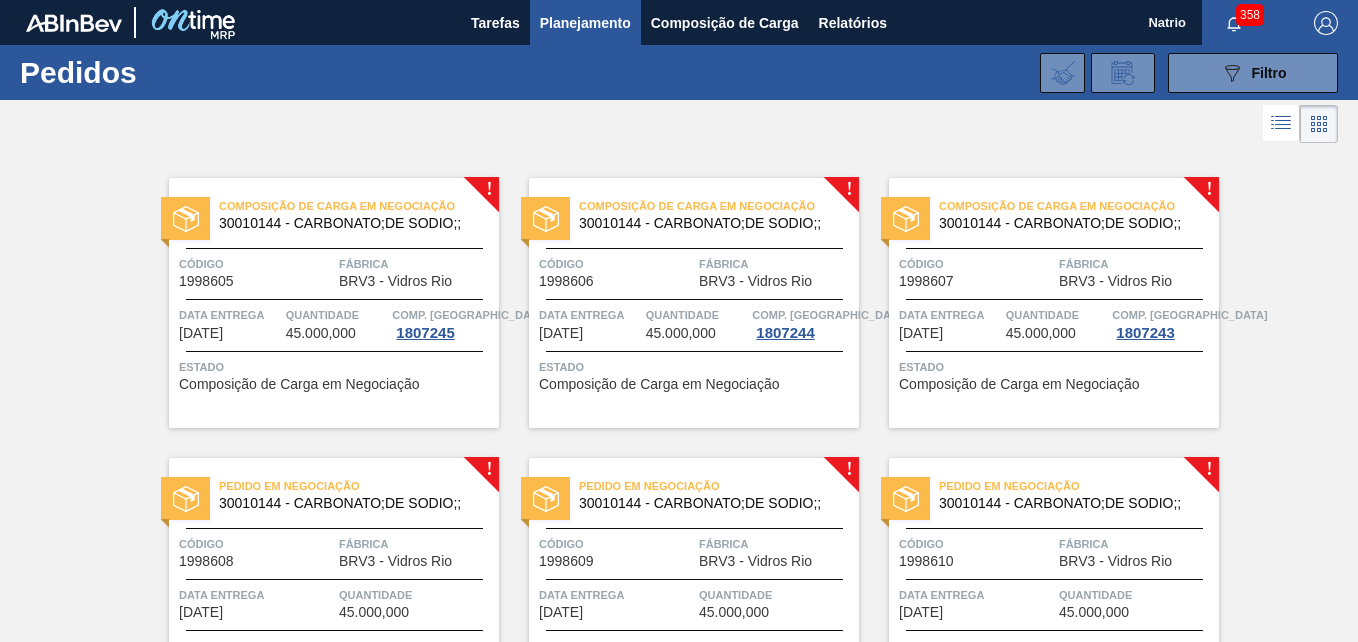 click on "Pedido em Negociação" at bounding box center [1079, 486] 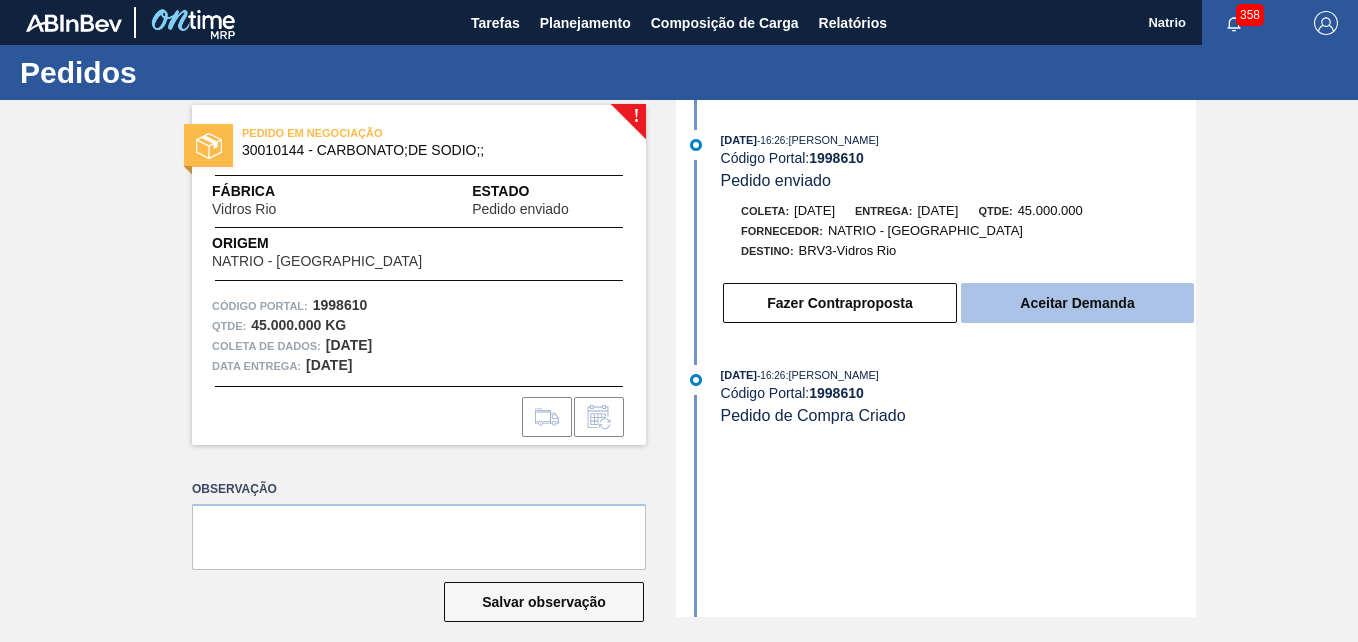 click on "Aceitar Demanda" at bounding box center (1077, 303) 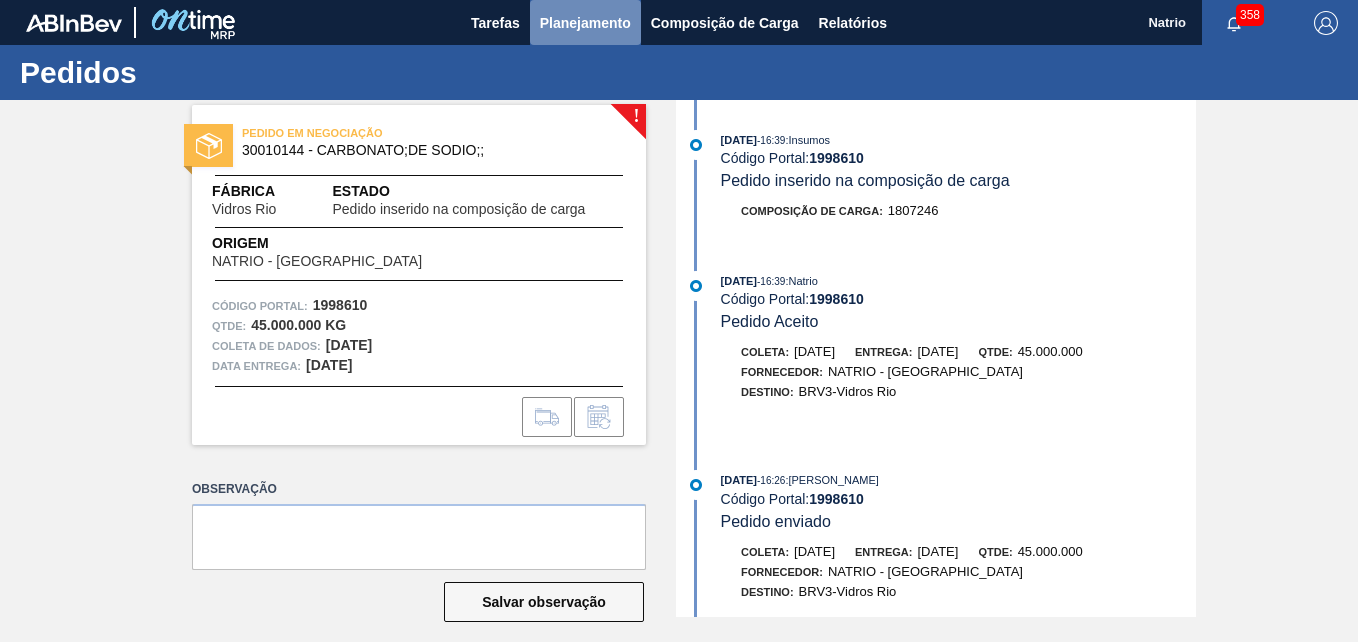 click on "Planejamento" at bounding box center (585, 23) 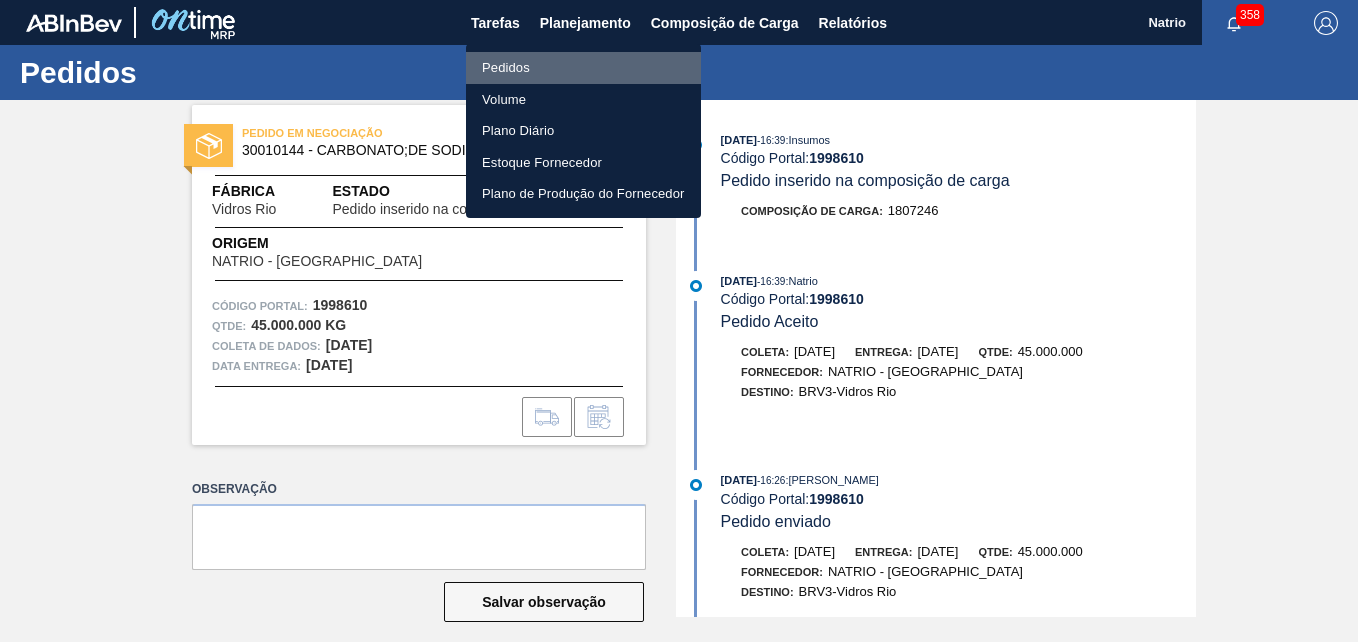 click on "Pedidos" at bounding box center (506, 68) 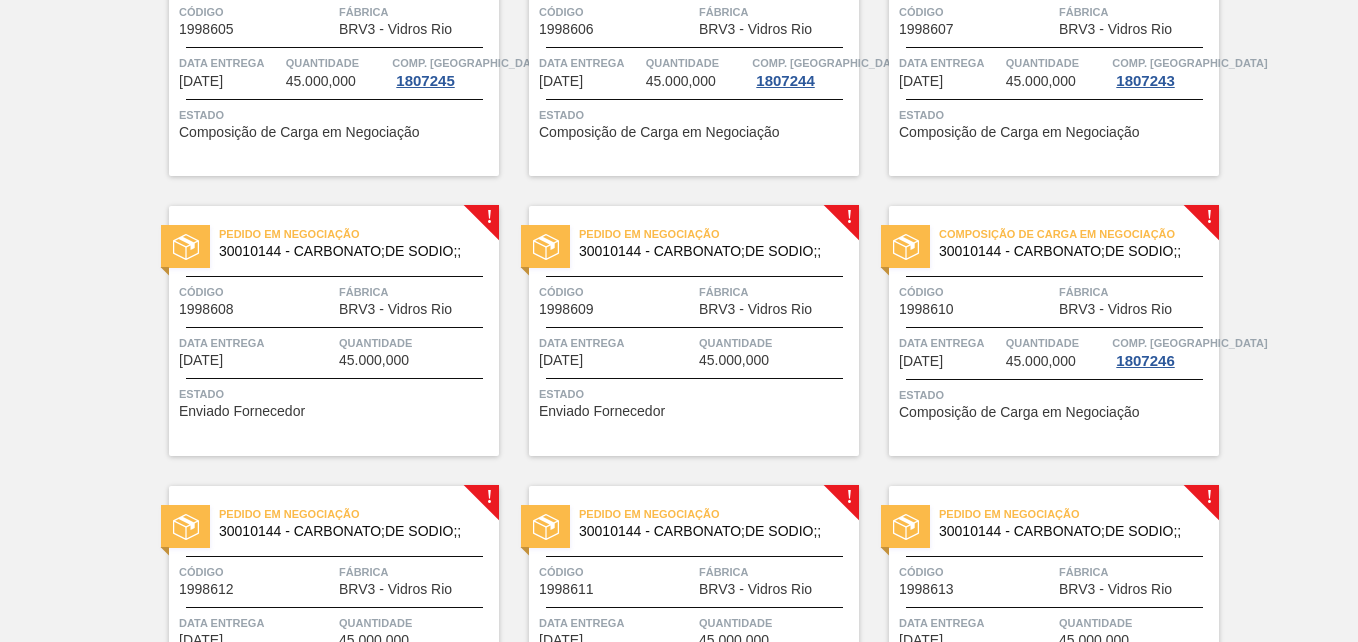 scroll, scrollTop: 355, scrollLeft: 0, axis: vertical 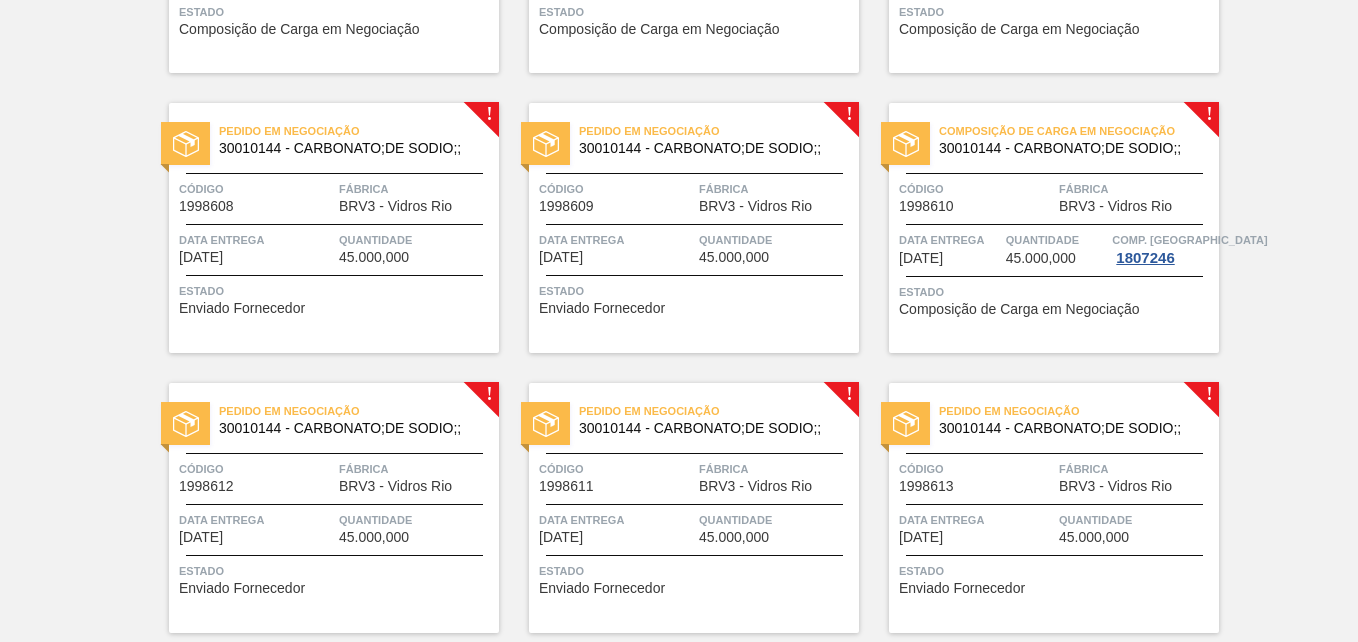 click on "Pedido em Negociação 30010144 - CARBONATO;DE SODIO;; Código 1998609 Fábrica BRV3 - Vidros Rio Data entrega 08/08/2025 Quantidade 45.000,000 Estado Enviado Fornecedor" at bounding box center (694, 228) 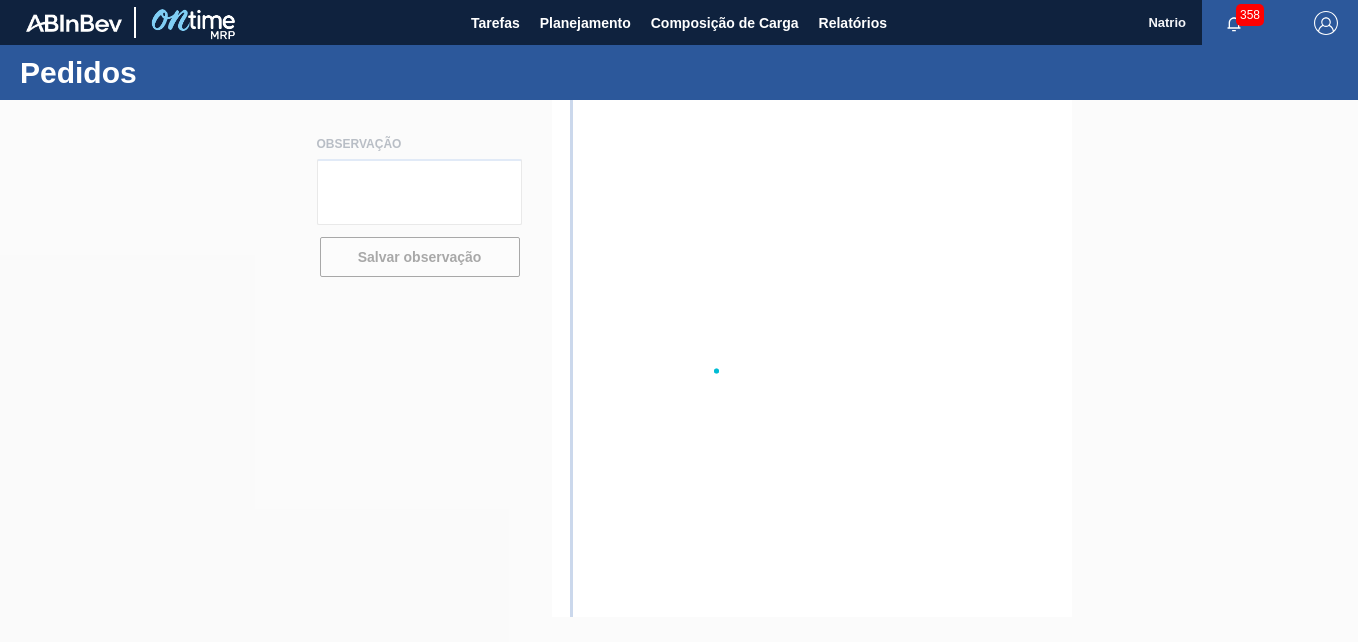 scroll, scrollTop: 0, scrollLeft: 0, axis: both 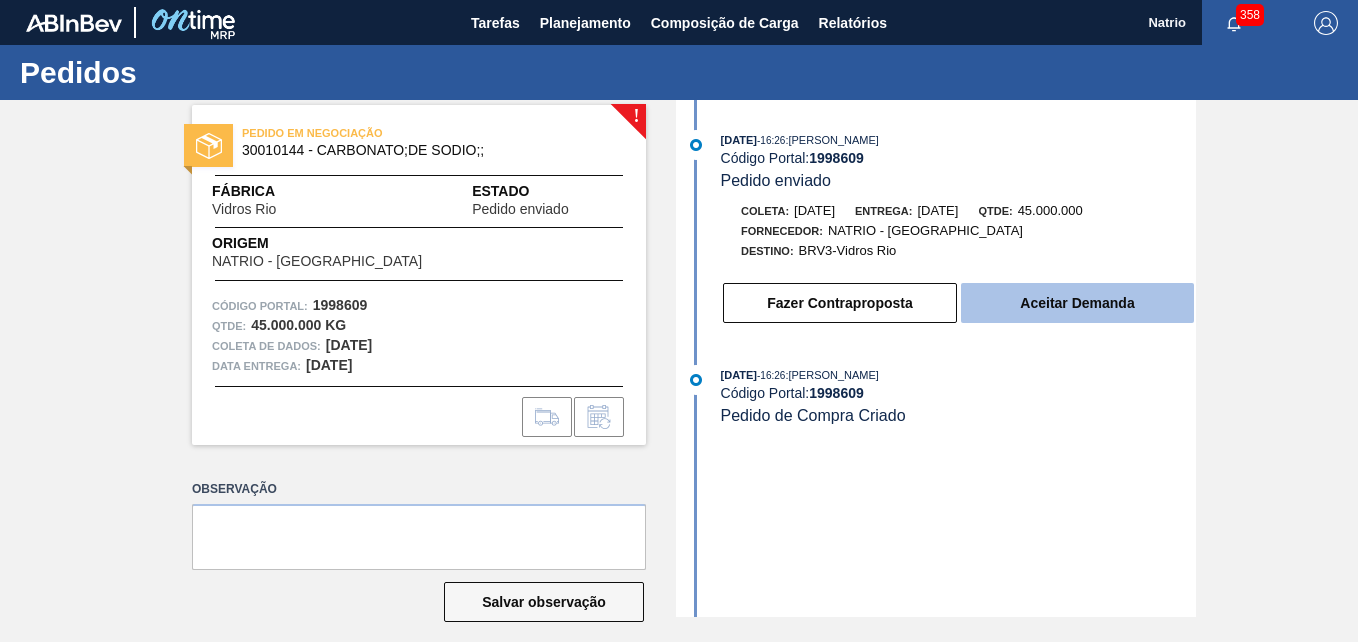 click on "Aceitar Demanda" at bounding box center [1077, 303] 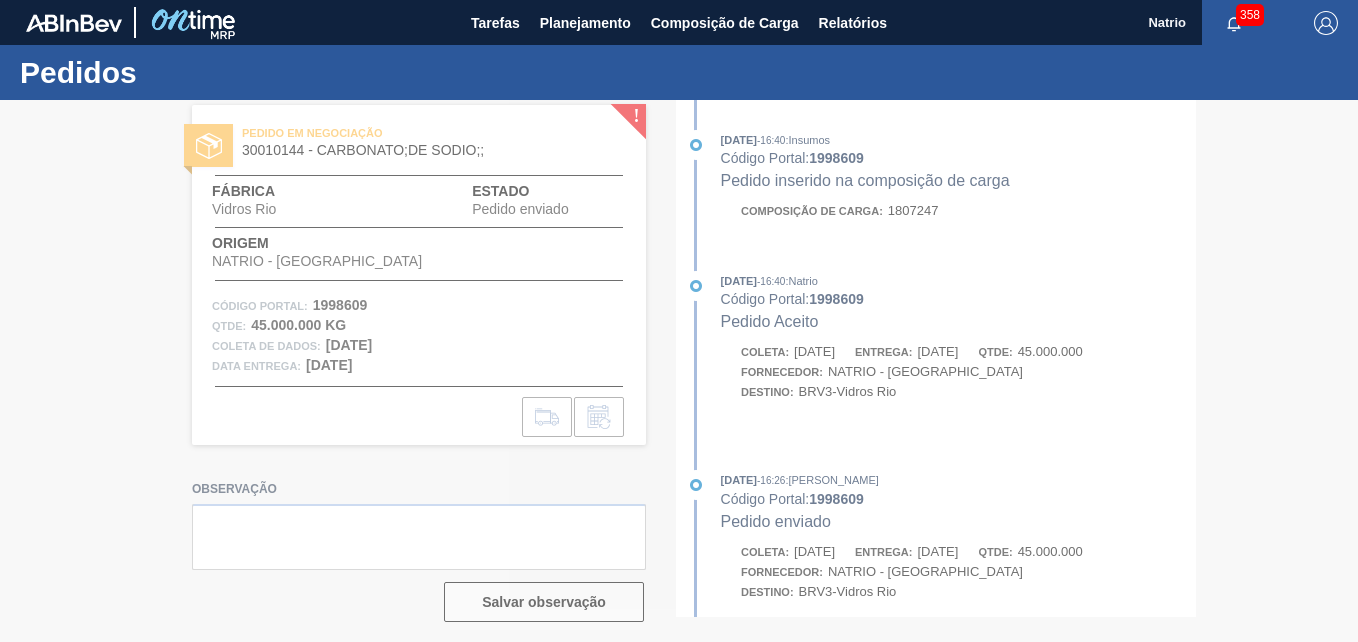 drag, startPoint x: 1192, startPoint y: 309, endPoint x: 1205, endPoint y: 442, distance: 133.63383 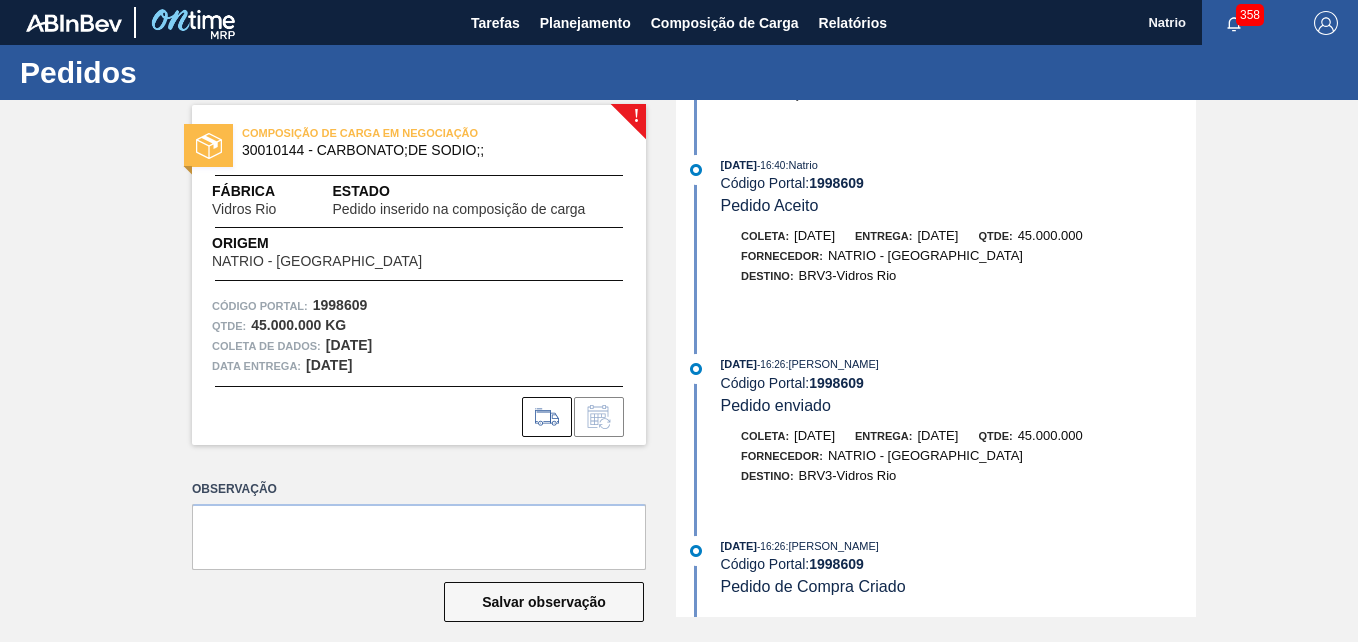 scroll, scrollTop: 0, scrollLeft: 0, axis: both 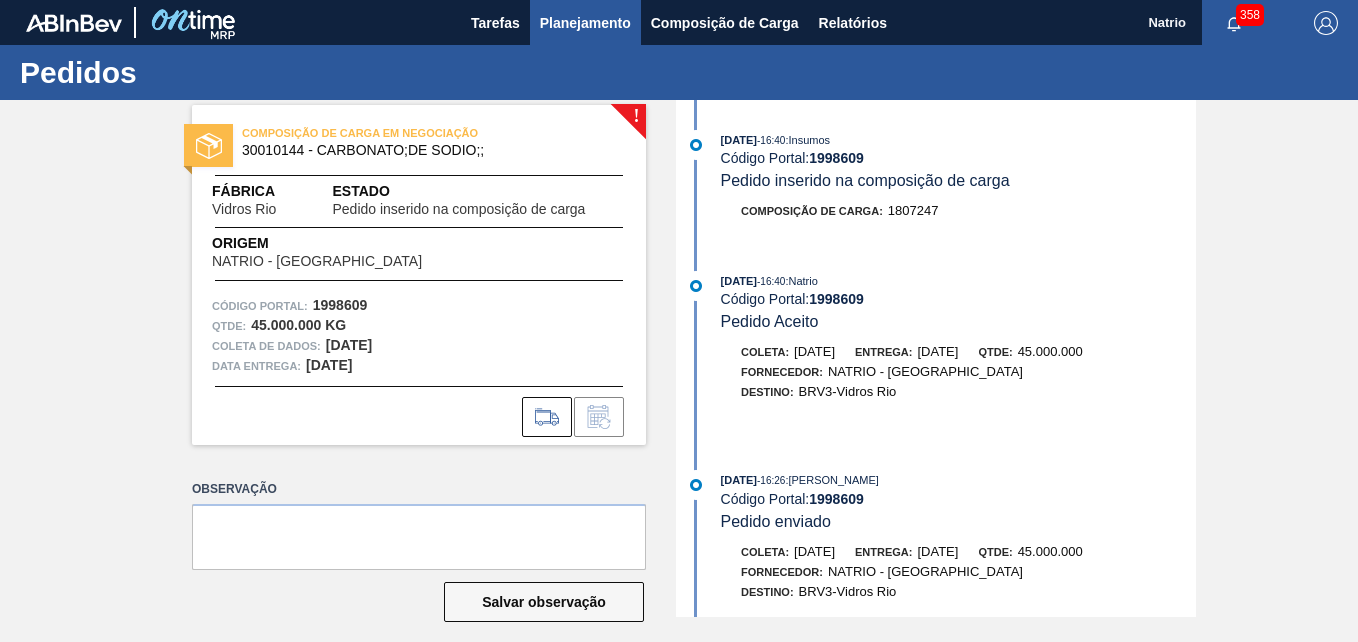 click on "Planejamento" at bounding box center (585, 23) 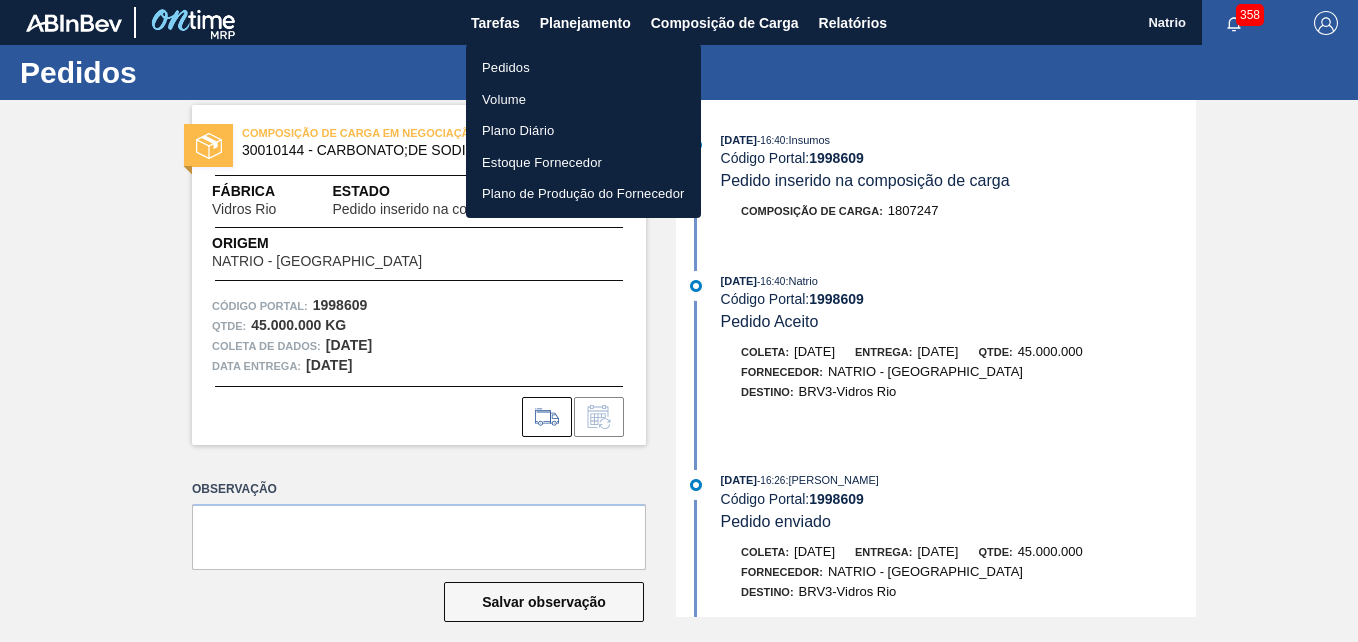 click on "Pedidos" at bounding box center [506, 68] 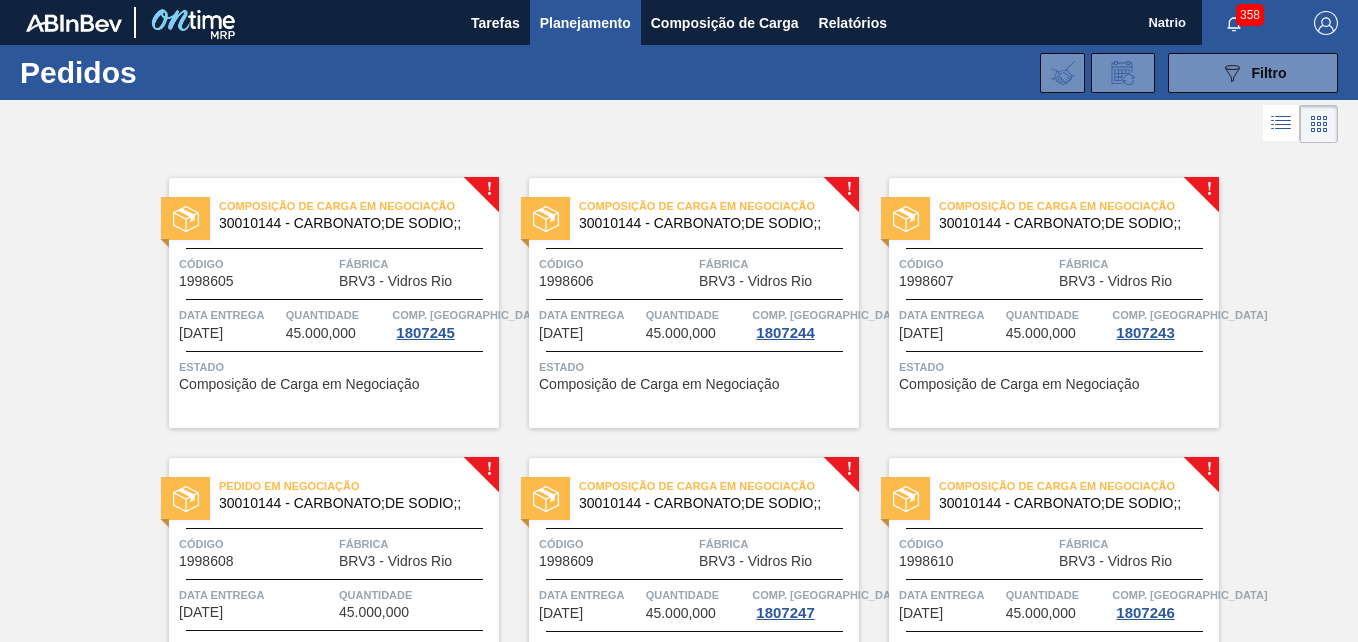 click on "Pedido em Negociação 30010144 - CARBONATO;DE SODIO;; Código 1998608 Fábrica BRV3 - Vidros Rio Data entrega 07/08/2025 Quantidade 45.000,000 Estado Enviado Fornecedor" at bounding box center [334, 583] 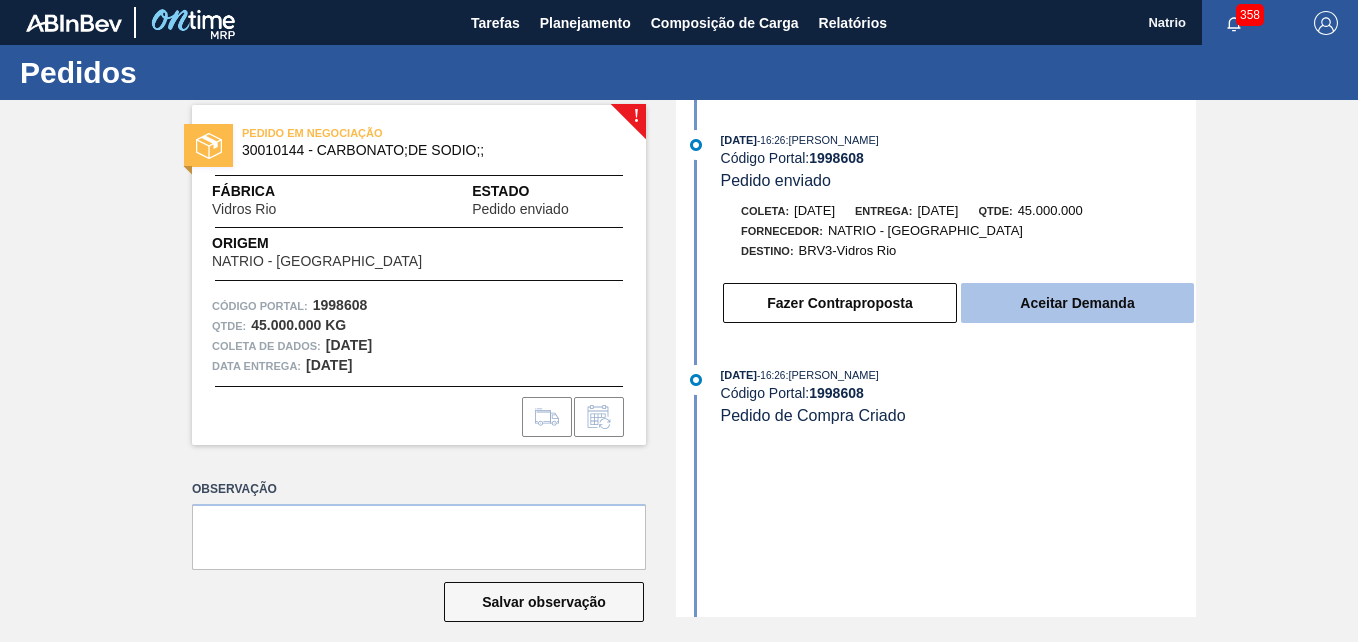 click on "Aceitar Demanda" at bounding box center (1077, 303) 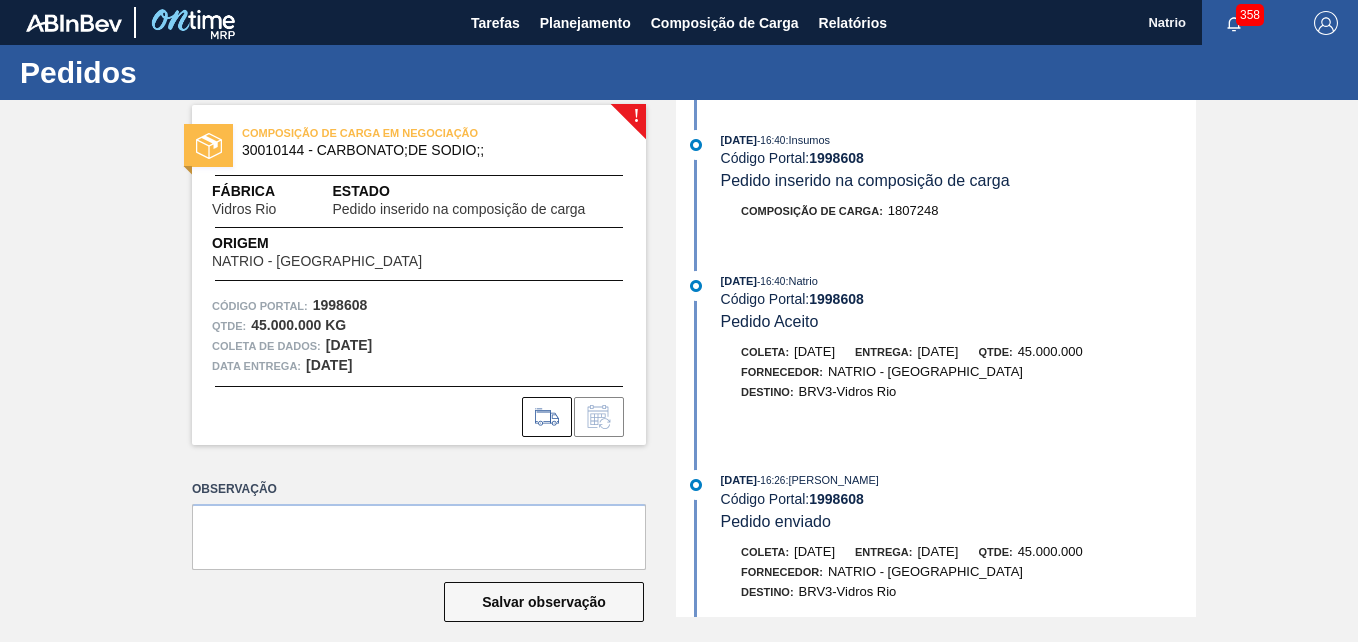 drag, startPoint x: 1194, startPoint y: 304, endPoint x: 1219, endPoint y: 487, distance: 184.69975 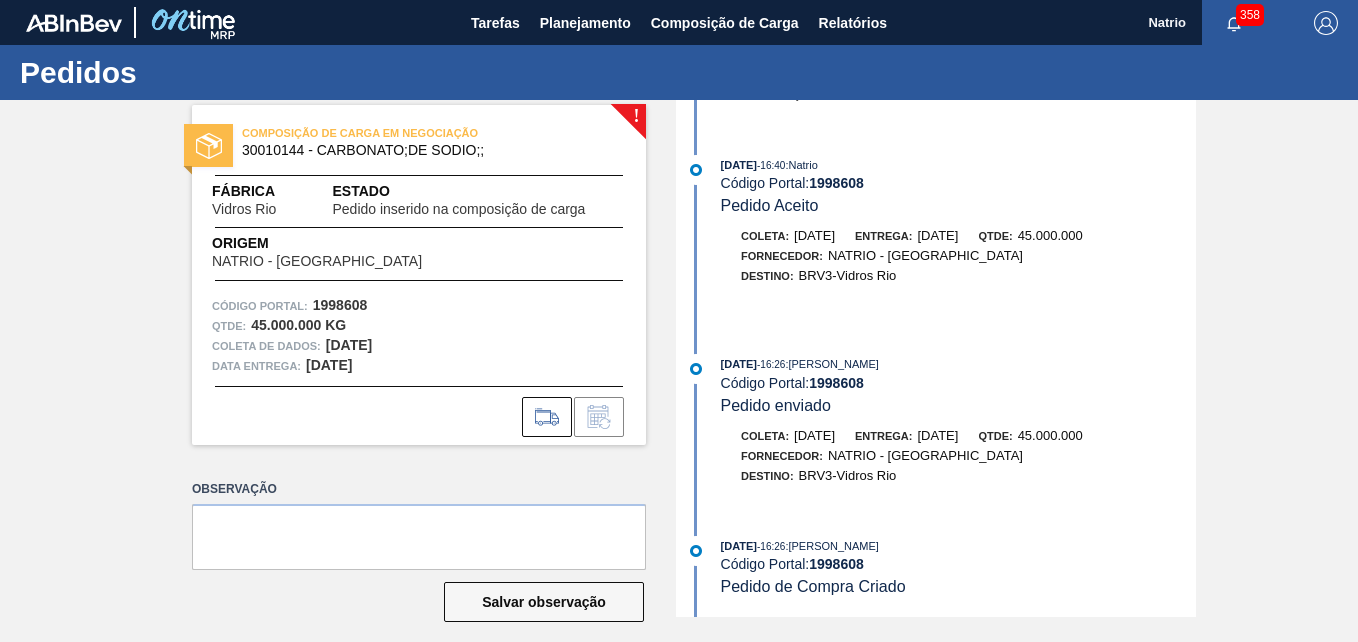 scroll, scrollTop: 0, scrollLeft: 0, axis: both 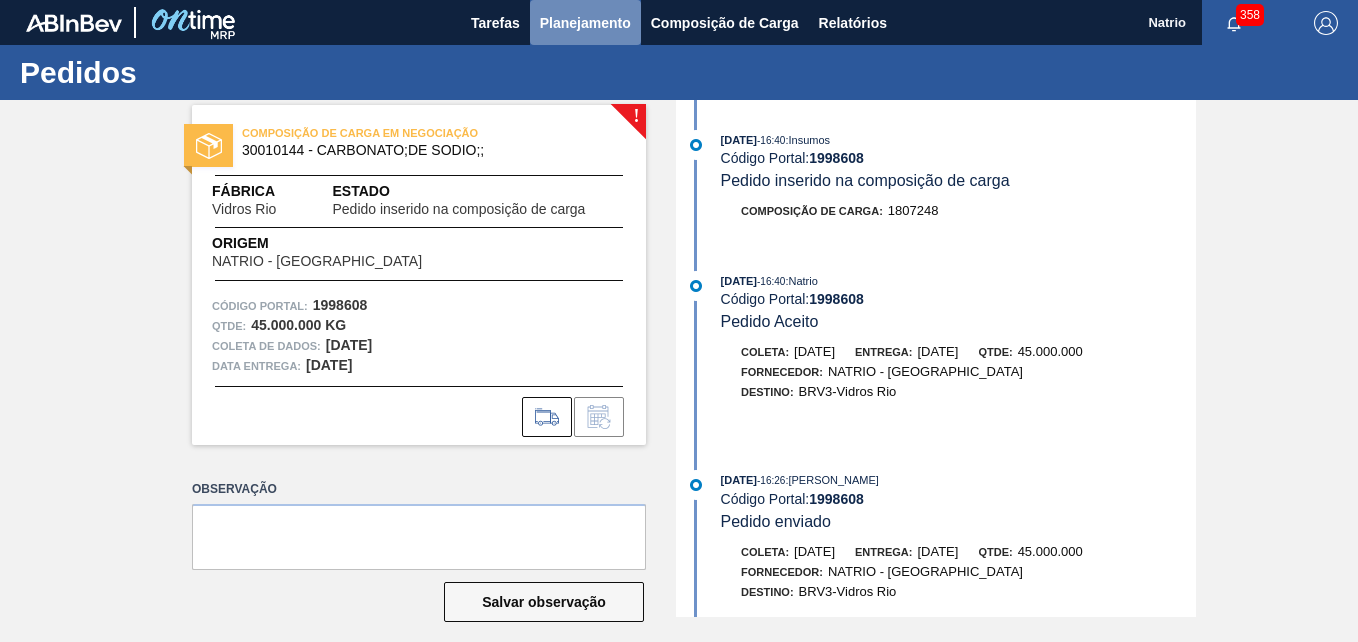 click on "Planejamento" at bounding box center [585, 23] 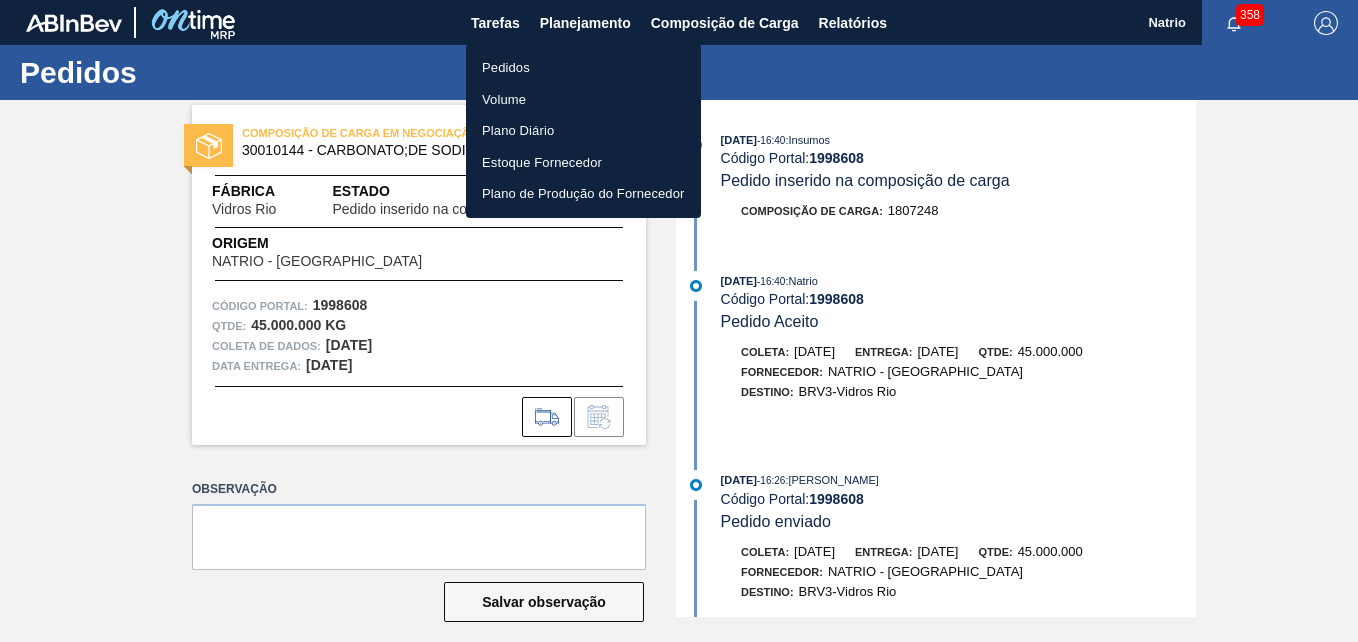 drag, startPoint x: 506, startPoint y: 65, endPoint x: 847, endPoint y: 181, distance: 360.19022 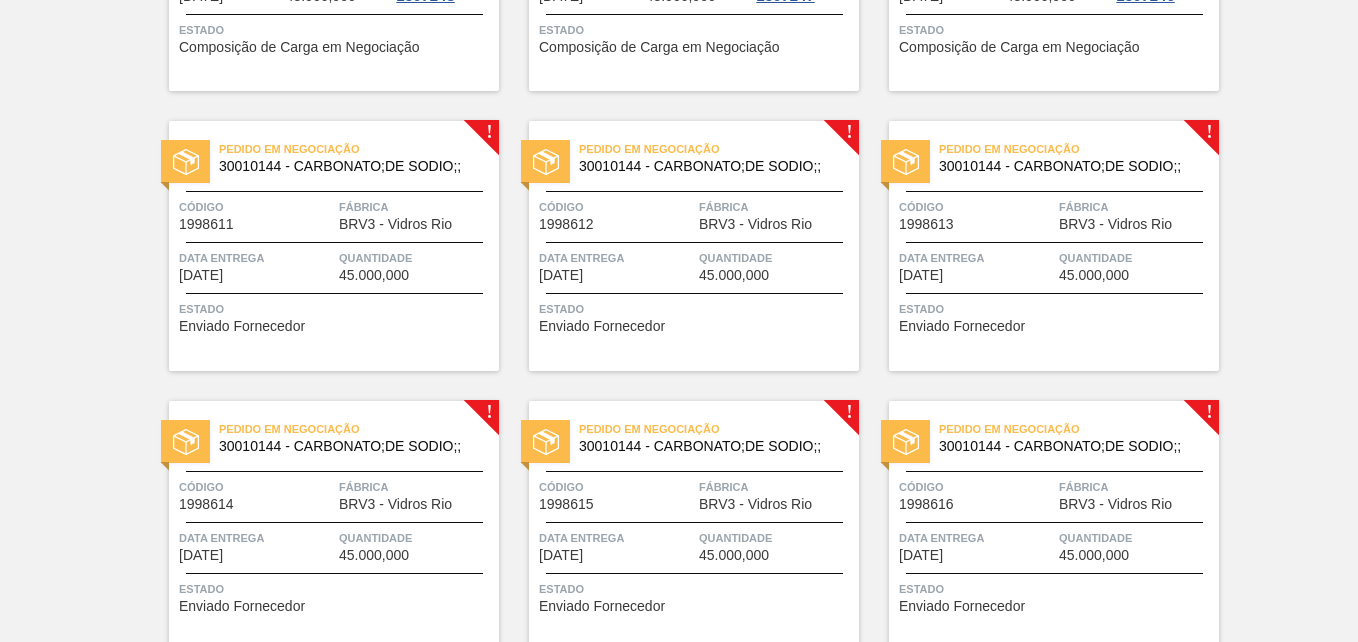scroll, scrollTop: 628, scrollLeft: 0, axis: vertical 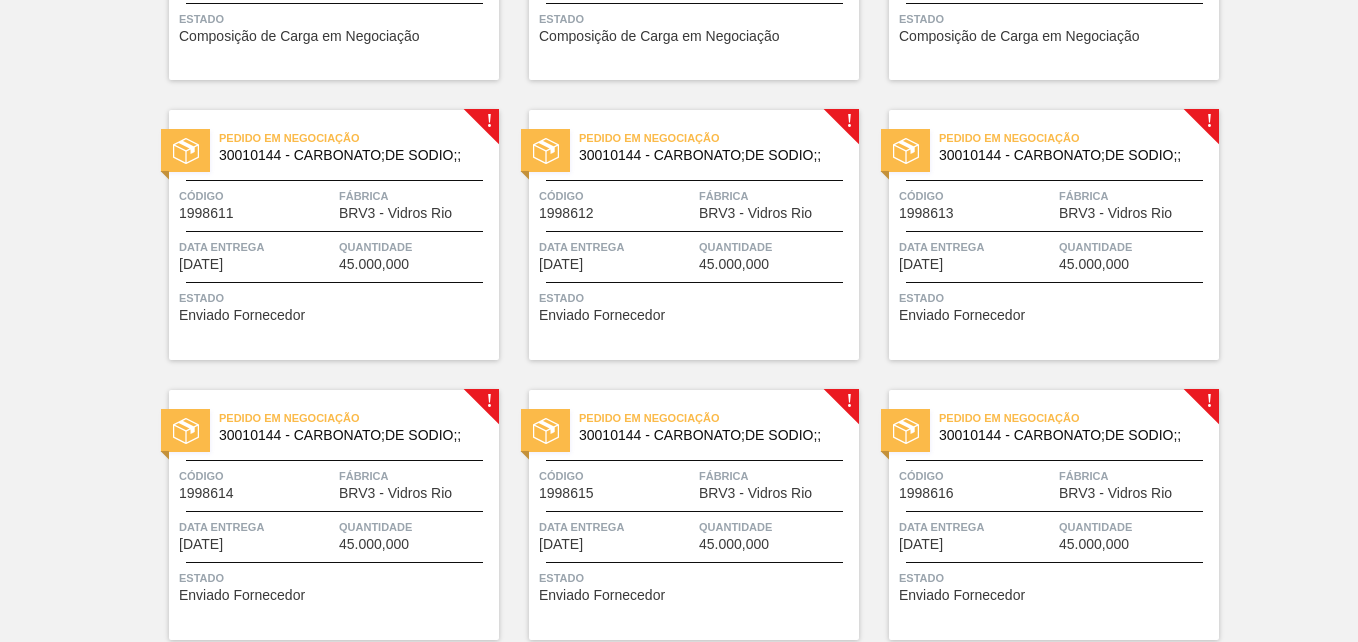 click on "Pedido em Negociação 30010144 - CARBONATO;DE SODIO;; Código 1998613 Fábrica BRV3 - Vidros Rio Data entrega 12/08/2025 Quantidade 45.000,000 Estado Enviado Fornecedor" at bounding box center [1054, 235] 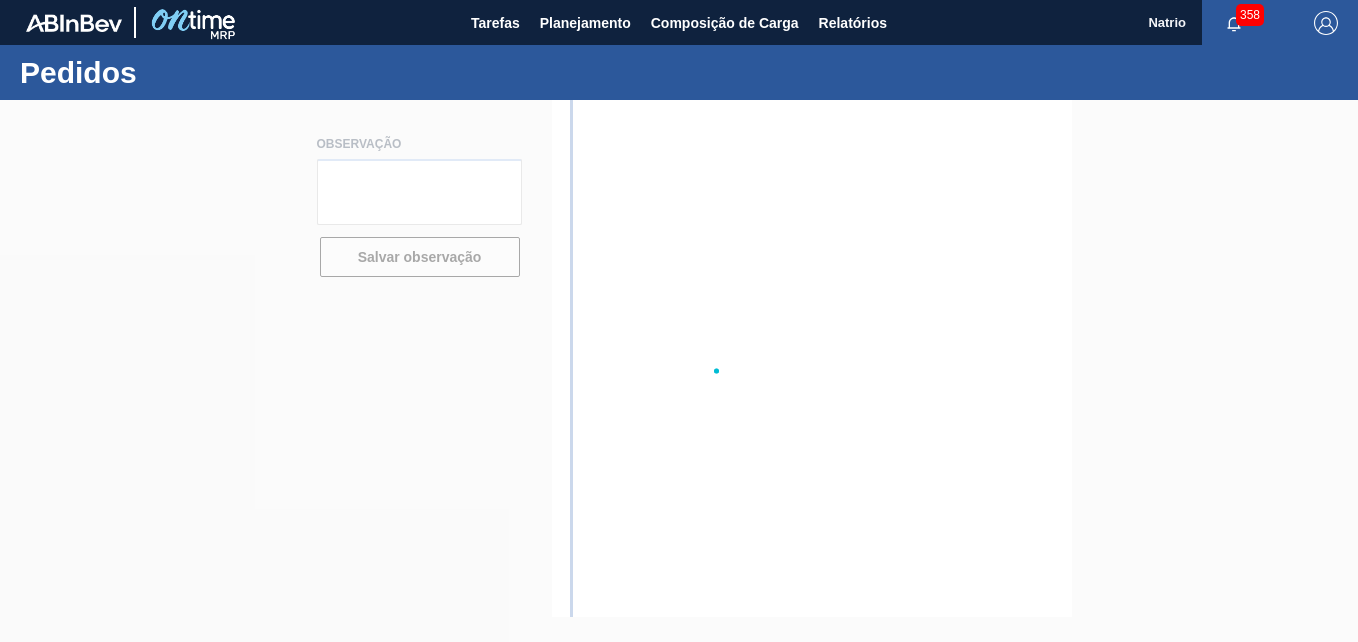scroll, scrollTop: 0, scrollLeft: 0, axis: both 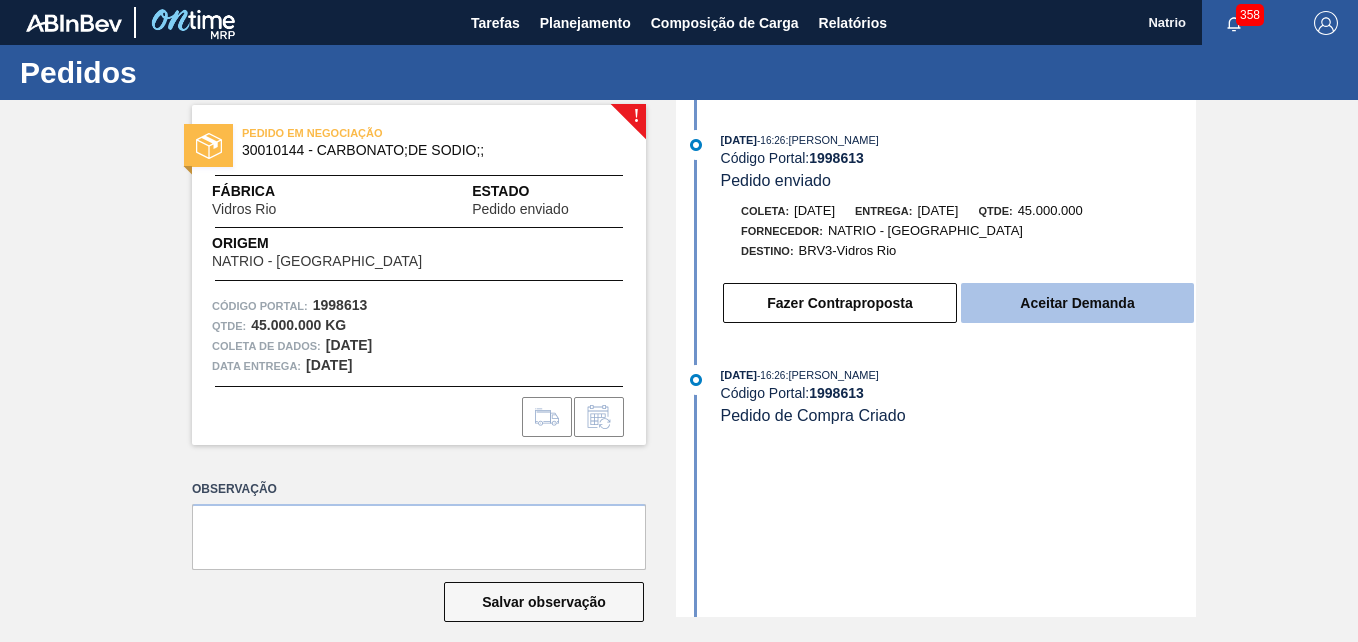 click on "Aceitar Demanda" at bounding box center (1077, 303) 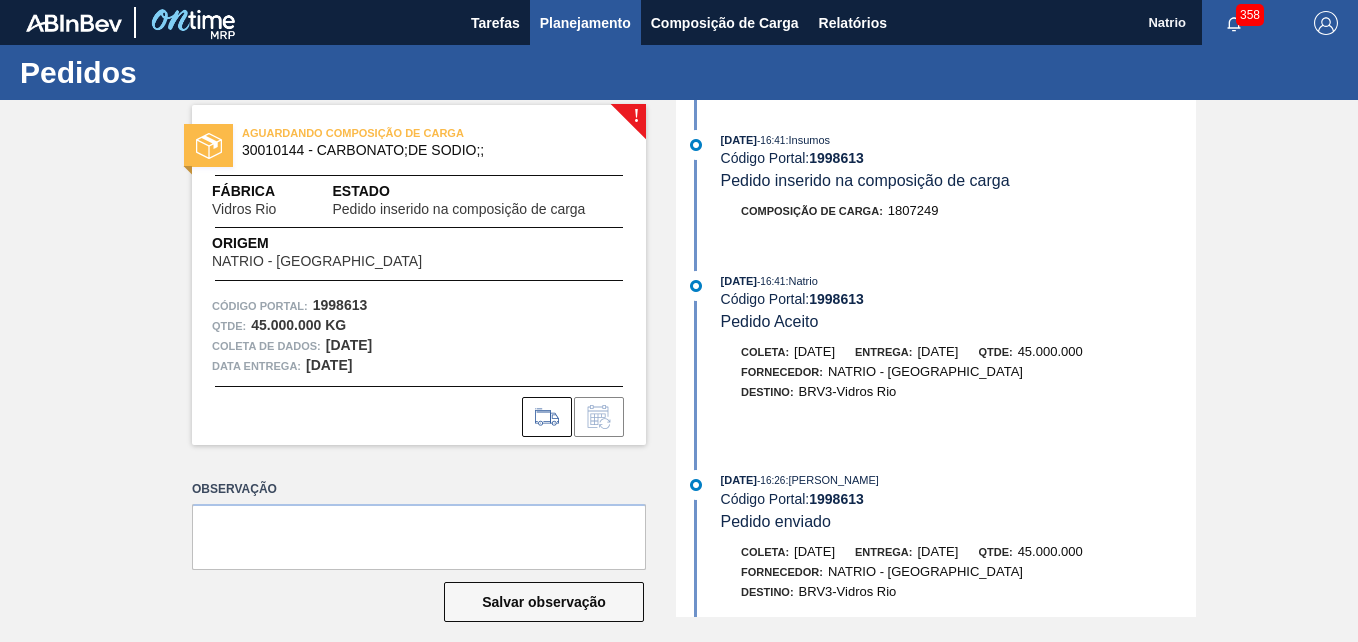 click on "Planejamento" at bounding box center [585, 23] 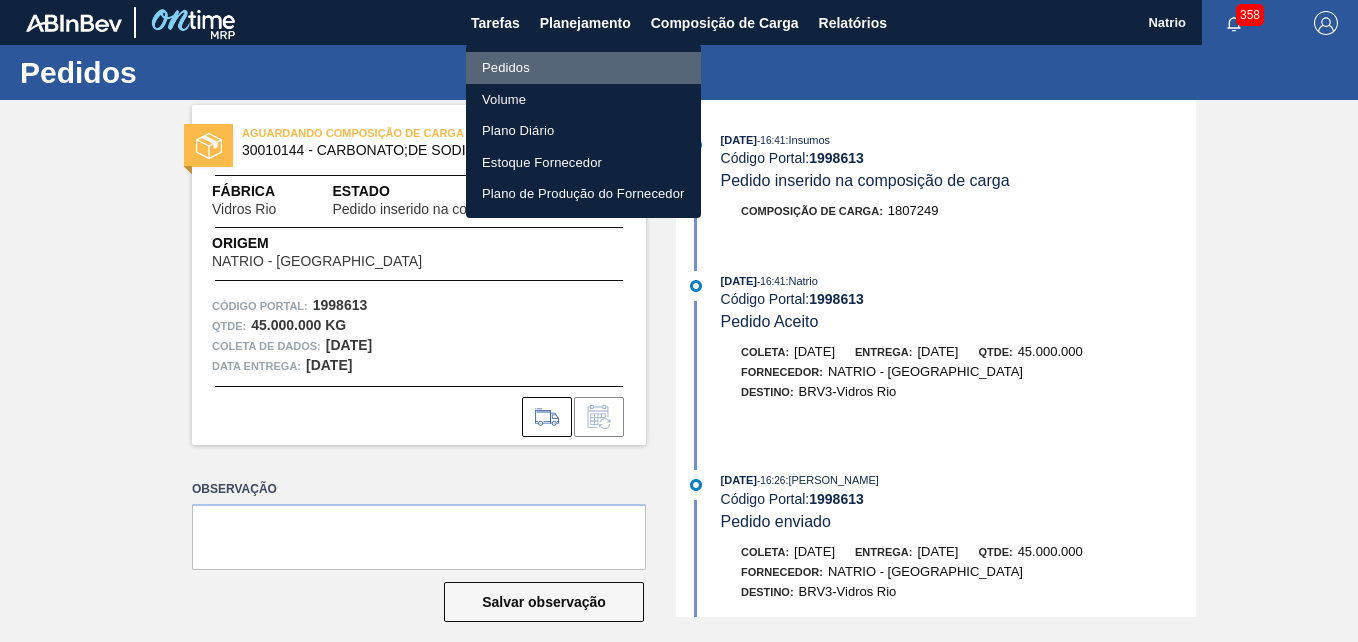 click on "Pedidos" at bounding box center [583, 68] 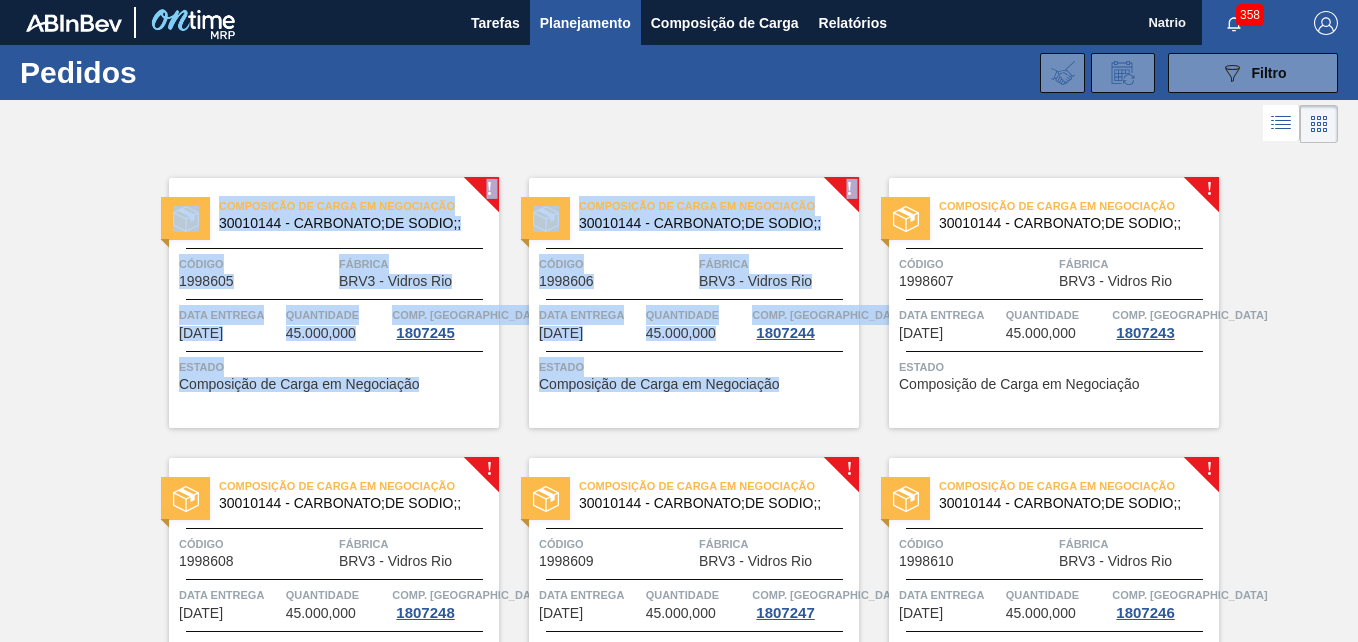 drag, startPoint x: 1354, startPoint y: 109, endPoint x: 1353, endPoint y: 174, distance: 65.00769 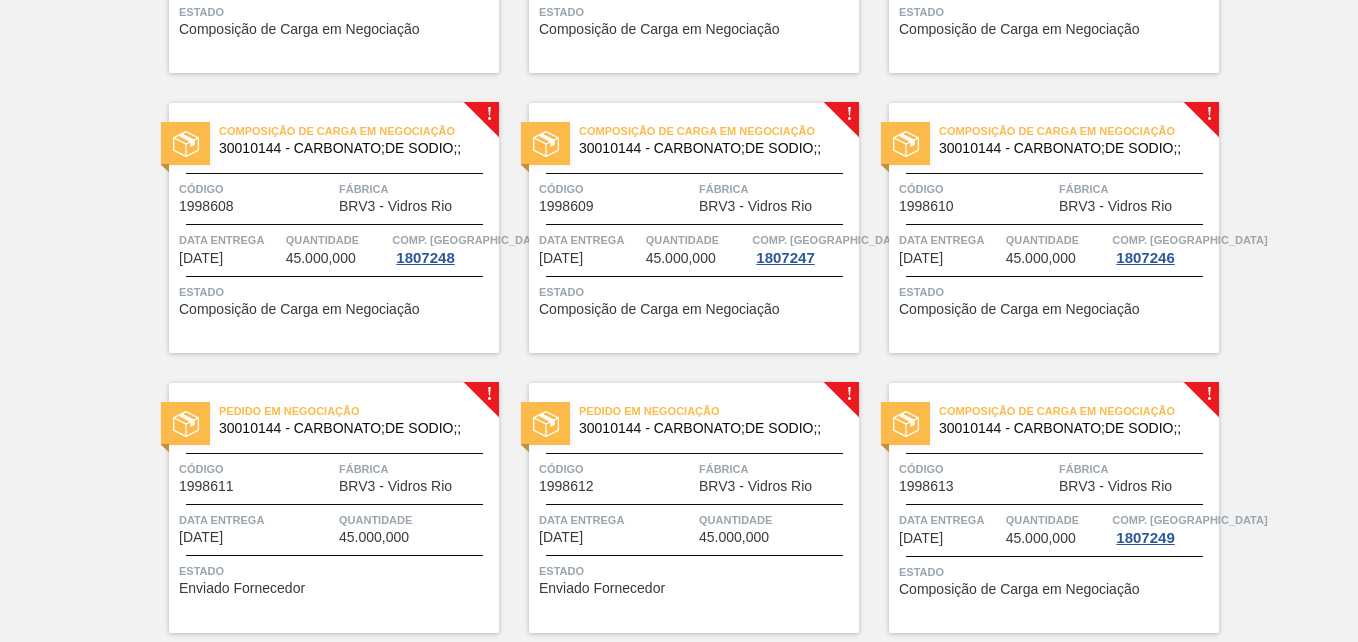scroll, scrollTop: 365, scrollLeft: 0, axis: vertical 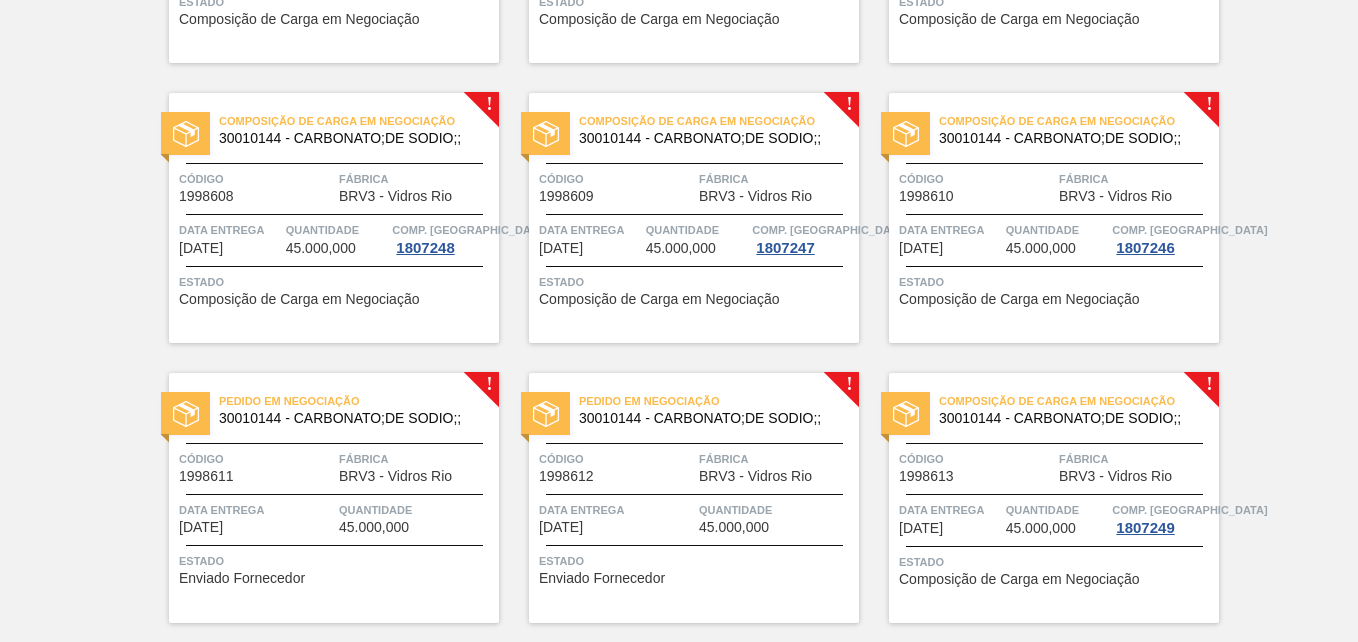click on "Composição de Carga em Negociação 30010144 - CARBONATO;DE SODIO;; Código 1998608 Fábrica BRV3 - Vidros Rio Data entrega 07/08/2025 Quantidade 45.000,000 Comp. Carga 1807248 Estado Composição de Carga em Negociação" at bounding box center (334, 218) 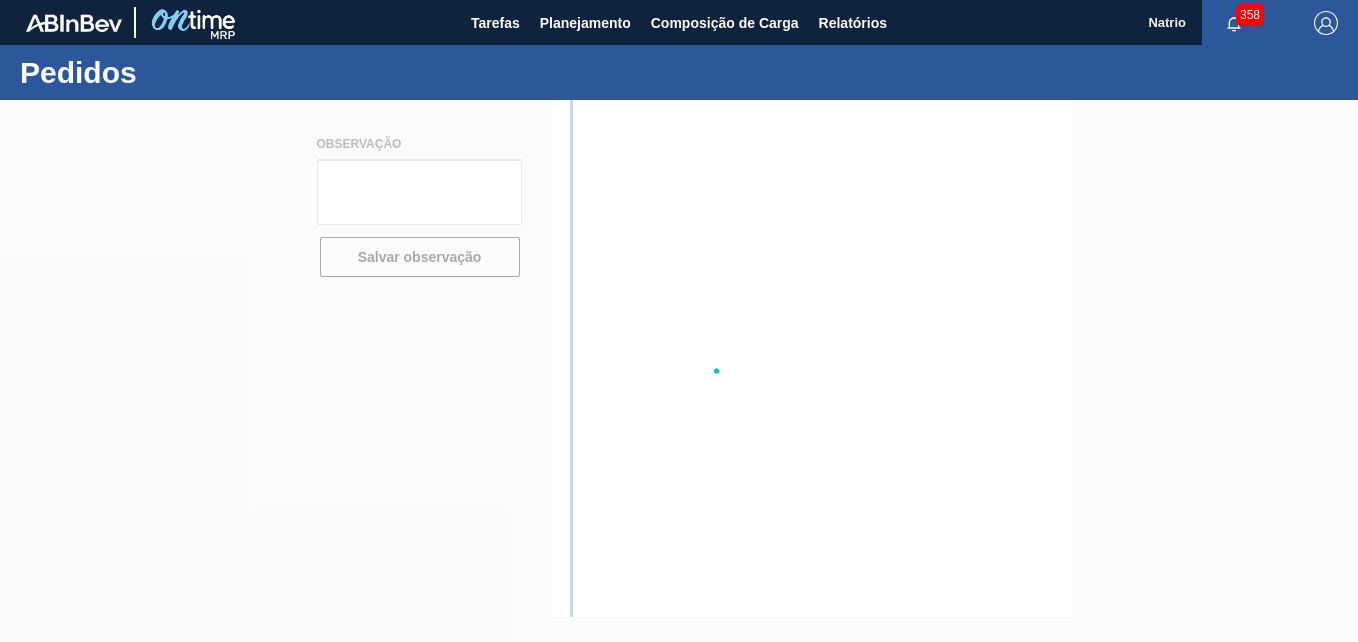 scroll, scrollTop: 0, scrollLeft: 0, axis: both 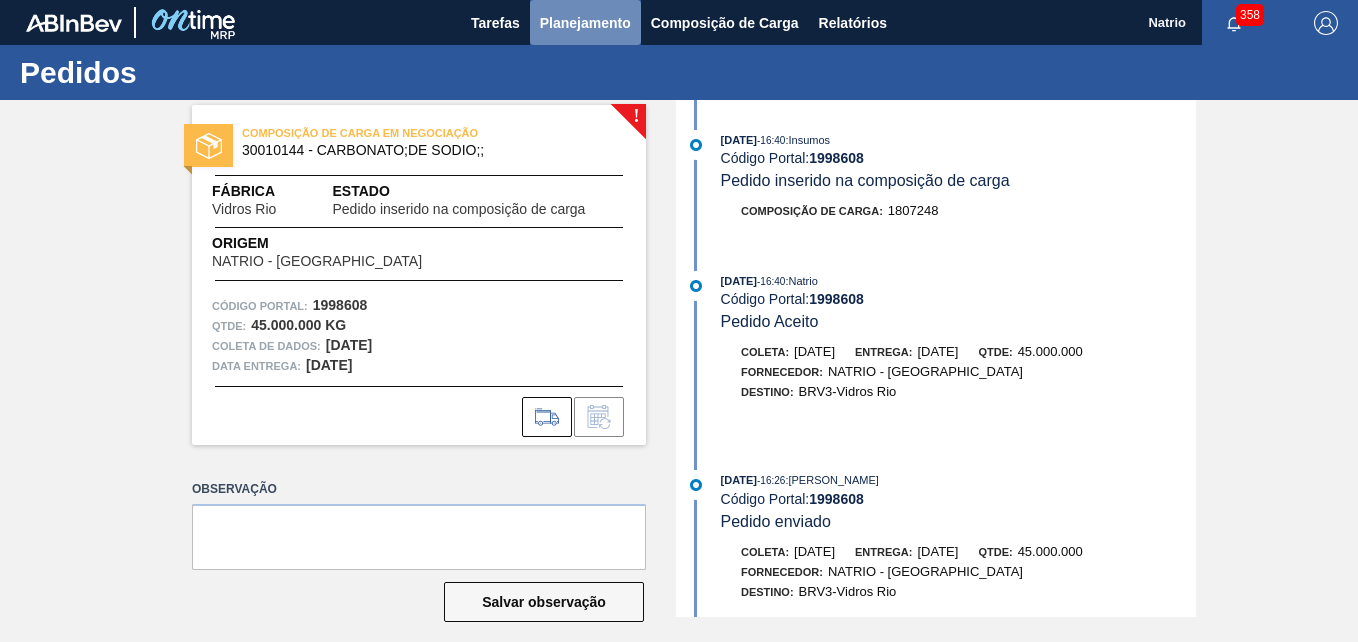 click on "Planejamento" at bounding box center [585, 23] 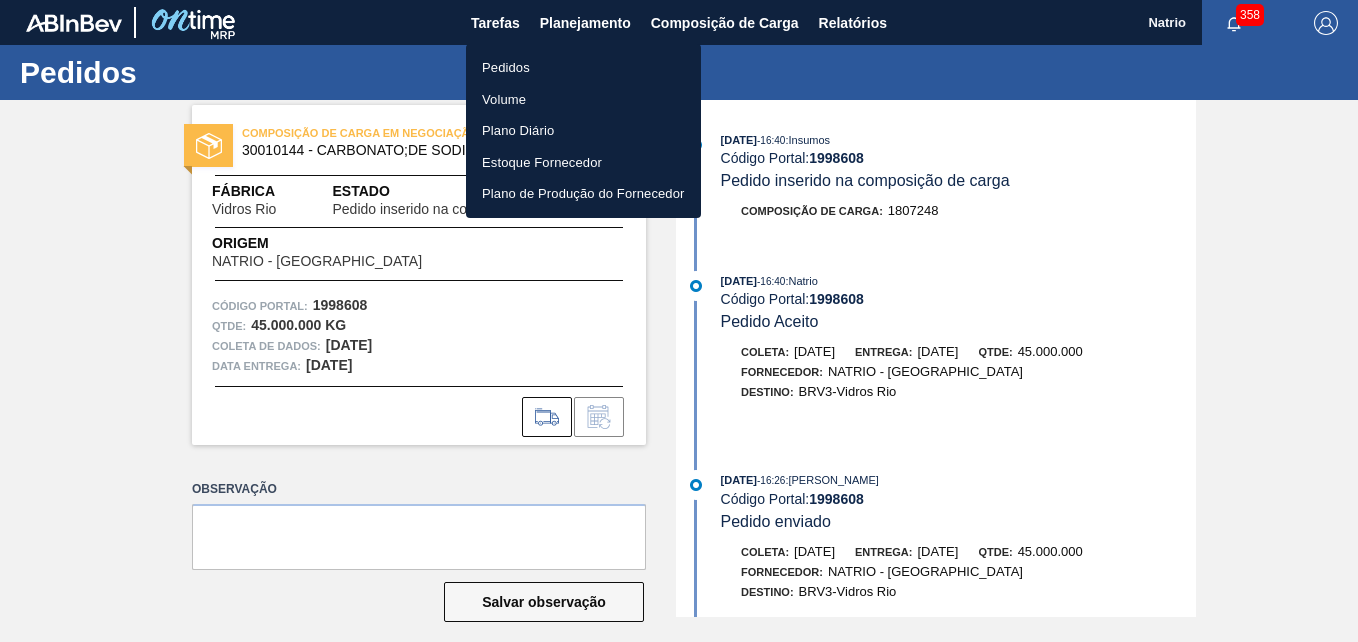 click on "Pedidos" at bounding box center (506, 68) 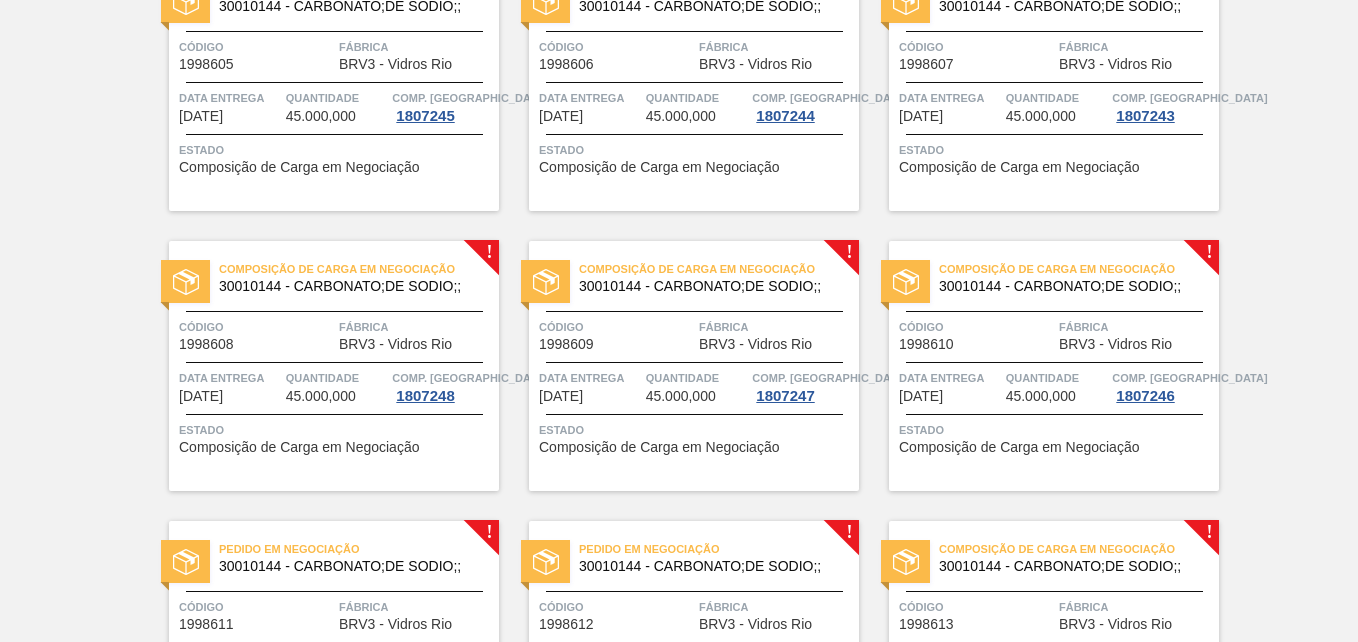 scroll, scrollTop: 381, scrollLeft: 0, axis: vertical 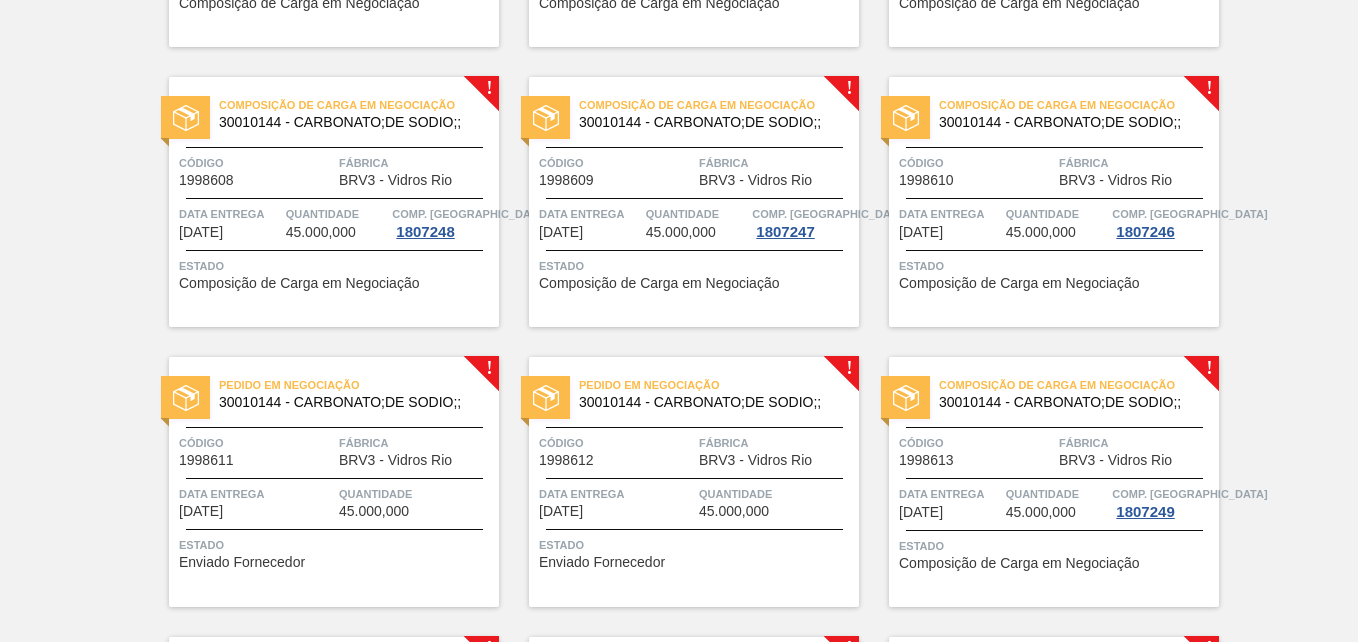 click on "Composição de Carga em Negociação 30010144 - CARBONATO;DE SODIO;; Código 1998609 Fábrica BRV3 - Vidros Rio Data entrega 08/08/2025 Quantidade 45.000,000 Comp. Carga 1807247 Estado Composição de Carga em Negociação" at bounding box center [694, 202] 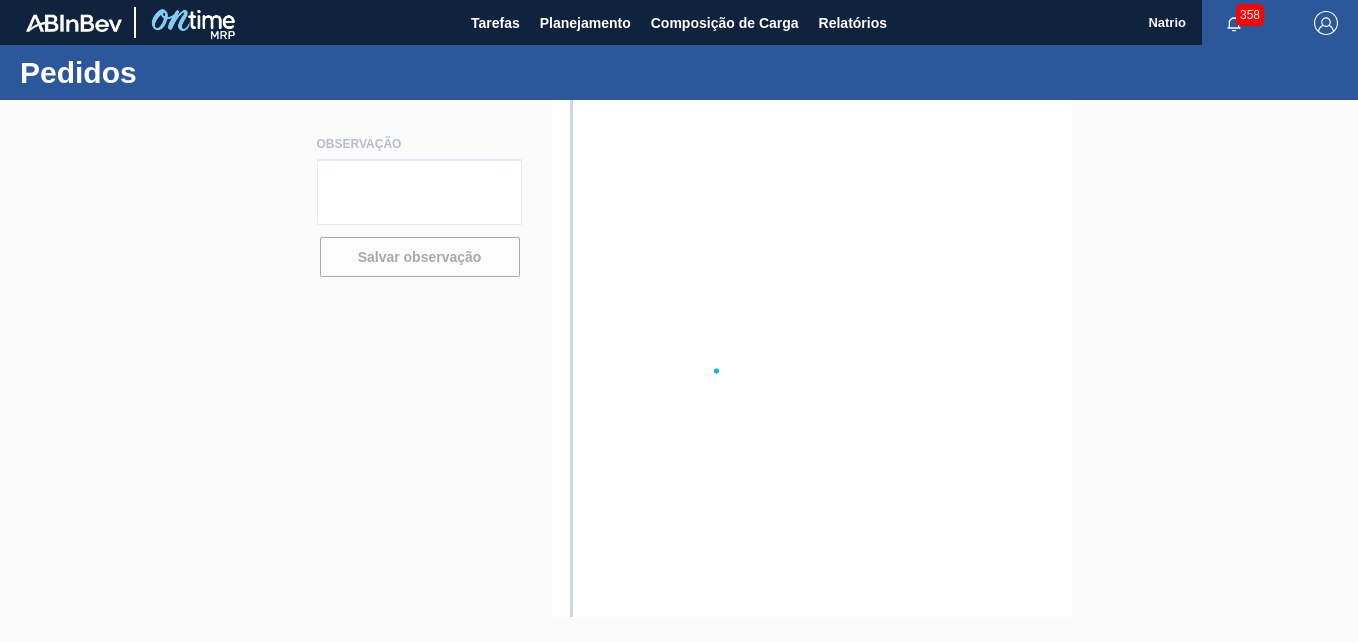 scroll, scrollTop: 0, scrollLeft: 0, axis: both 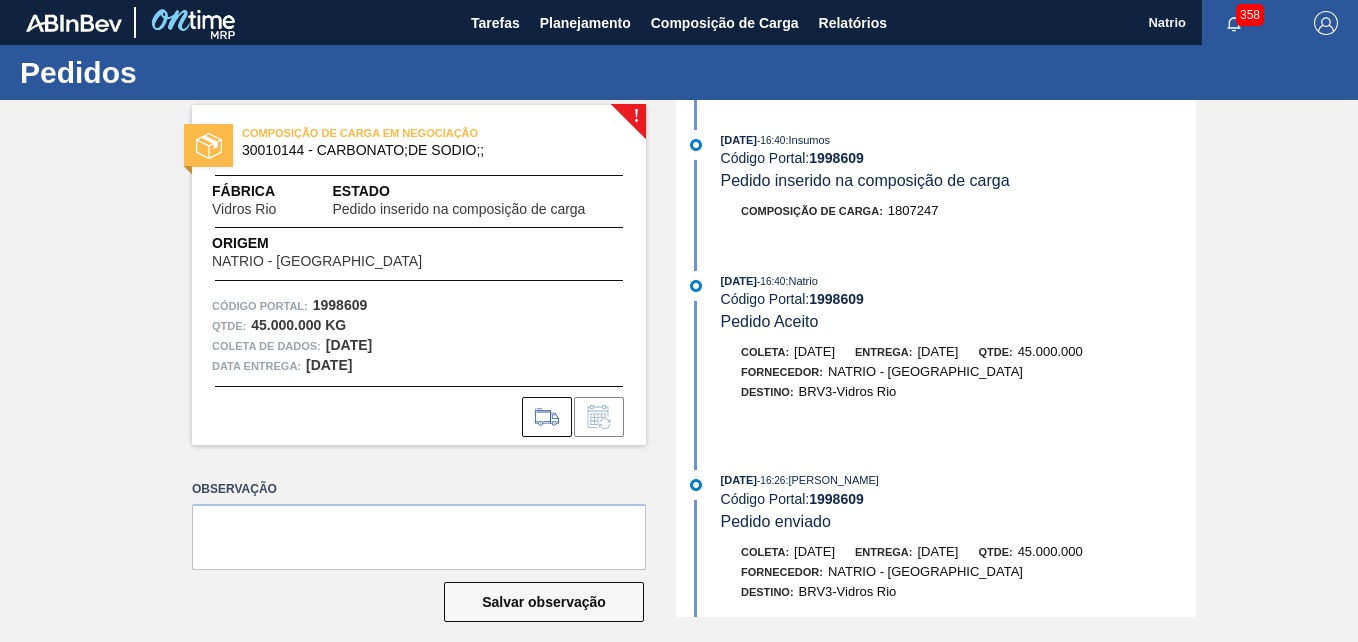 drag, startPoint x: 585, startPoint y: 26, endPoint x: 676, endPoint y: 65, distance: 99.00505 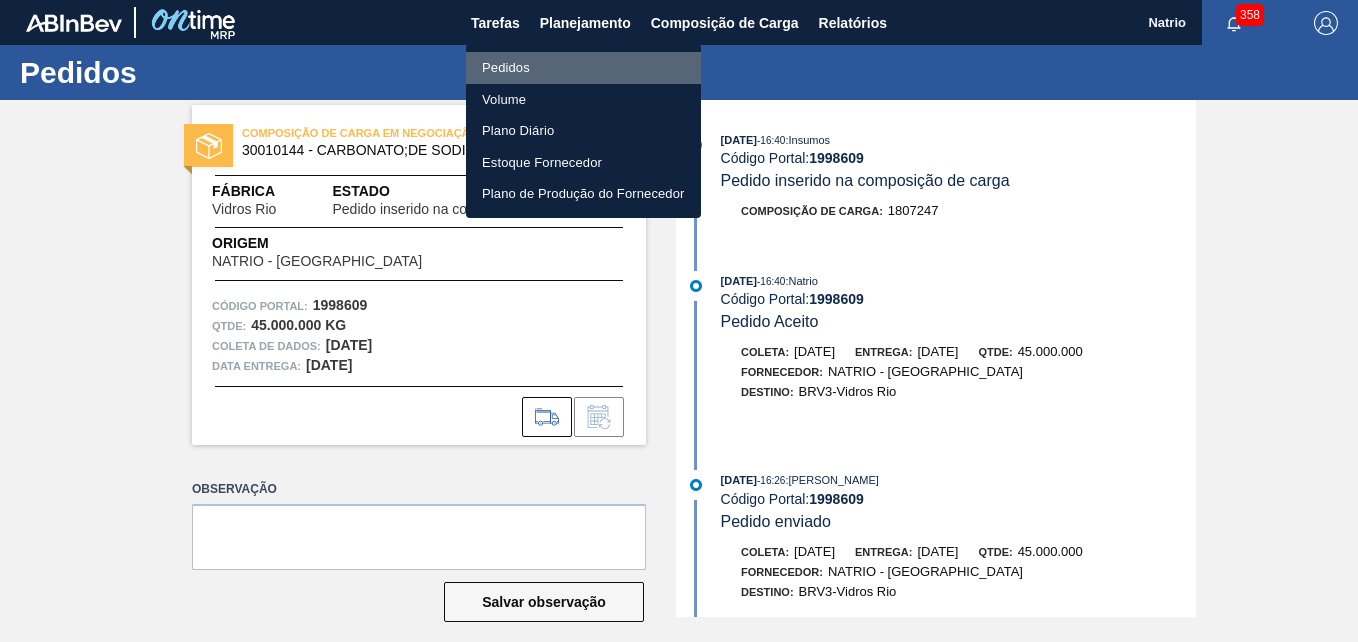 click on "Pedidos" at bounding box center (506, 68) 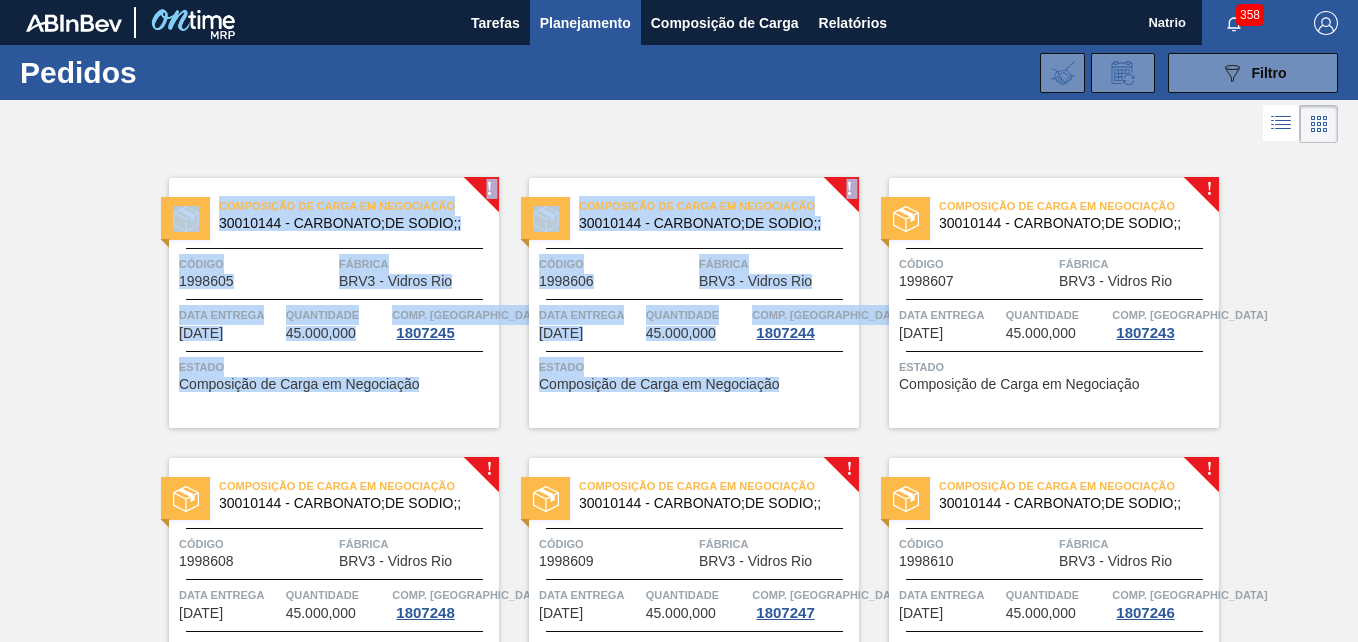 drag, startPoint x: 1354, startPoint y: 104, endPoint x: 1352, endPoint y: 163, distance: 59.03389 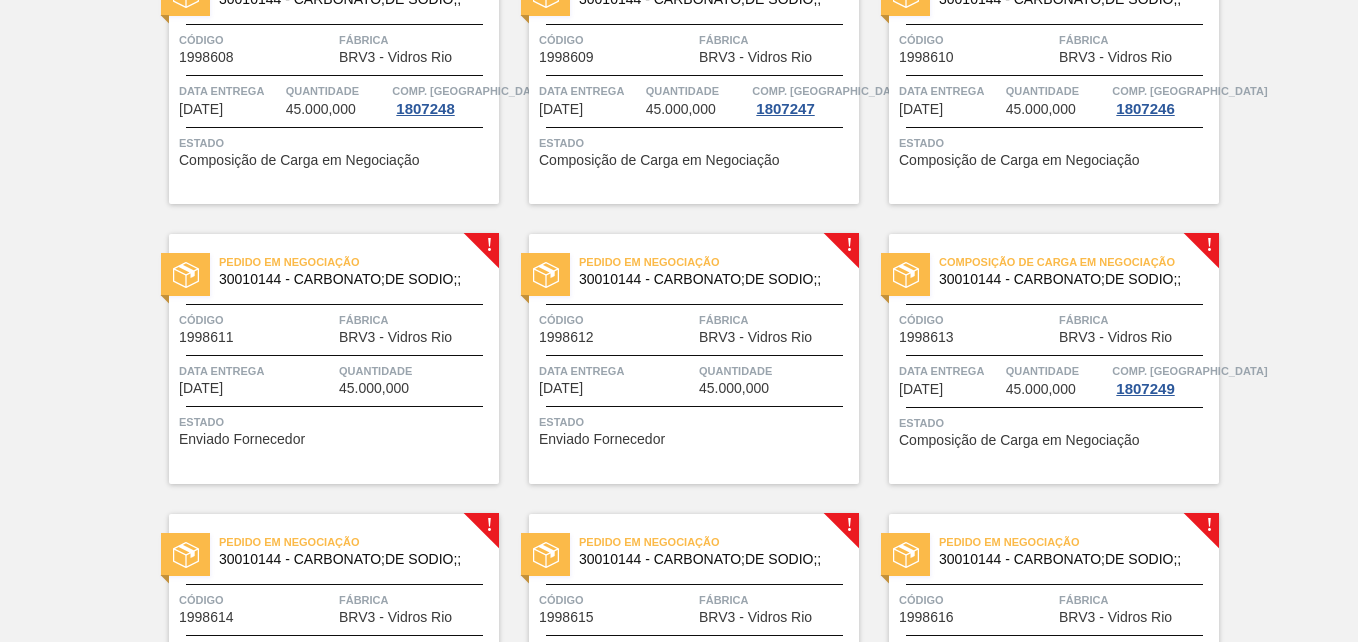 scroll, scrollTop: 587, scrollLeft: 0, axis: vertical 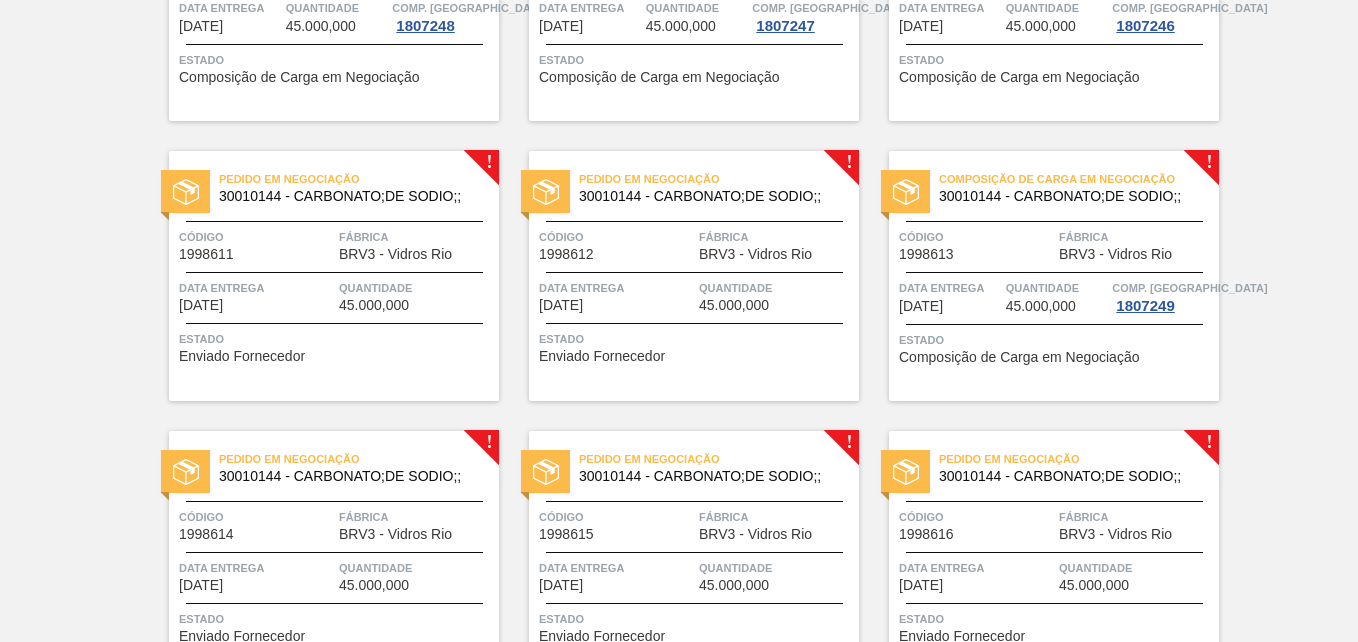click on "Composição de Carga em Negociação 30010144 - CARBONATO;DE SODIO;; Código 1998613 Fábrica BRV3 - Vidros Rio Data entrega 12/08/2025 Quantidade 45.000,000 Comp. Carga 1807249 Estado Composição de Carga em Negociação" at bounding box center [1054, 276] 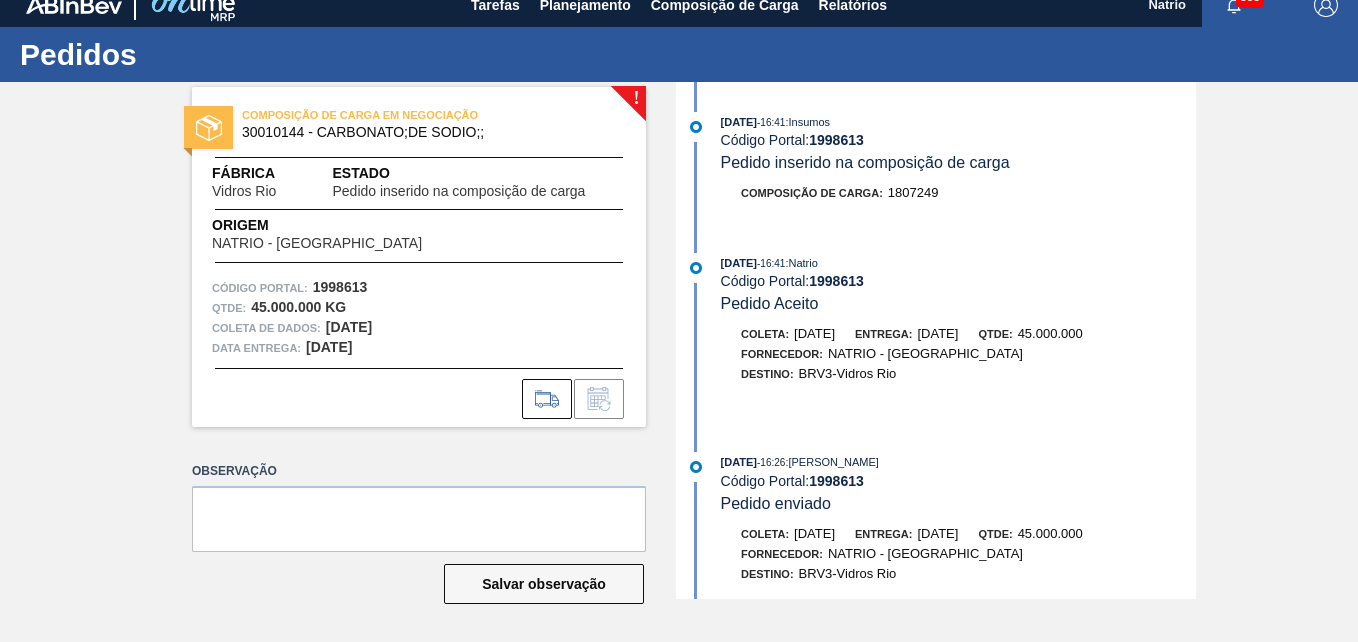 scroll, scrollTop: 0, scrollLeft: 0, axis: both 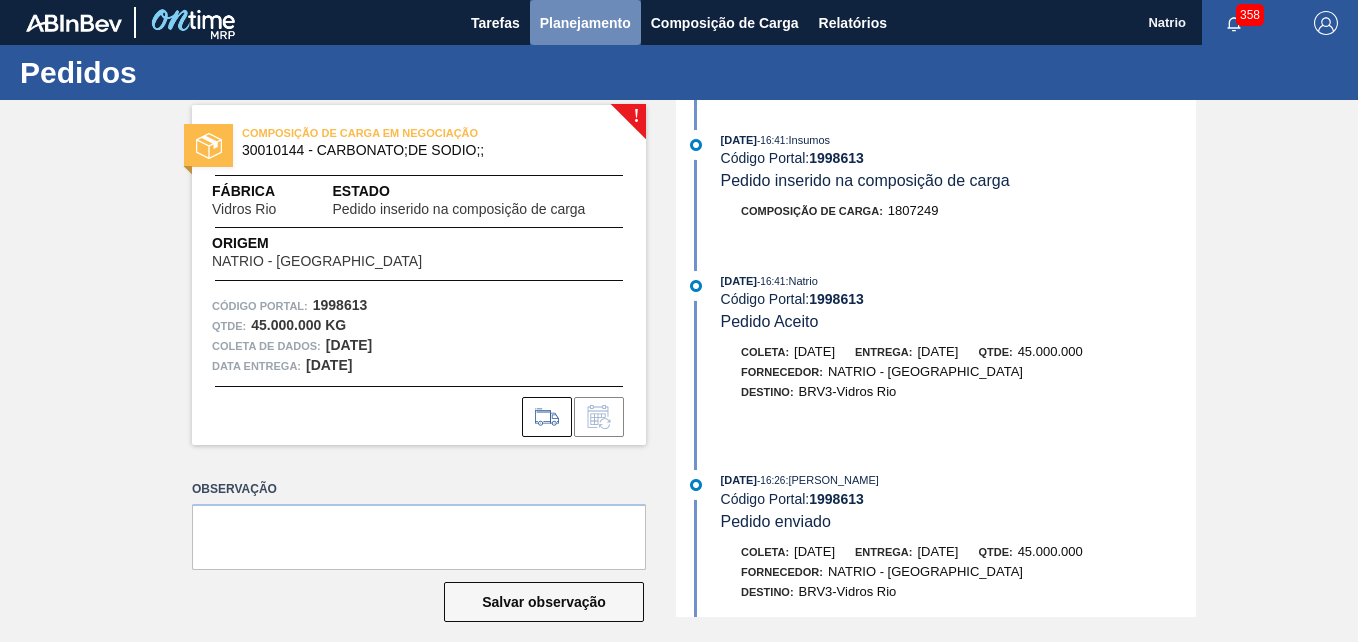 click on "Planejamento" at bounding box center (585, 23) 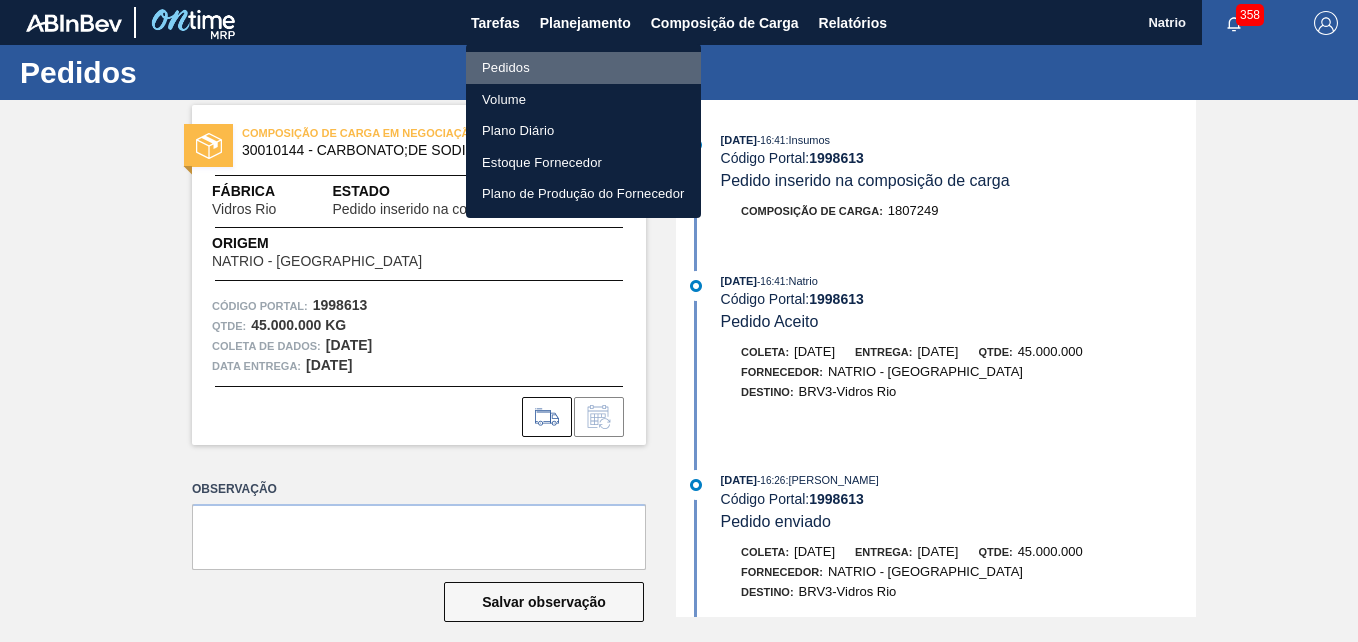 click on "Pedidos" at bounding box center [506, 68] 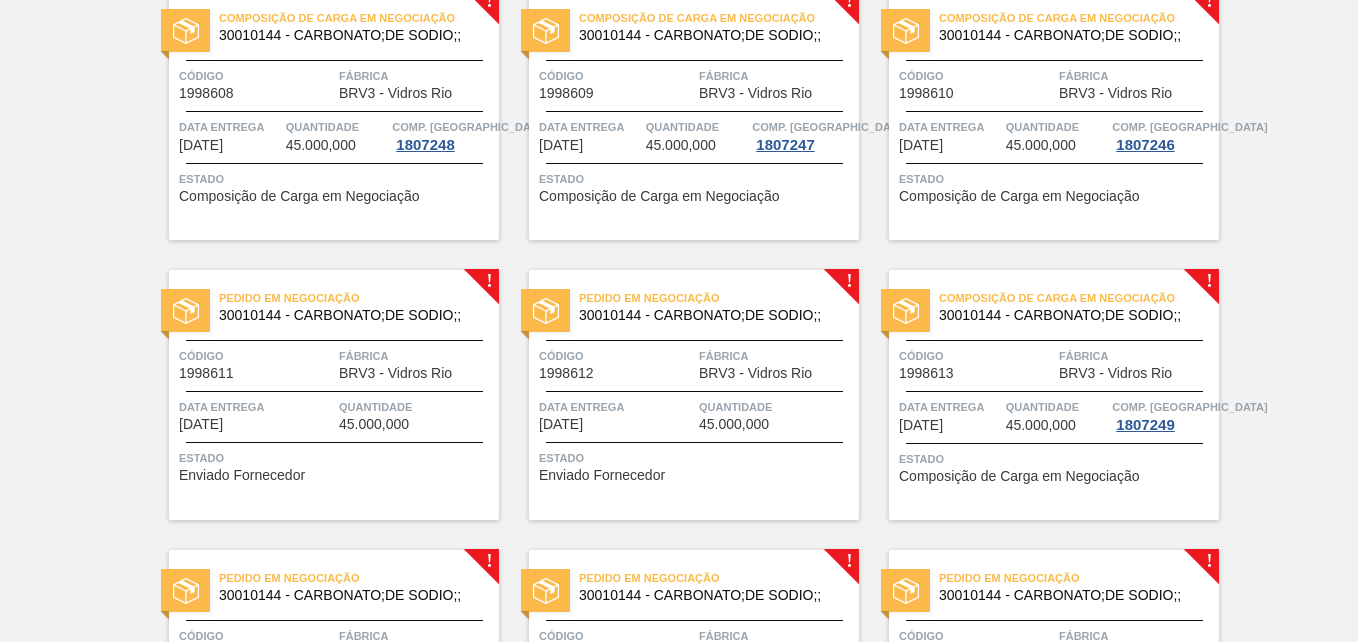 scroll, scrollTop: 515, scrollLeft: 0, axis: vertical 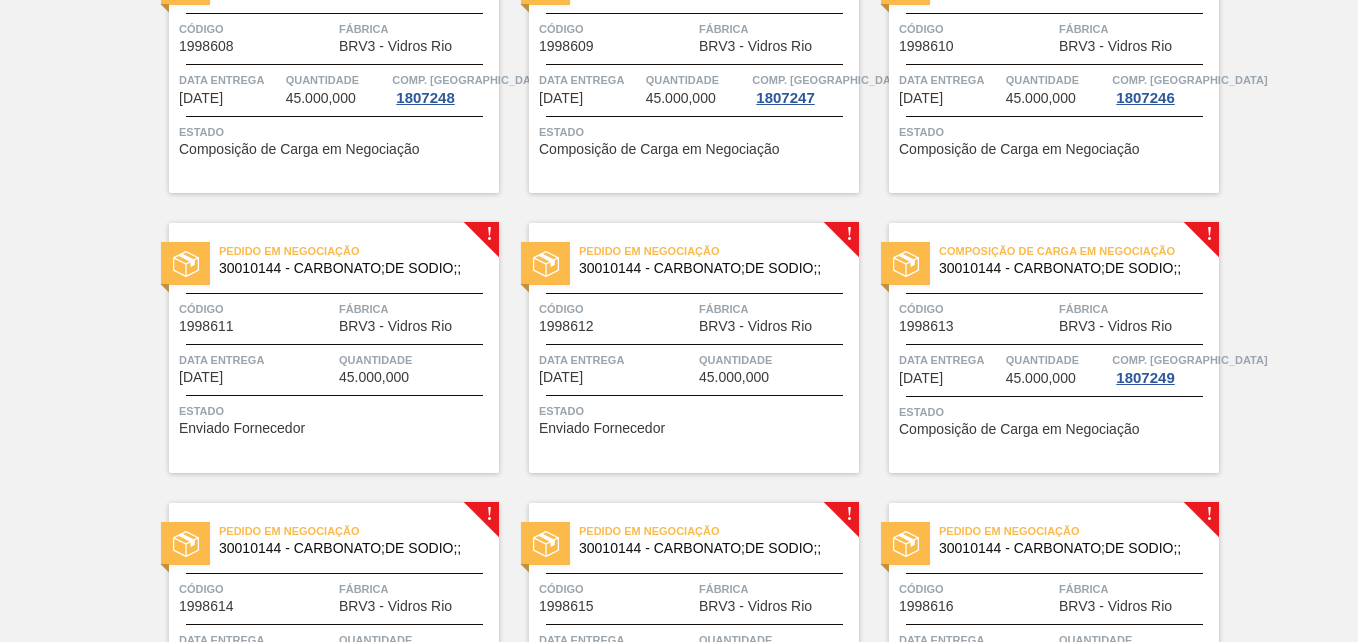 click on "Pedido em Negociação 30010144 - CARBONATO;DE SODIO;; Código 1998612 Fábrica BRV3 - Vidros Rio Data entrega 10/08/2025 Quantidade 45.000,000 Estado Enviado Fornecedor" at bounding box center (694, 348) 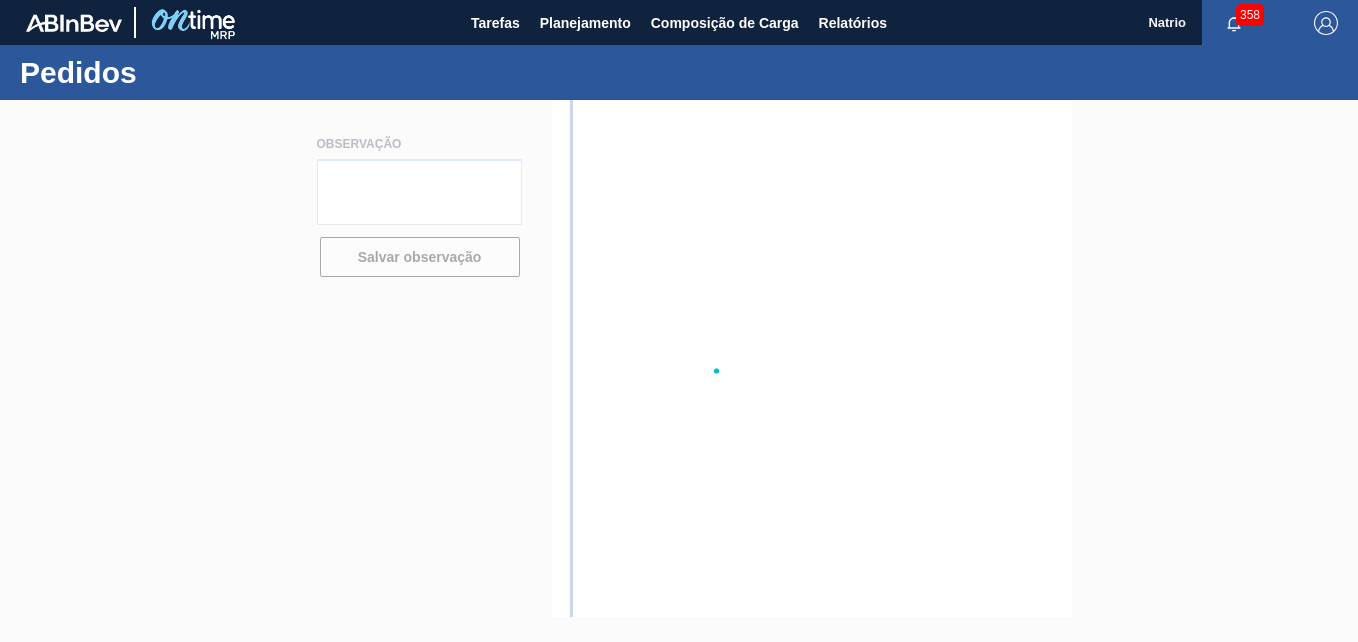 scroll, scrollTop: 0, scrollLeft: 0, axis: both 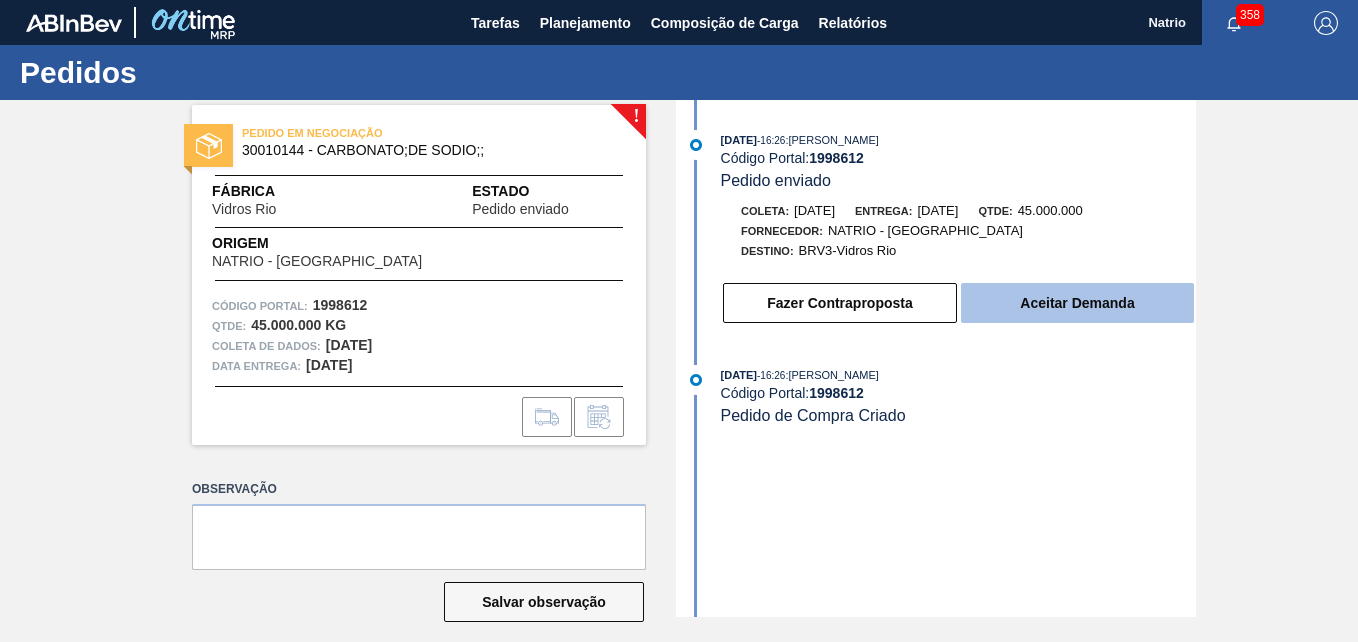 click on "Aceitar Demanda" at bounding box center (1077, 303) 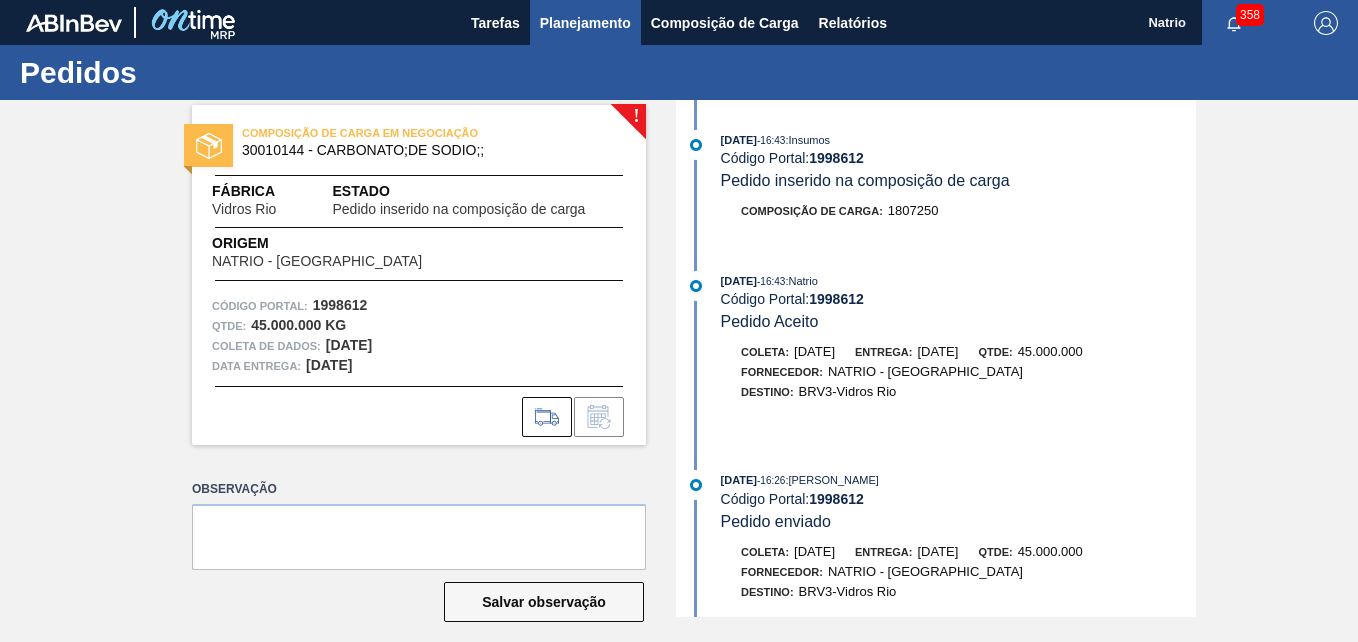click on "Planejamento" at bounding box center [585, 23] 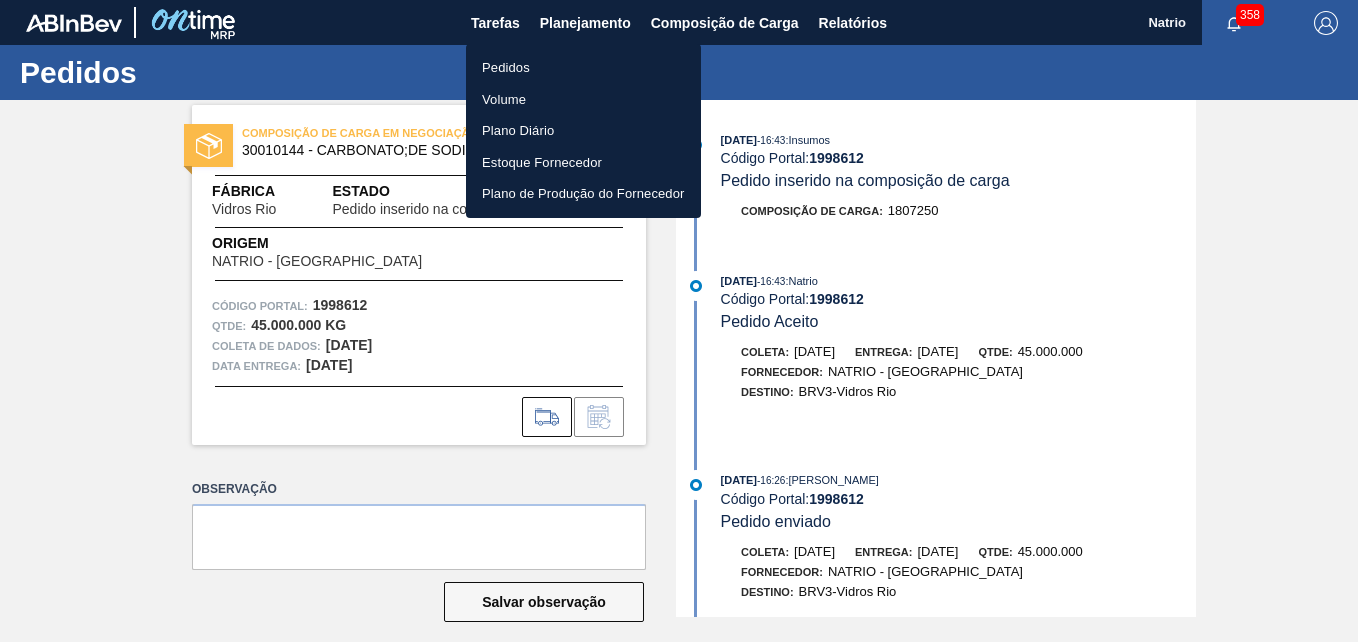 click on "Pedidos" at bounding box center [506, 68] 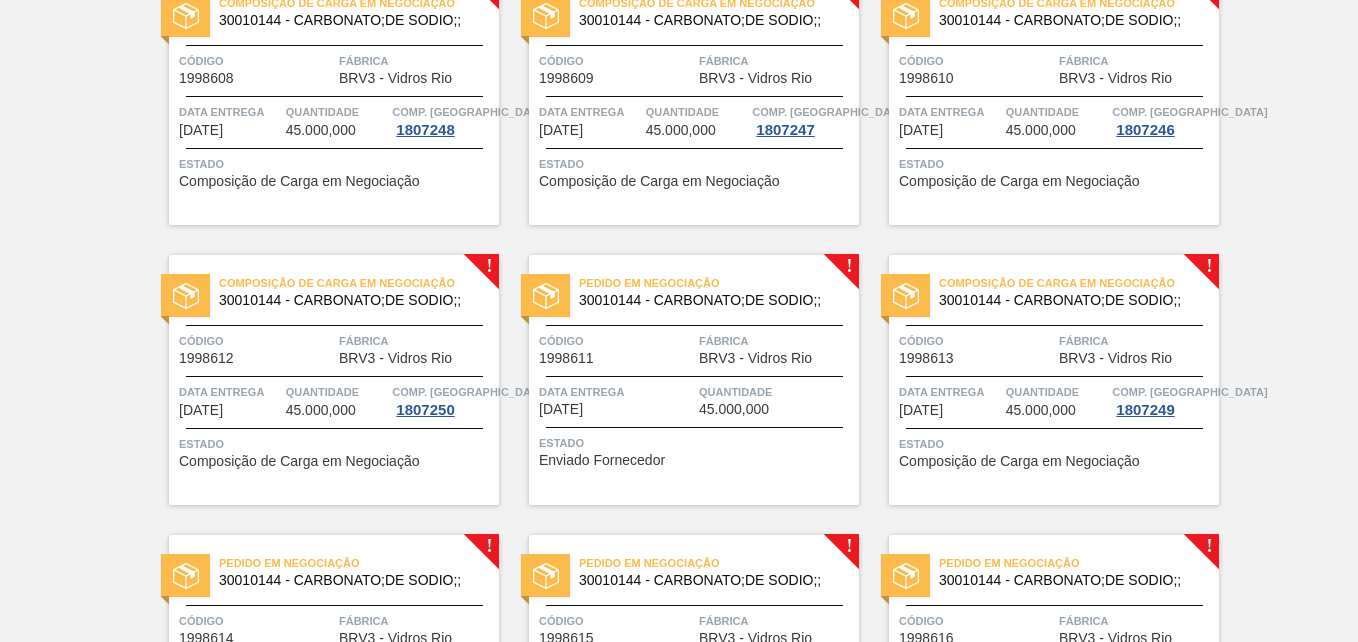scroll, scrollTop: 561, scrollLeft: 0, axis: vertical 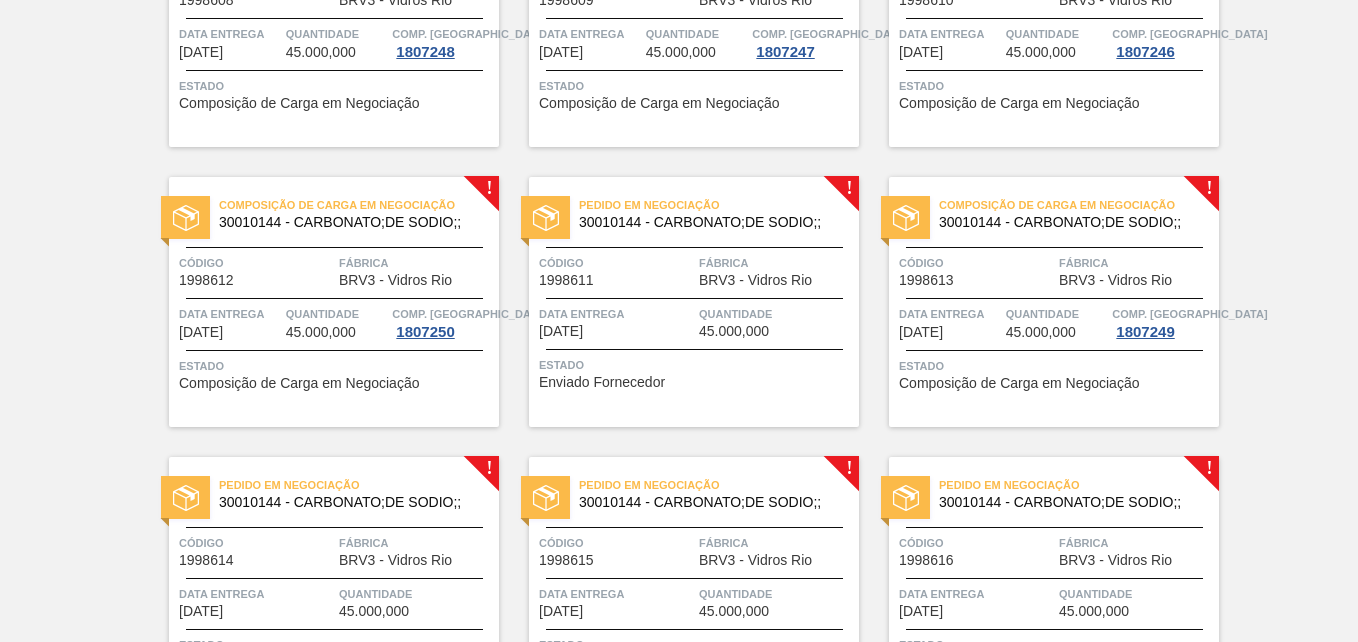 click on "Composição de Carga em Negociação 30010144 - CARBONATO;DE SODIO;;" at bounding box center [334, 209] 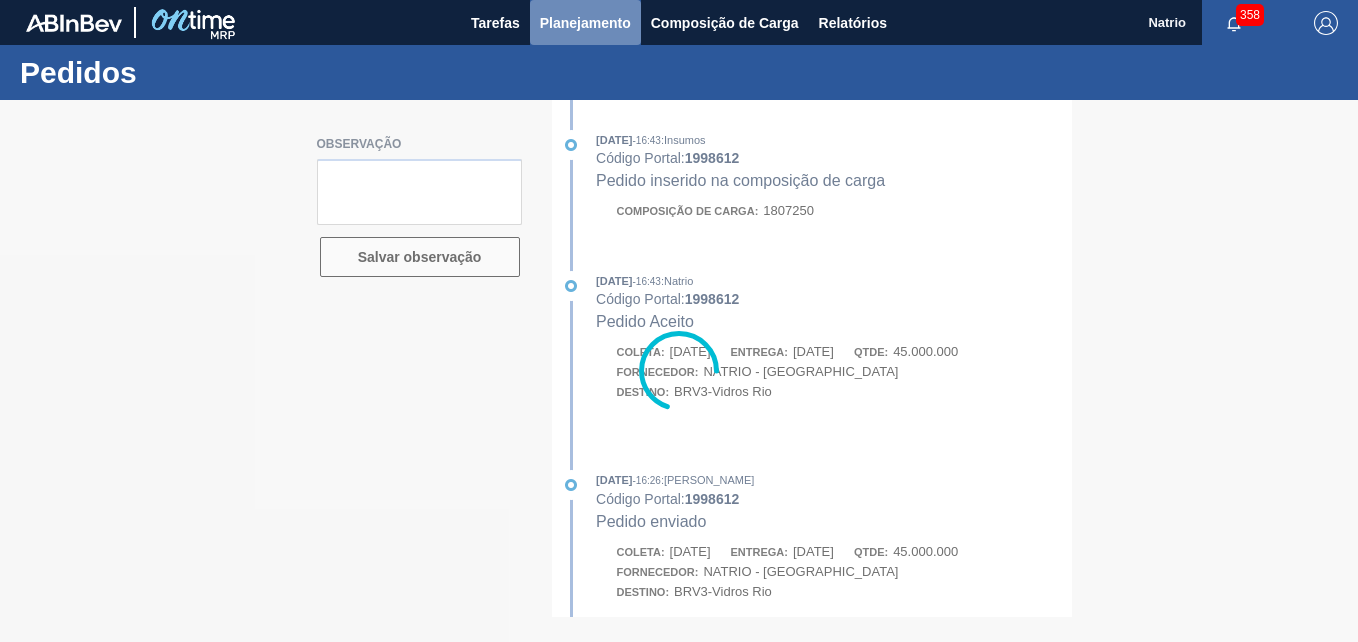 click on "Planejamento" at bounding box center (585, 23) 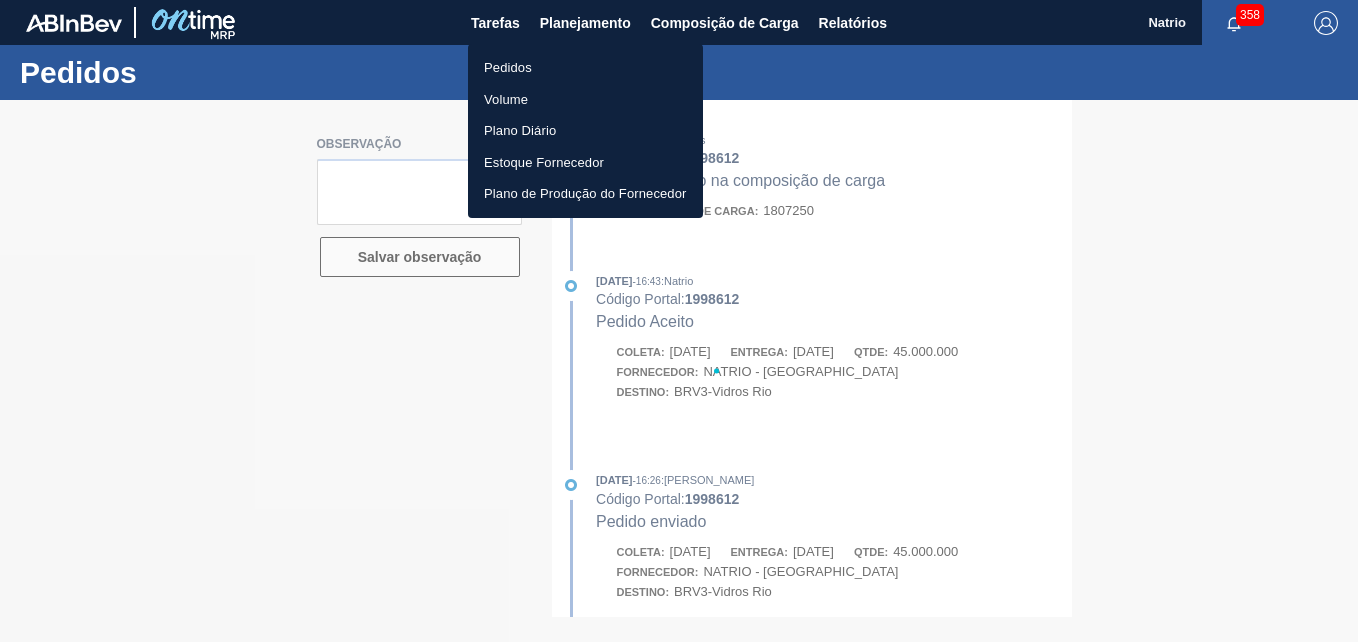 click on "Pedidos" at bounding box center [508, 68] 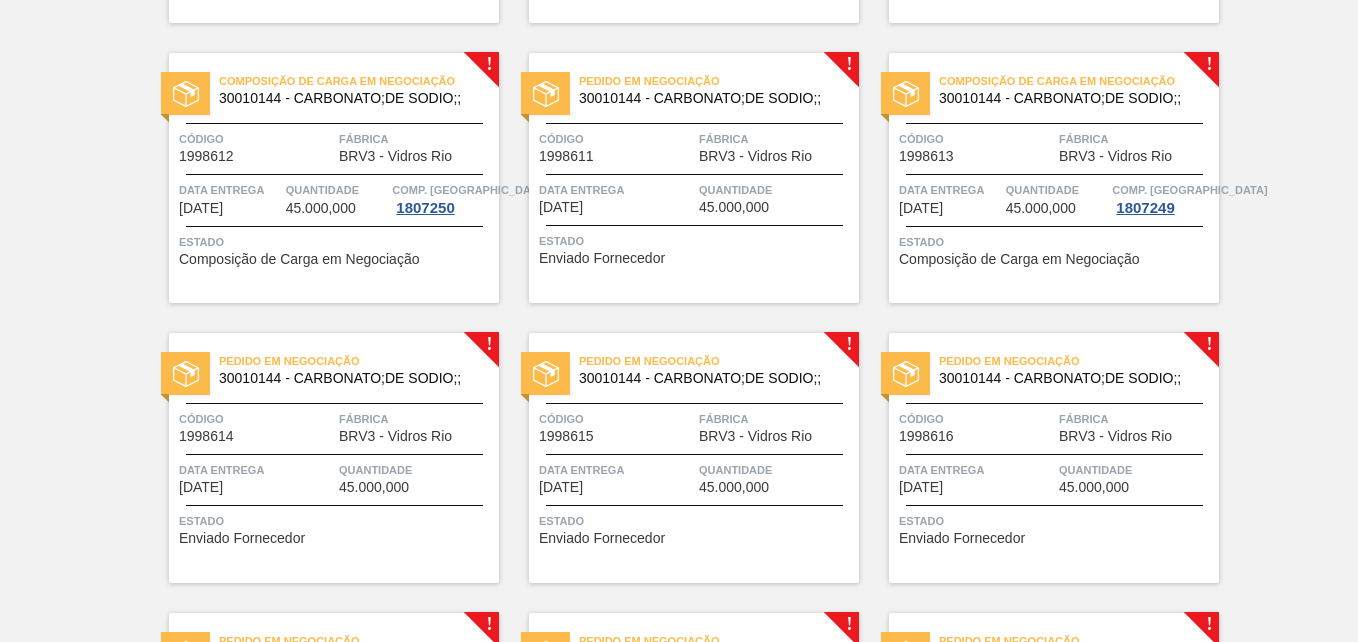 scroll, scrollTop: 654, scrollLeft: 0, axis: vertical 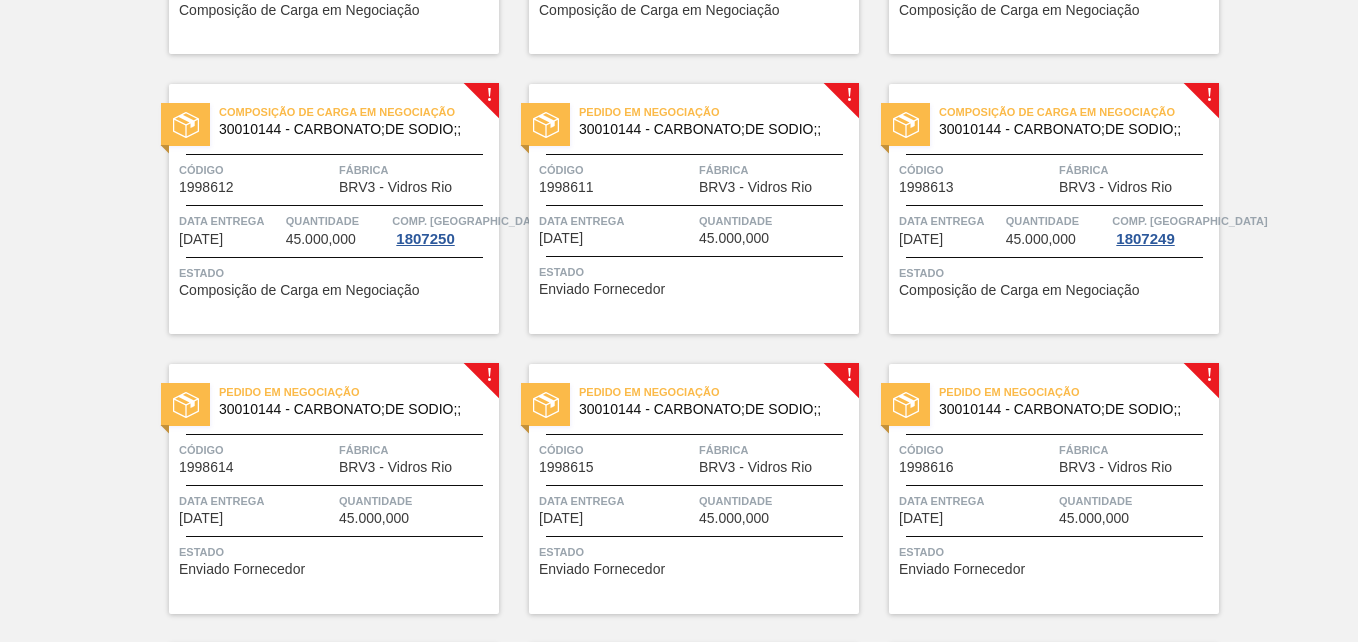 click on "Pedido em Negociação 30010144 - CARBONATO;DE SODIO;; Código 1998611 Fábrica BRV3 - Vidros Rio Data entrega 10/08/2025 Quantidade 45.000,000 Estado Enviado Fornecedor" at bounding box center (694, 209) 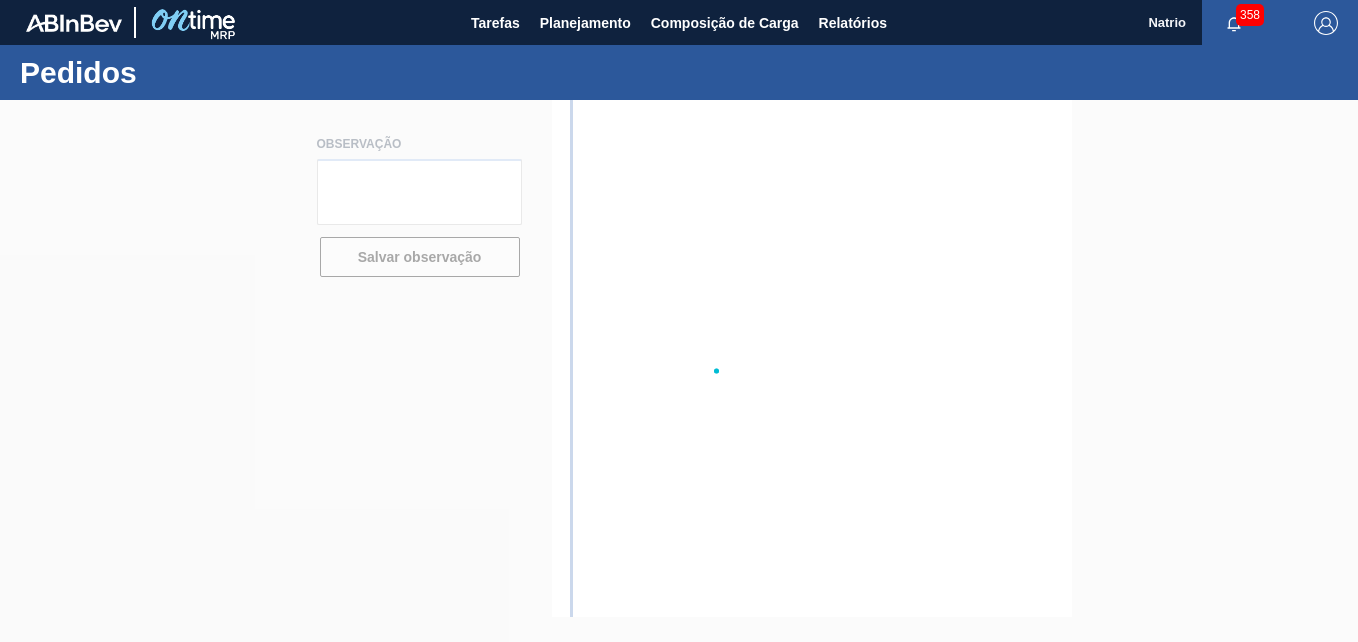 scroll, scrollTop: 0, scrollLeft: 0, axis: both 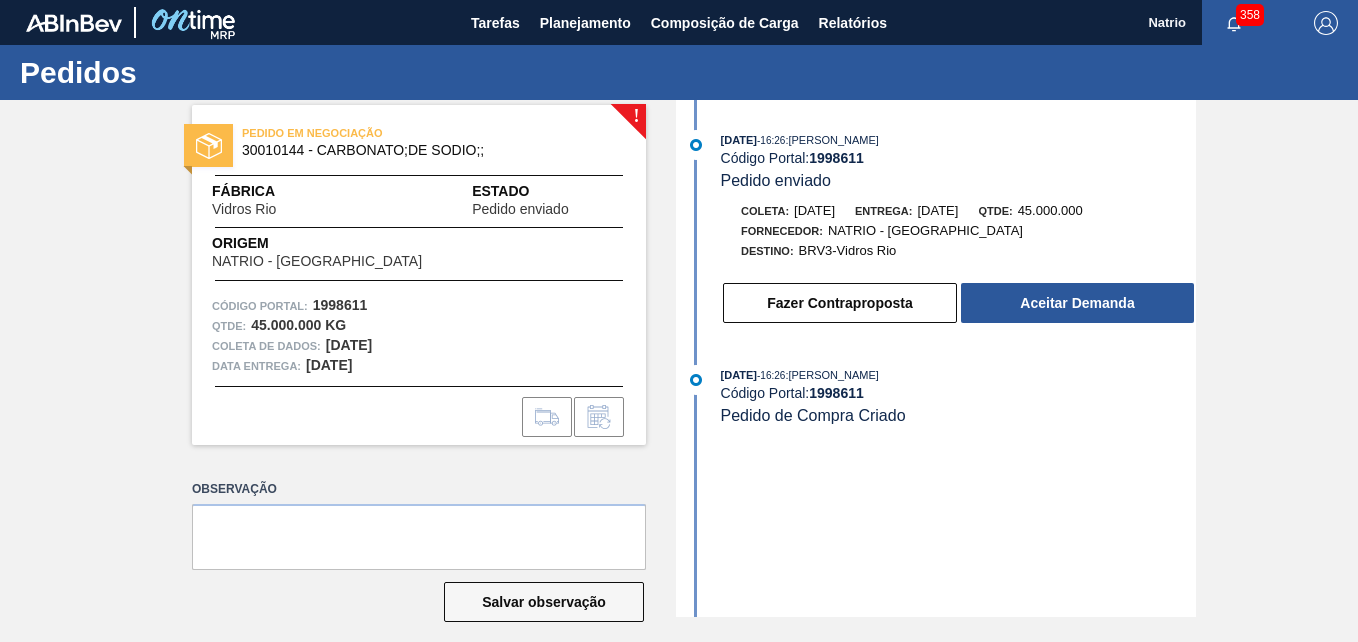 click on "Fazer Contraproposta" at bounding box center (840, 303) 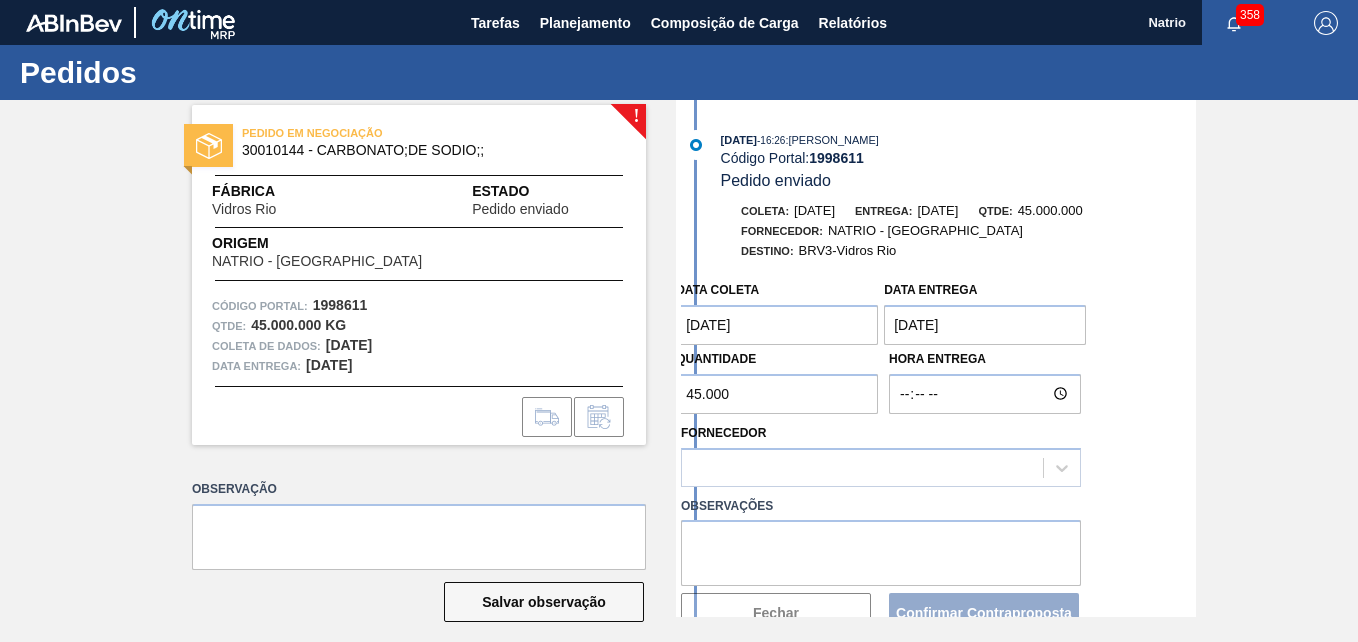 click on "! PEDIDO EM NEGOCIAÇÃO 30010144 - CARBONATO;DE SODIO;; Fábrica Vidros Rio Estado Pedido enviado Origem NATRIO - SÃO FRANCISCO DO SUL   Código Portal:  1998611 Qtde : 45.000.000 KG Coleta de dados: 08/08/2025 Data entrega: 10/08/2025  Observação Salvar observação 30/07/2025  -  16:26 :  Douglas Santana Código Portal:  1998611 Pedido enviado Coleta: 08/08/2025 Entrega: 10/08/2025 Qtde: 45.000.000 Fornecedor: NATRIO - SÃO FRANCISCO DO SUL Destino: BRV3-Vidros Rio Data coleta 08/08/2025 Data entrega 10/08/2025 Quantidade 45.000 Hora Entrega Fornecedor Observações Fechar Confirmar Contraproposta 30/07/2025  -  16:26 :  Douglas Santana Código Portal:  1998611 Pedido de Compra Criado" at bounding box center [679, 358] 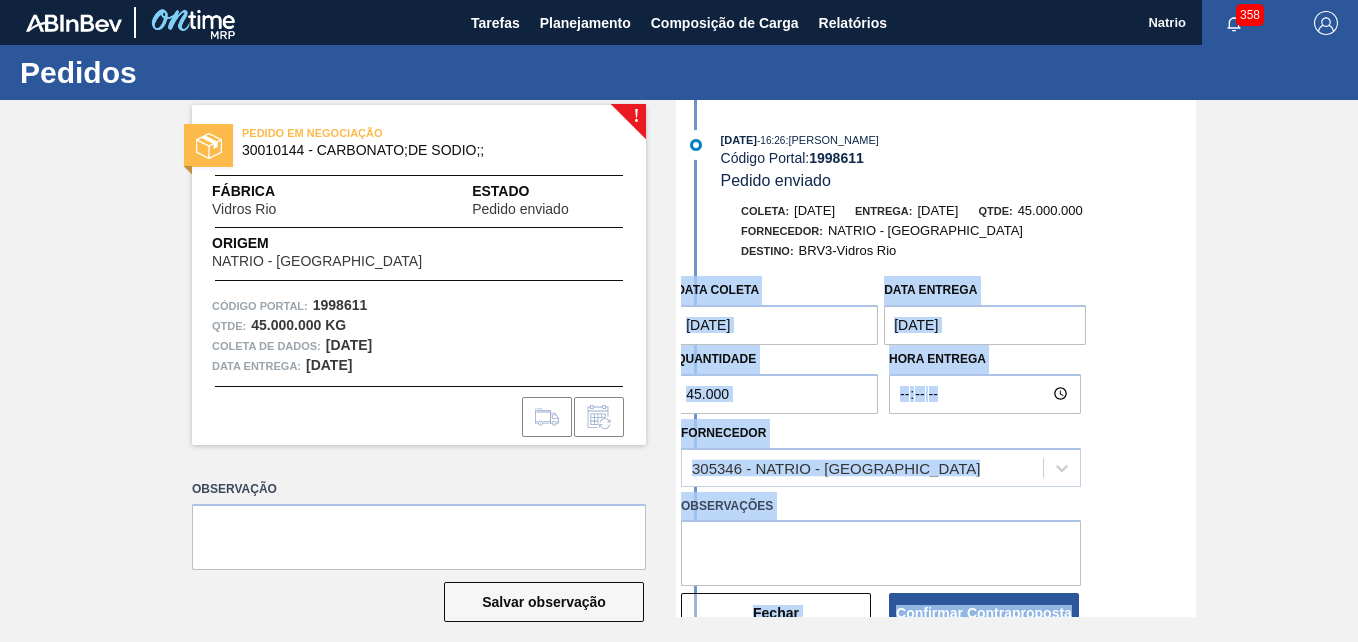 drag, startPoint x: 1196, startPoint y: 255, endPoint x: 1196, endPoint y: 310, distance: 55 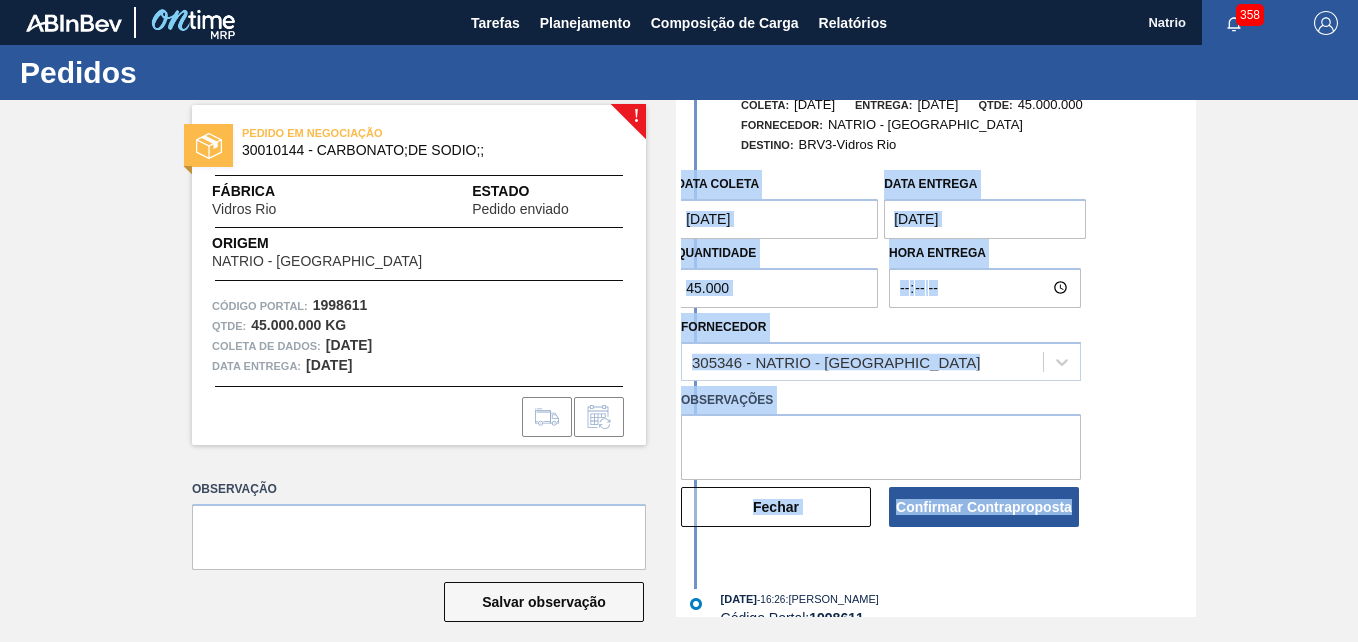 scroll, scrollTop: 157, scrollLeft: 0, axis: vertical 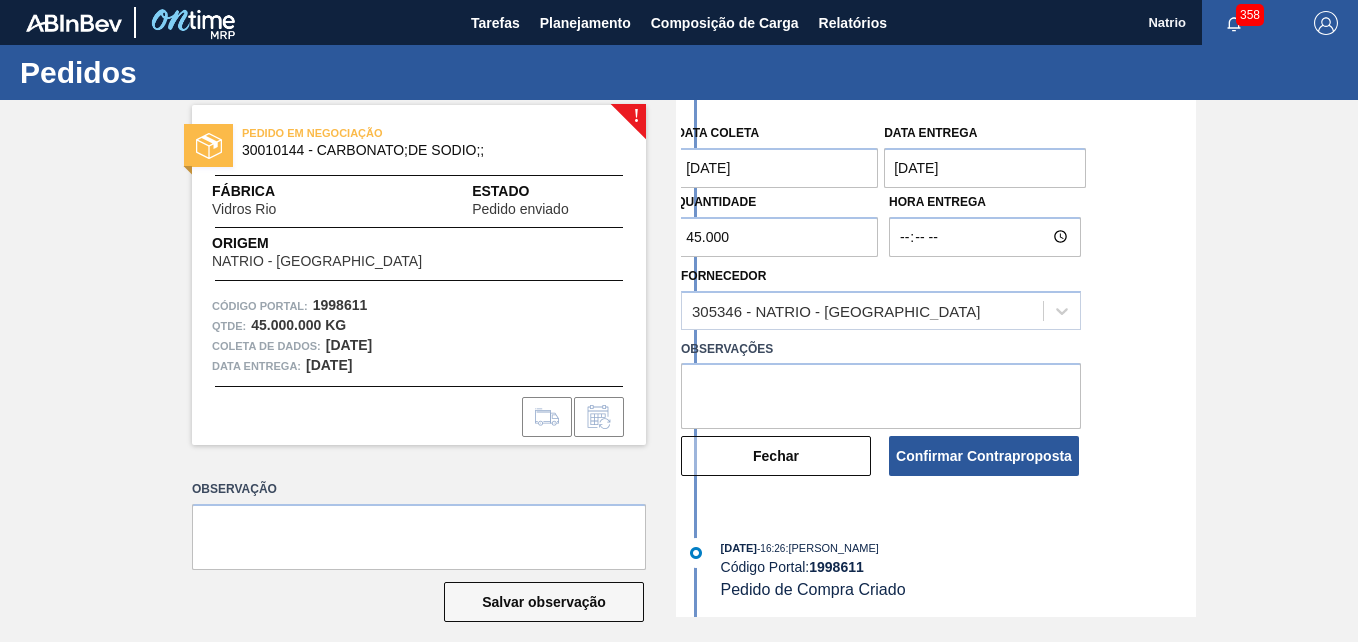 click on "! PEDIDO EM NEGOCIAÇÃO 30010144 - CARBONATO;DE SODIO;; Fábrica Vidros Rio Estado Pedido enviado Origem NATRIO - SÃO FRANCISCO DO SUL   Código Portal:  1998611 Qtde : 45.000.000 KG Coleta de dados: 08/08/2025 Data entrega: 10/08/2025  Observação Salvar observação 30/07/2025  -  16:26 :  Douglas Santana Código Portal:  1998611 Pedido enviado Coleta: 08/08/2025 Entrega: 10/08/2025 Qtde: 45.000.000 Fornecedor: NATRIO - SÃO FRANCISCO DO SUL Destino: BRV3-Vidros Rio Data coleta 08/08/2025 Data entrega 10/08/2025 Quantidade 45.000 Hora Entrega Fornecedor 305346 - NATRIO - SÃO FRANCISCO DO SUL Observações Fechar Confirmar Contraproposta 30/07/2025  -  16:26 :  Douglas Santana Código Portal:  1998611 Pedido de Compra Criado" at bounding box center (679, 358) 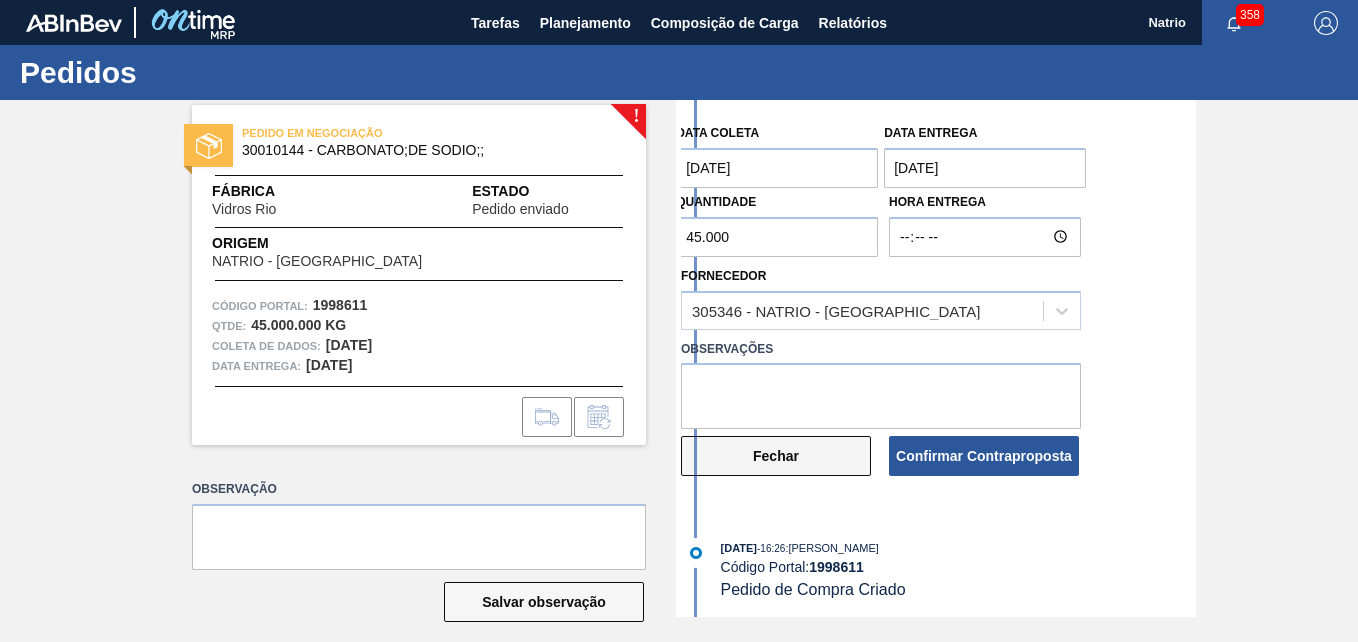 click on "Fechar" at bounding box center [776, 456] 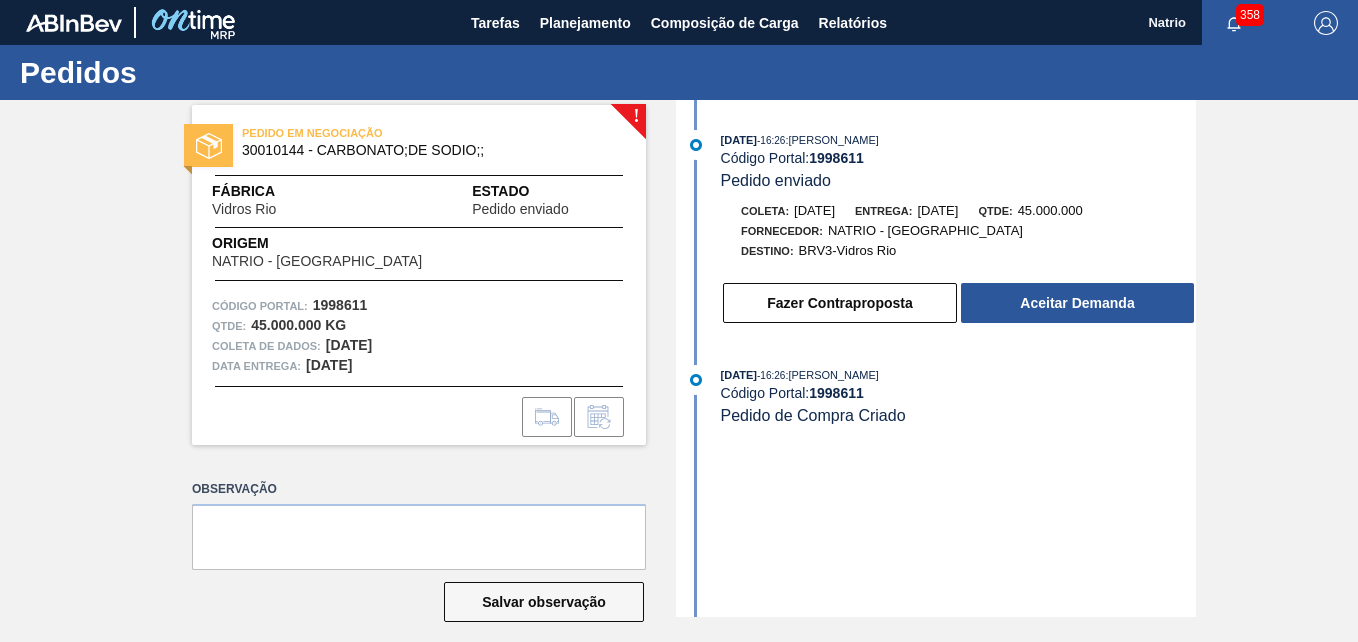 scroll, scrollTop: 0, scrollLeft: 0, axis: both 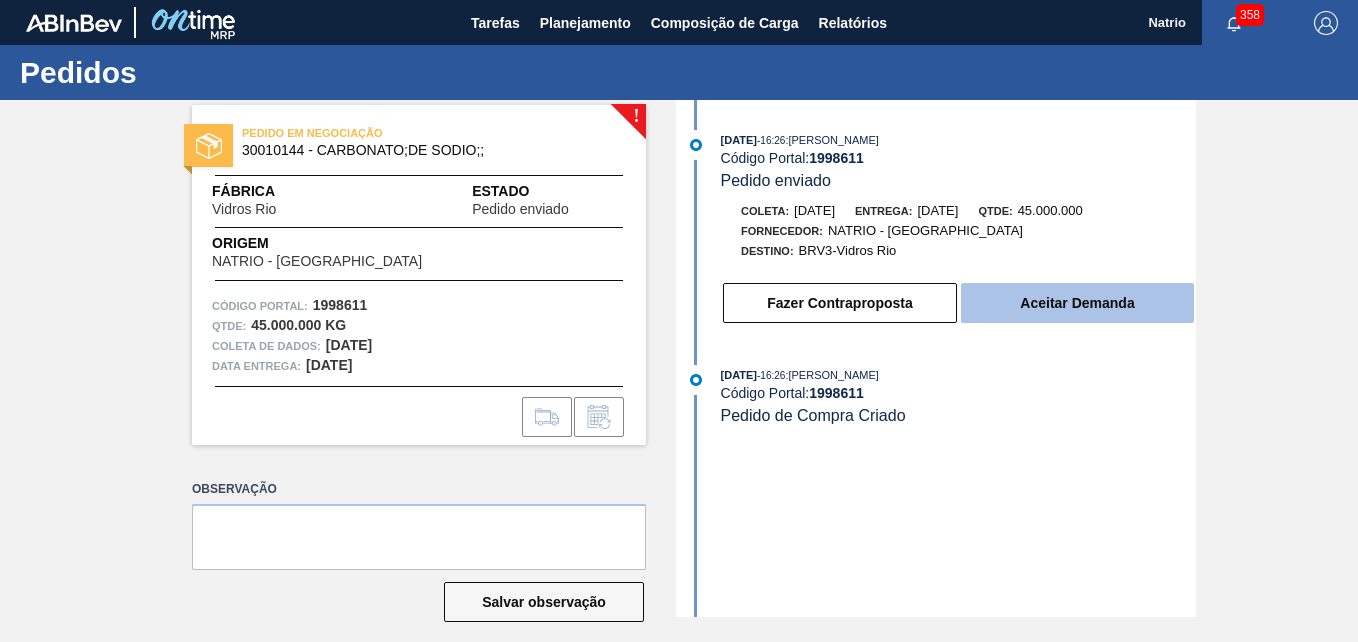 click on "Aceitar Demanda" at bounding box center (1077, 303) 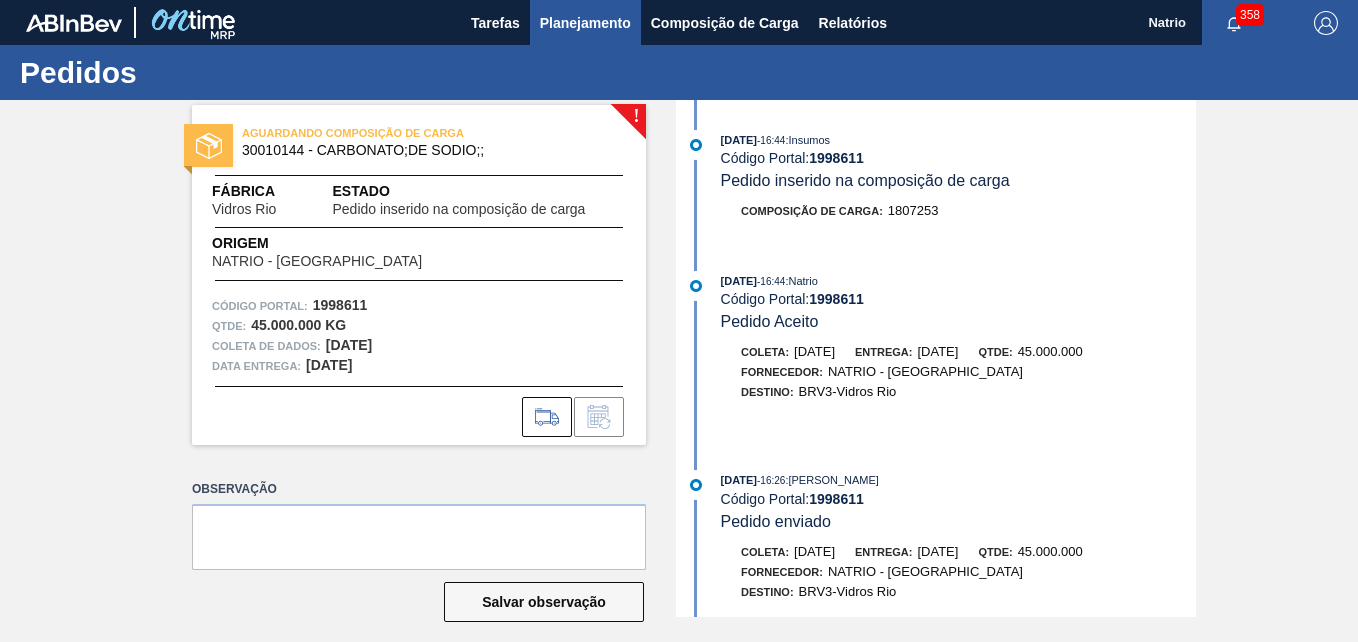 click on "Planejamento" at bounding box center [585, 23] 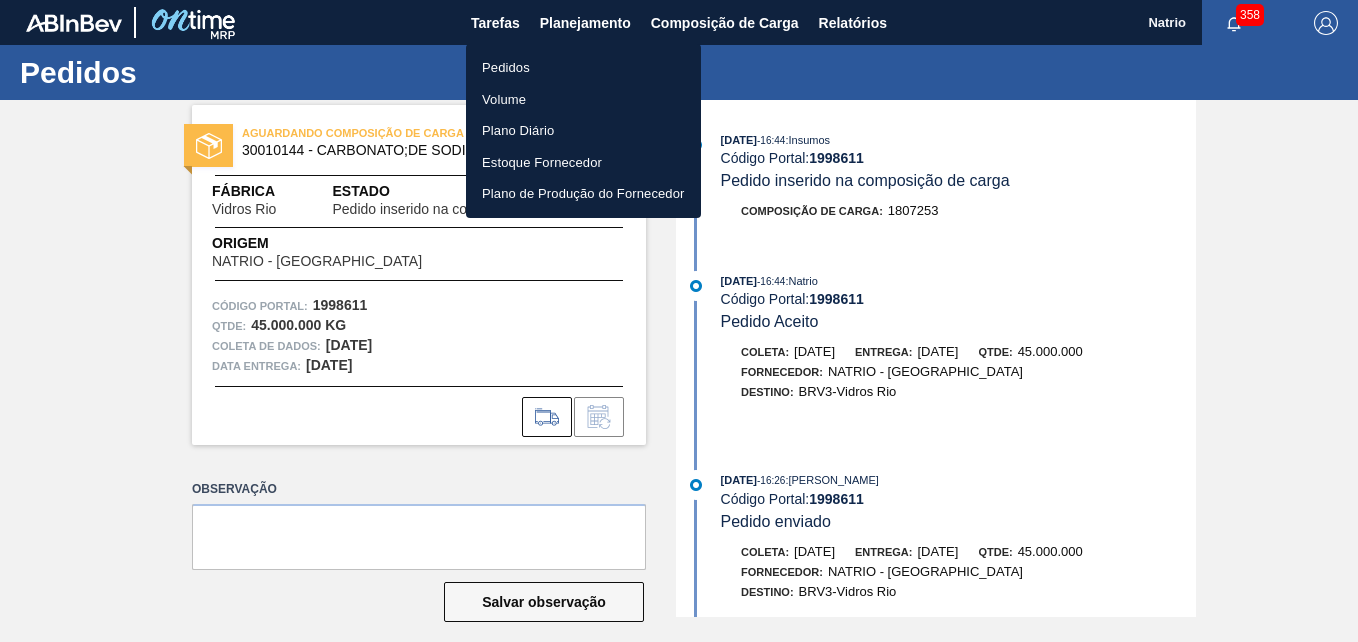 click on "Pedidos" at bounding box center (583, 68) 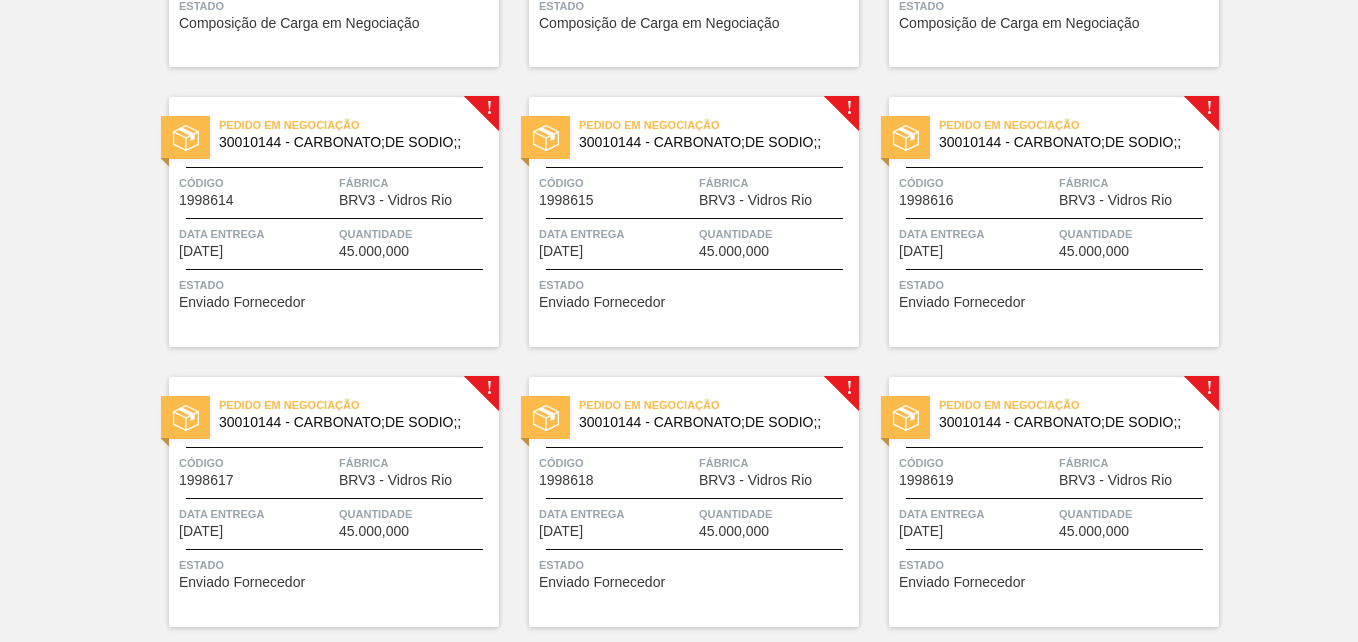 scroll, scrollTop: 931, scrollLeft: 0, axis: vertical 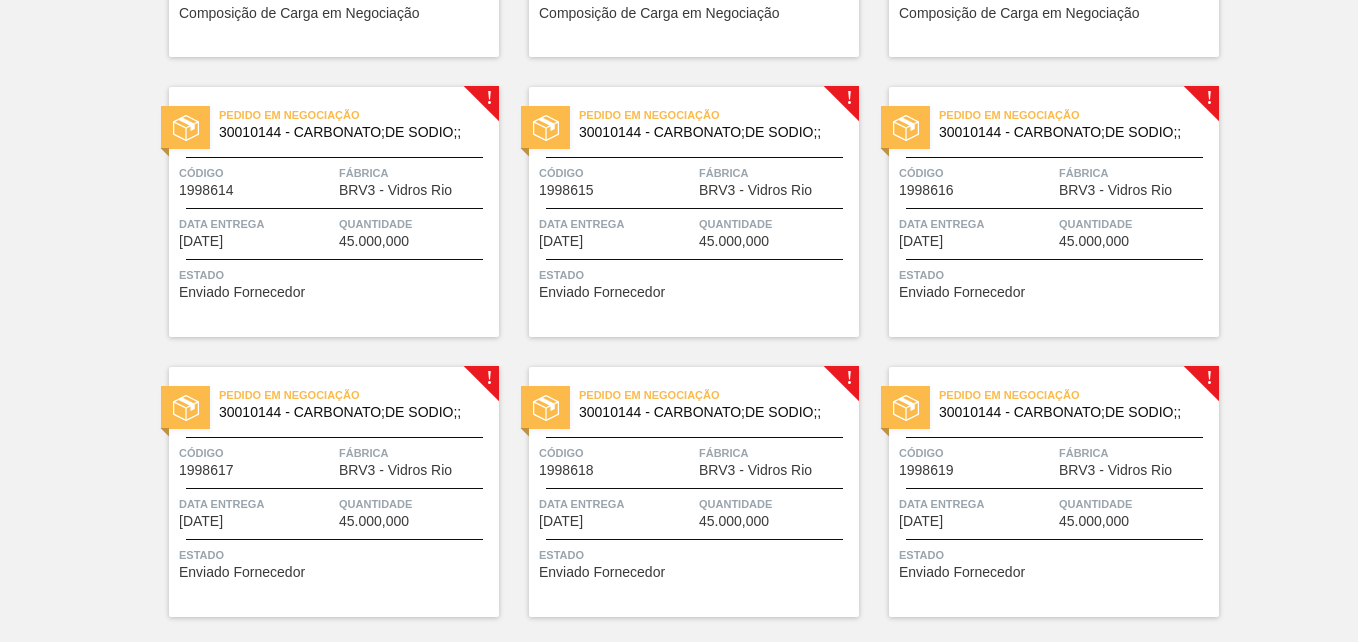 click on "Pedido em Negociação 30010144 - CARBONATO;DE SODIO;; Código 1998616 Fábrica BRV3 - Vidros Rio Data entrega 15/08/2025 Quantidade 45.000,000 Estado Enviado Fornecedor" at bounding box center [1054, 212] 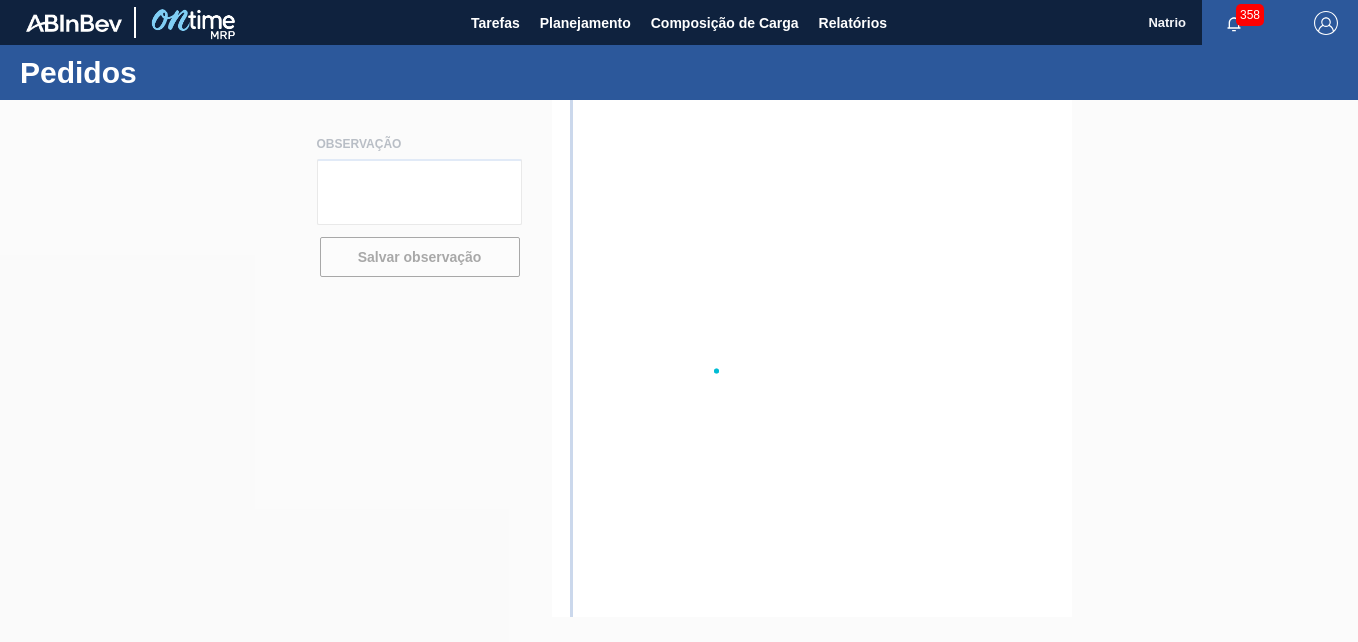 scroll, scrollTop: 0, scrollLeft: 0, axis: both 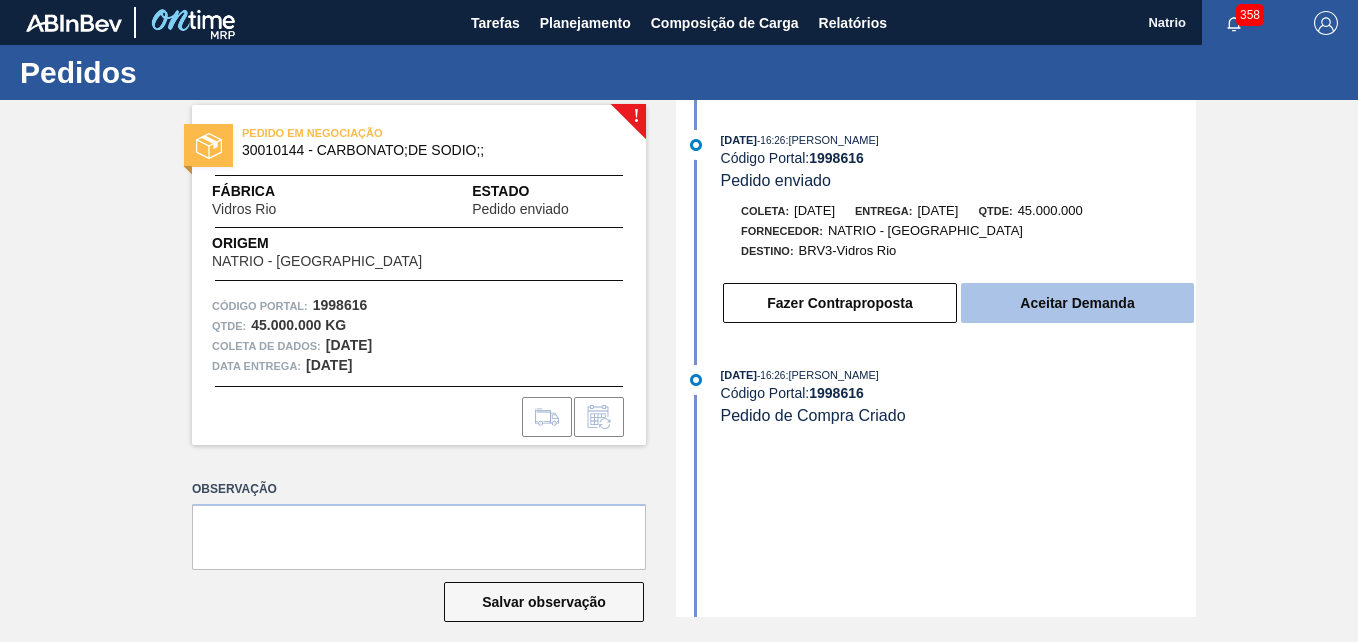 click on "Aceitar Demanda" at bounding box center [1077, 303] 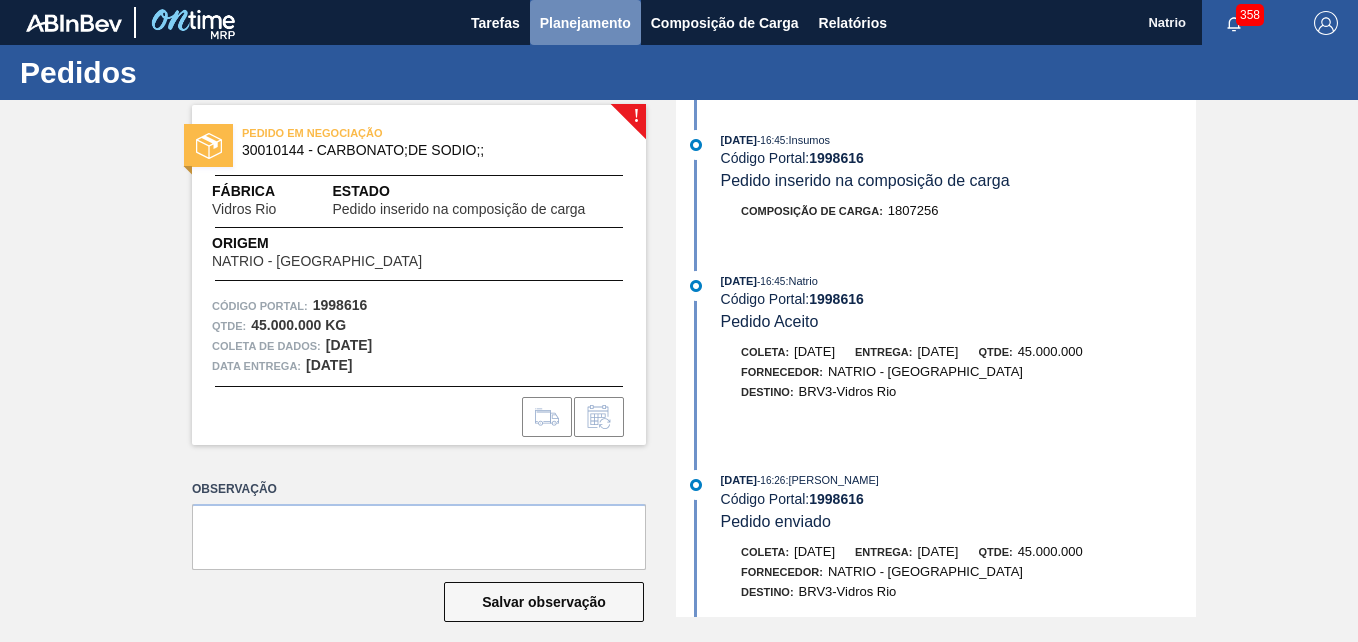 click on "Planejamento" at bounding box center [585, 23] 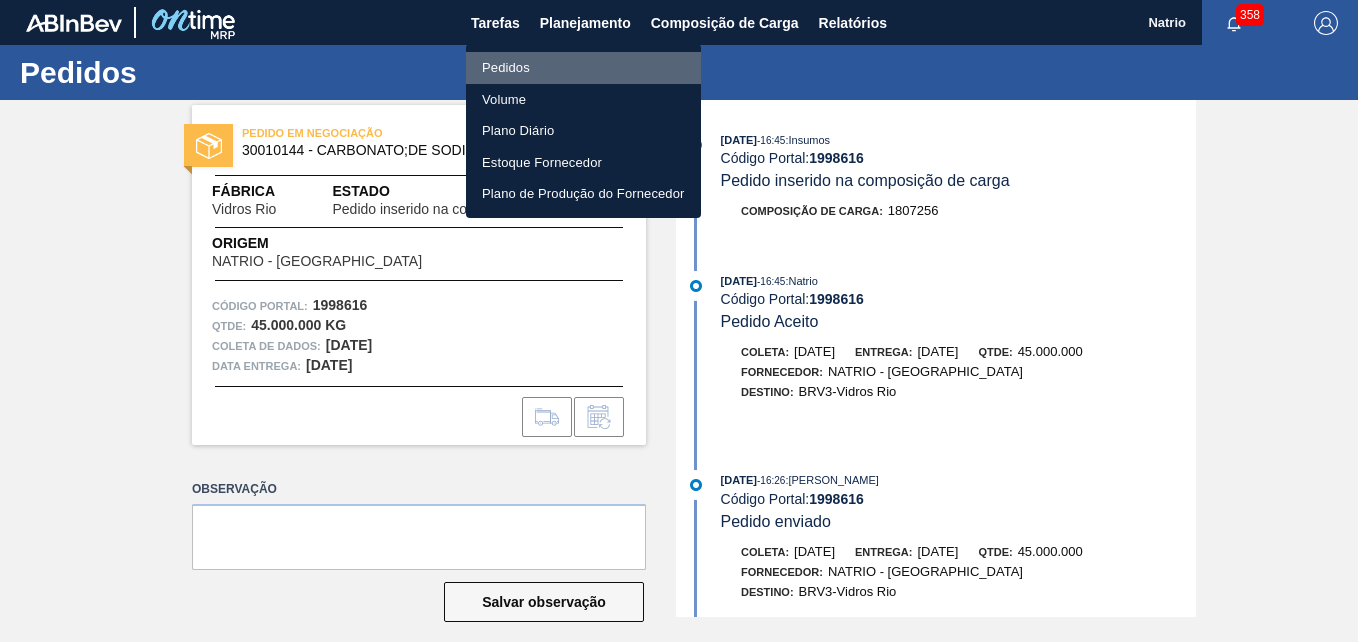 click on "Pedidos" at bounding box center (506, 68) 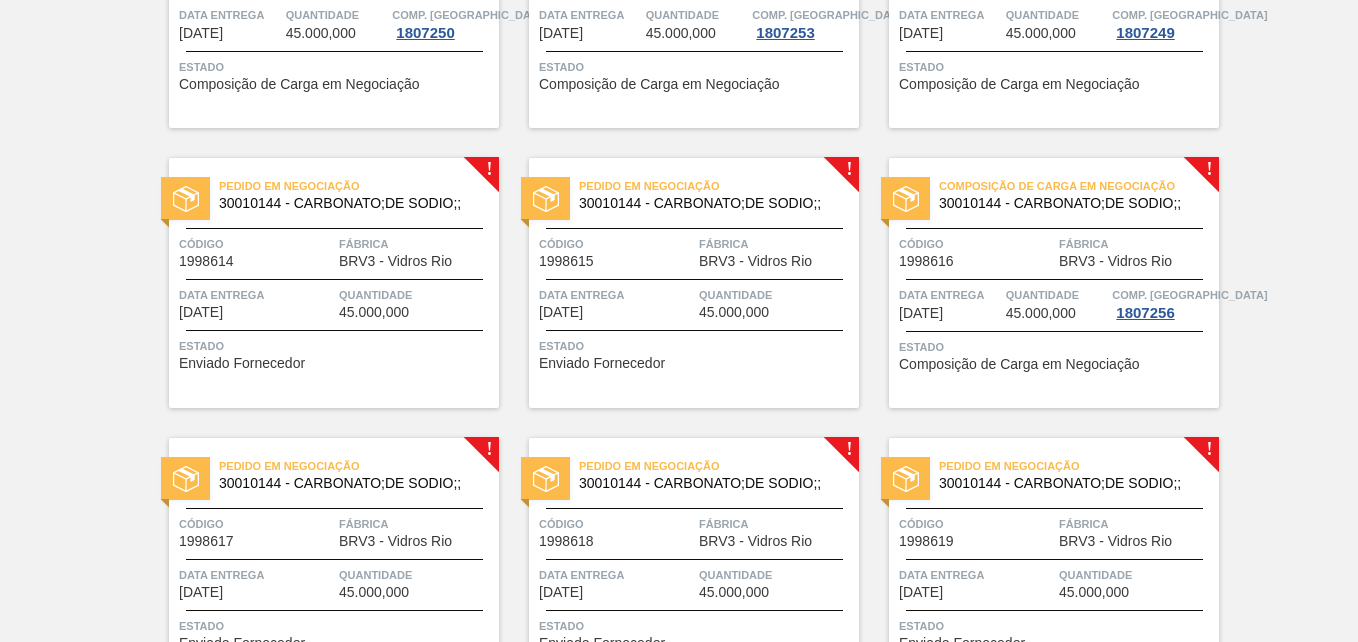 scroll, scrollTop: 875, scrollLeft: 0, axis: vertical 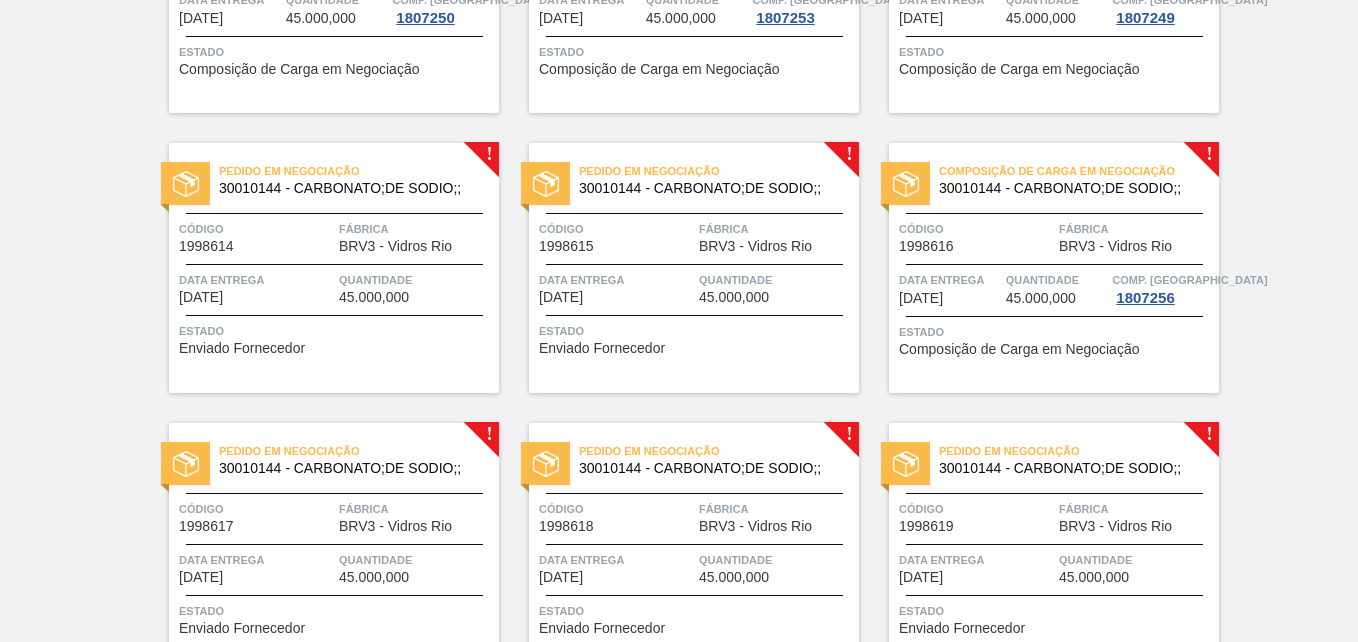 click on "Pedido em Negociação 30010144 - CARBONATO;DE SODIO;; Código 1998615 Fábrica BRV3 - Vidros Rio Data entrega 14/08/2025 Quantidade 45.000,000 Estado Enviado Fornecedor" at bounding box center (694, 268) 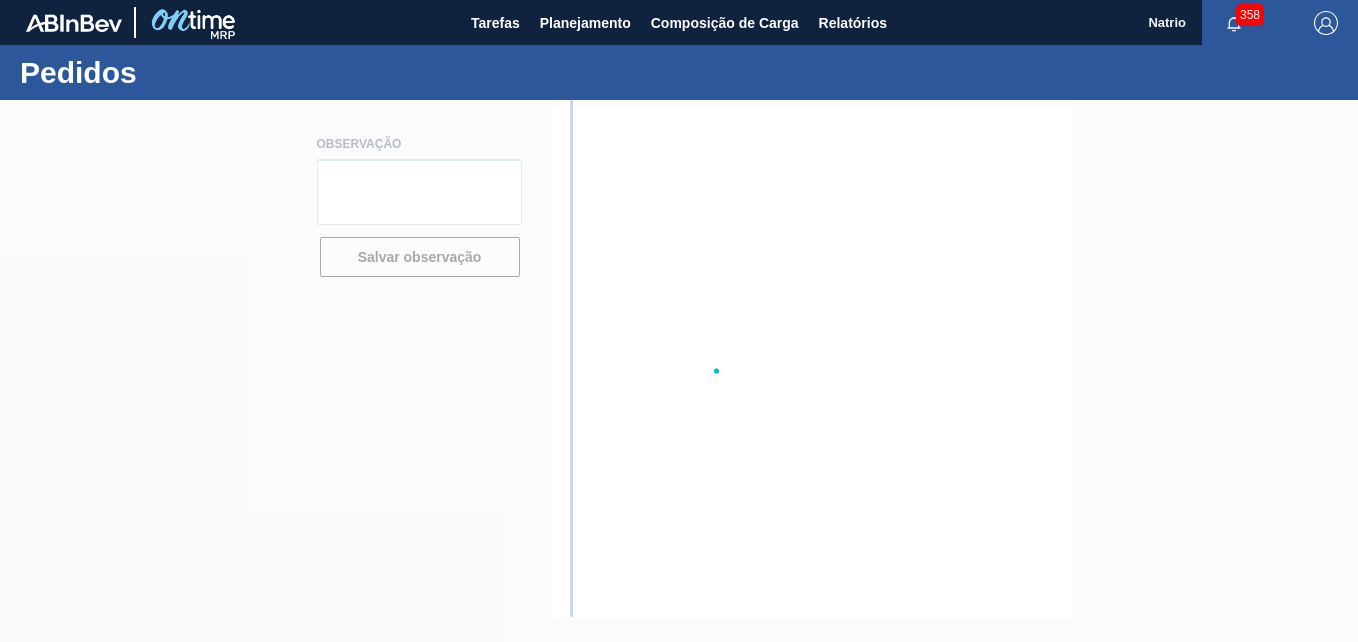 scroll, scrollTop: 0, scrollLeft: 0, axis: both 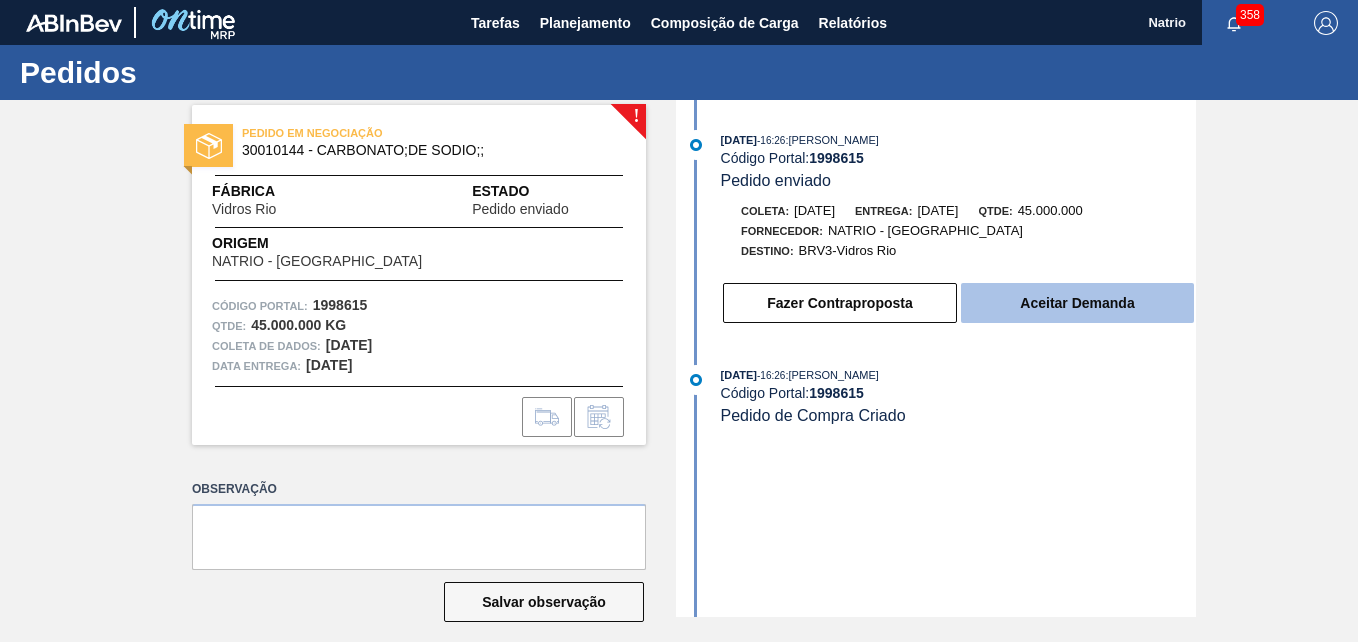 click on "Aceitar Demanda" at bounding box center [1077, 303] 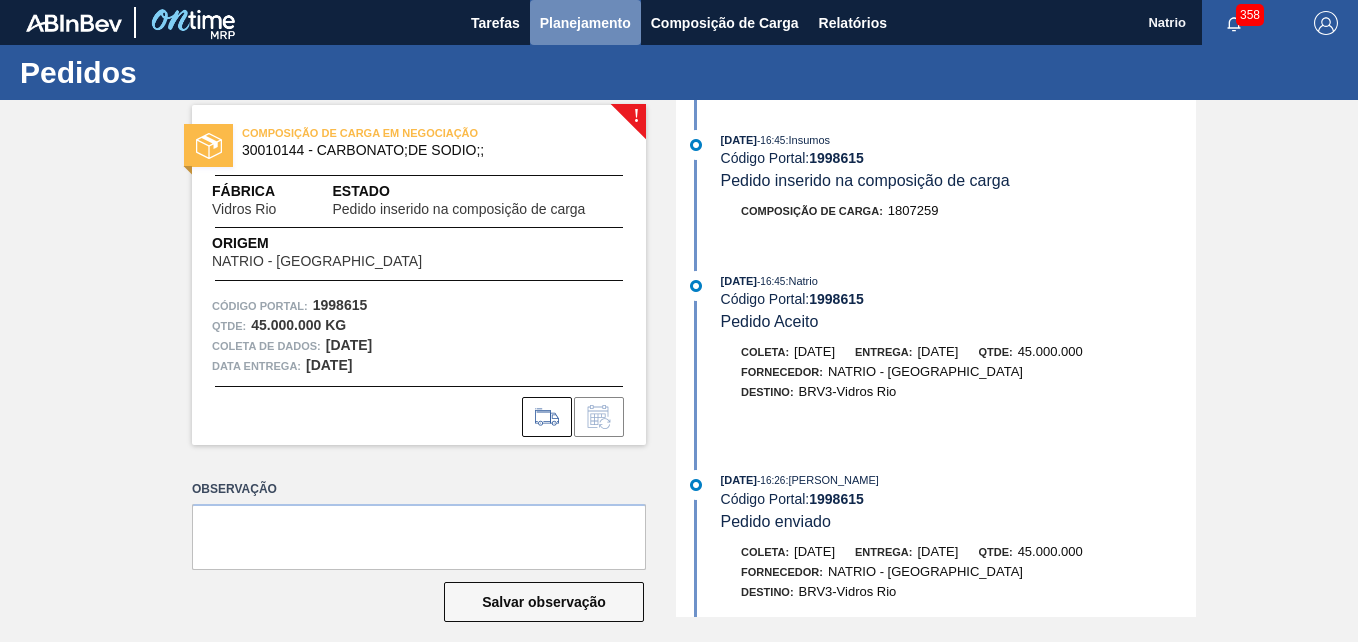 click on "Planejamento" at bounding box center [585, 23] 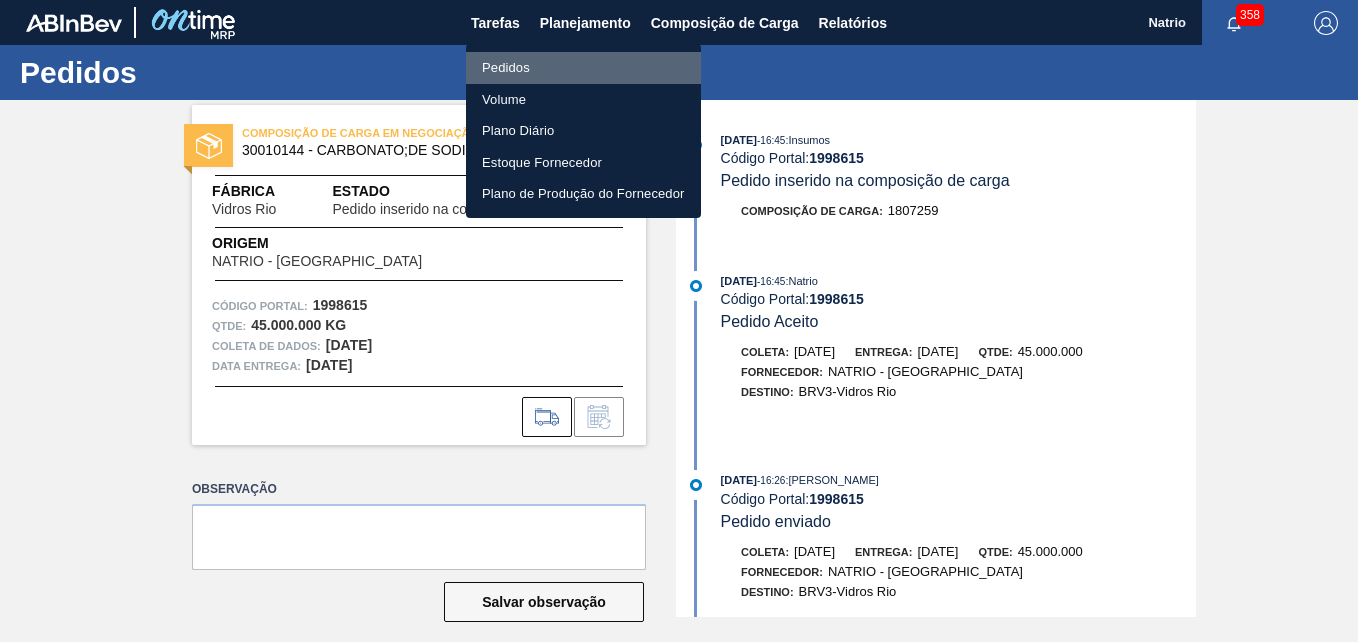 click on "Pedidos" at bounding box center (506, 68) 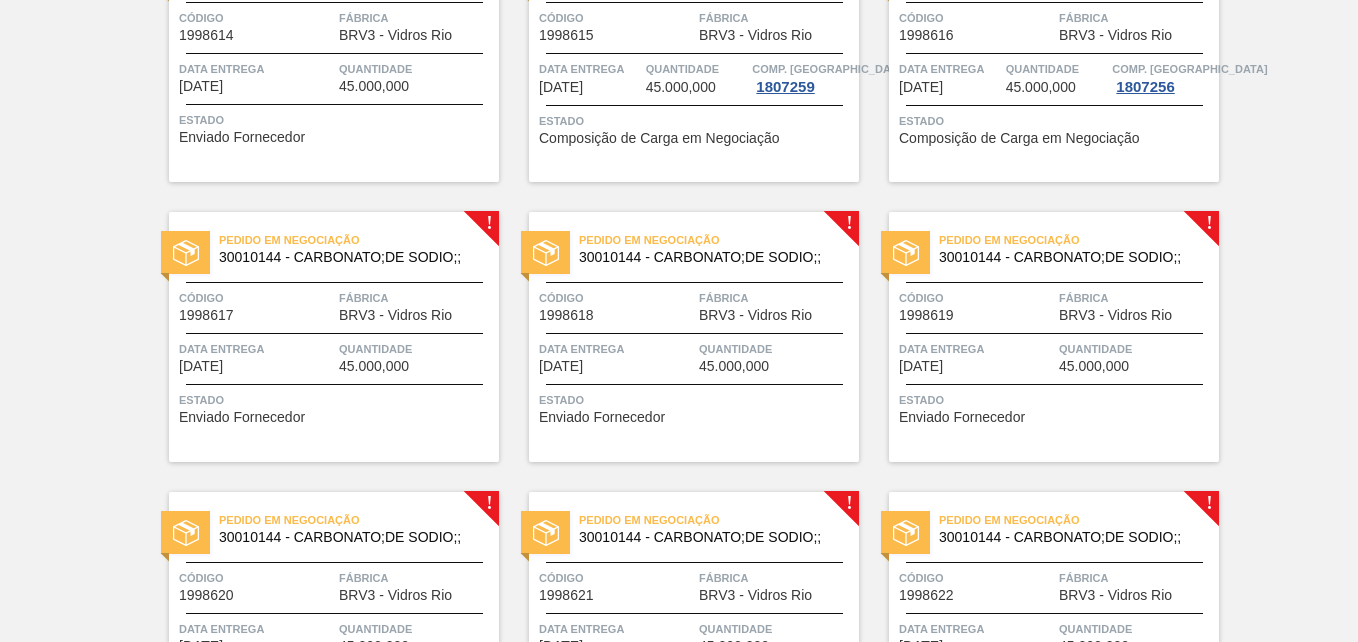 scroll, scrollTop: 988, scrollLeft: 0, axis: vertical 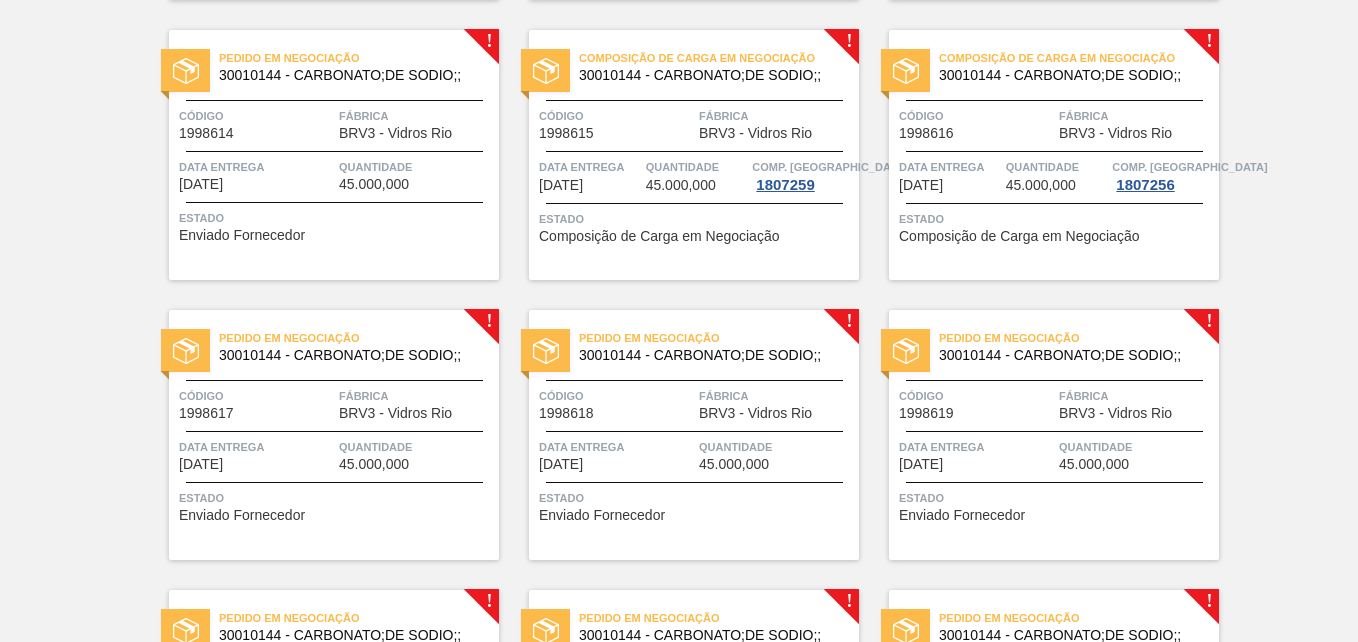 click on "Pedido em Negociação 30010144 - CARBONATO;DE SODIO;; Código 1998614 Fábrica BRV3 - Vidros Rio Data entrega 13/08/2025 Quantidade 45.000,000 Estado Enviado Fornecedor" at bounding box center [334, 155] 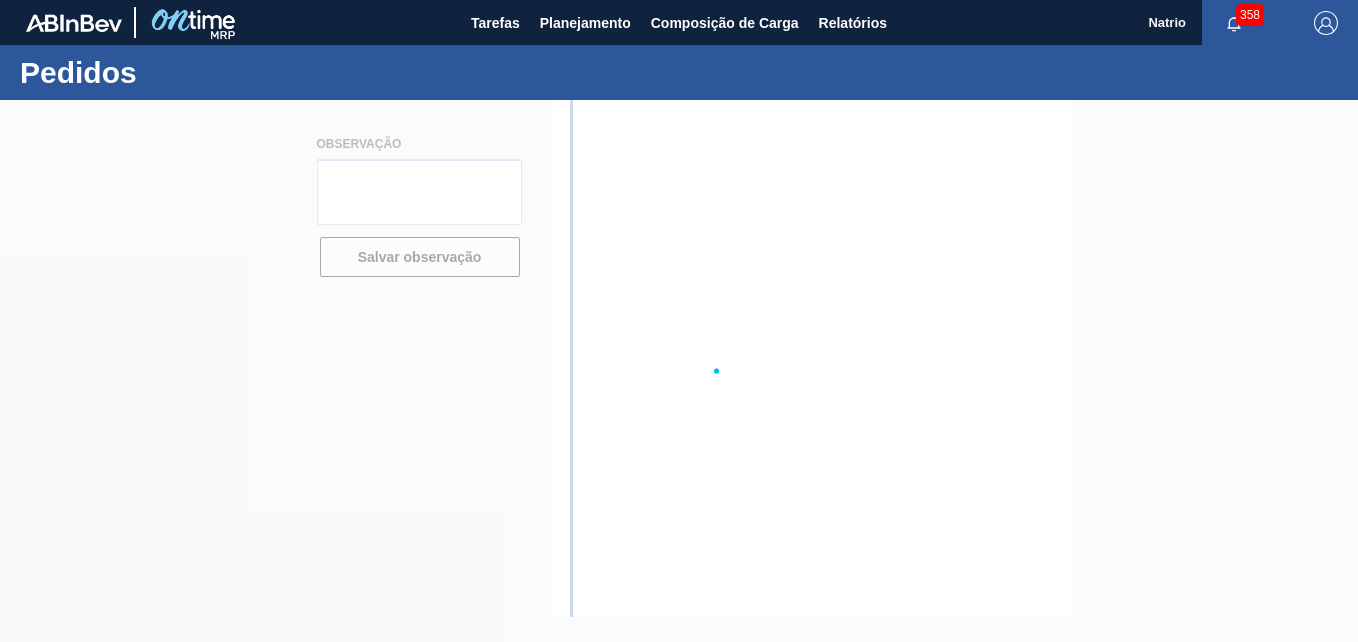 scroll, scrollTop: 0, scrollLeft: 0, axis: both 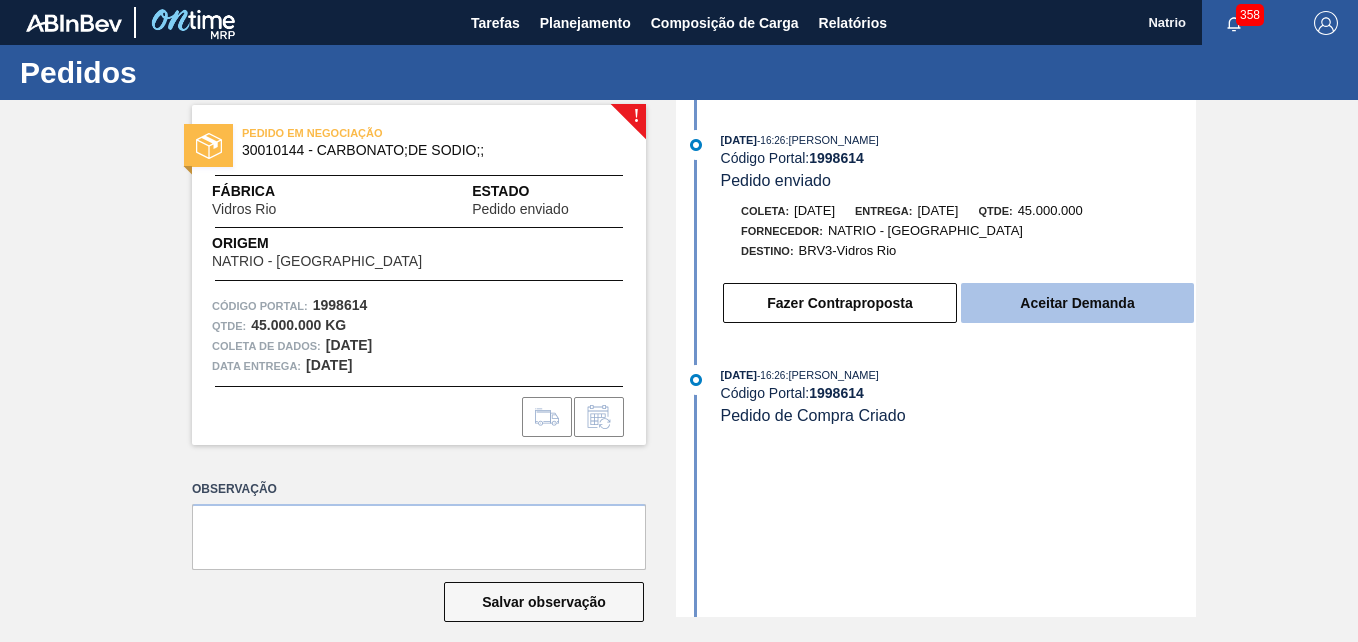 click on "Aceitar Demanda" at bounding box center [1077, 303] 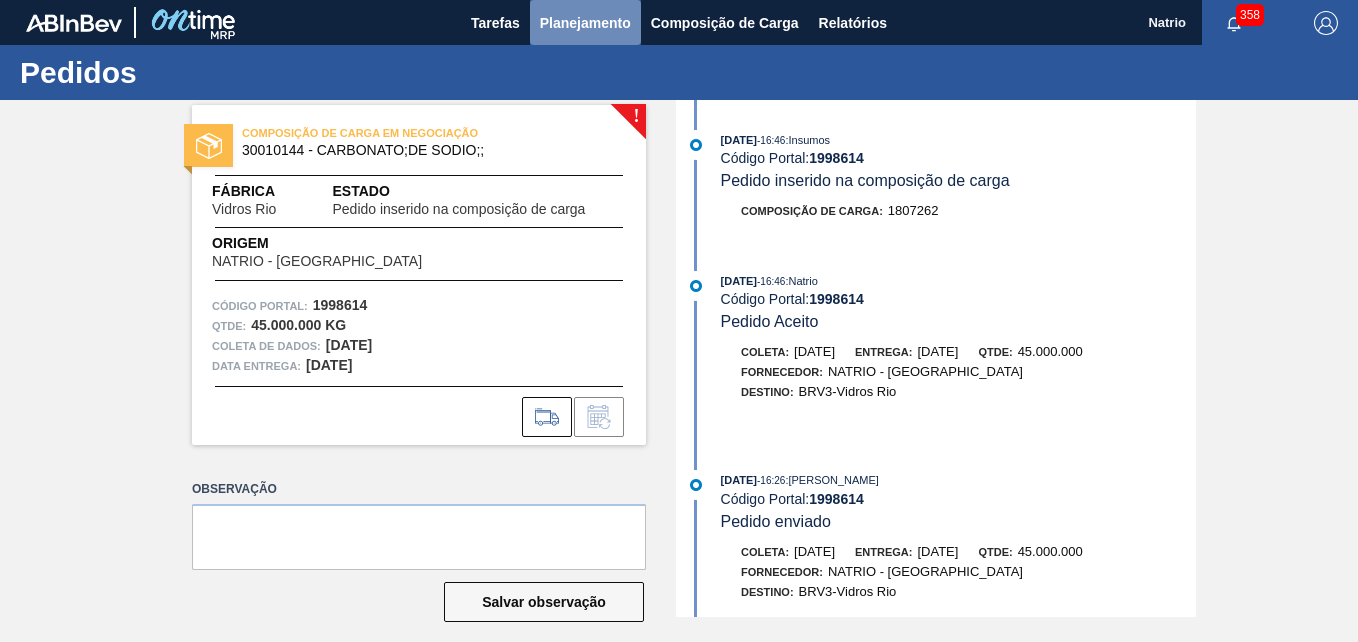 click on "Planejamento" at bounding box center [585, 23] 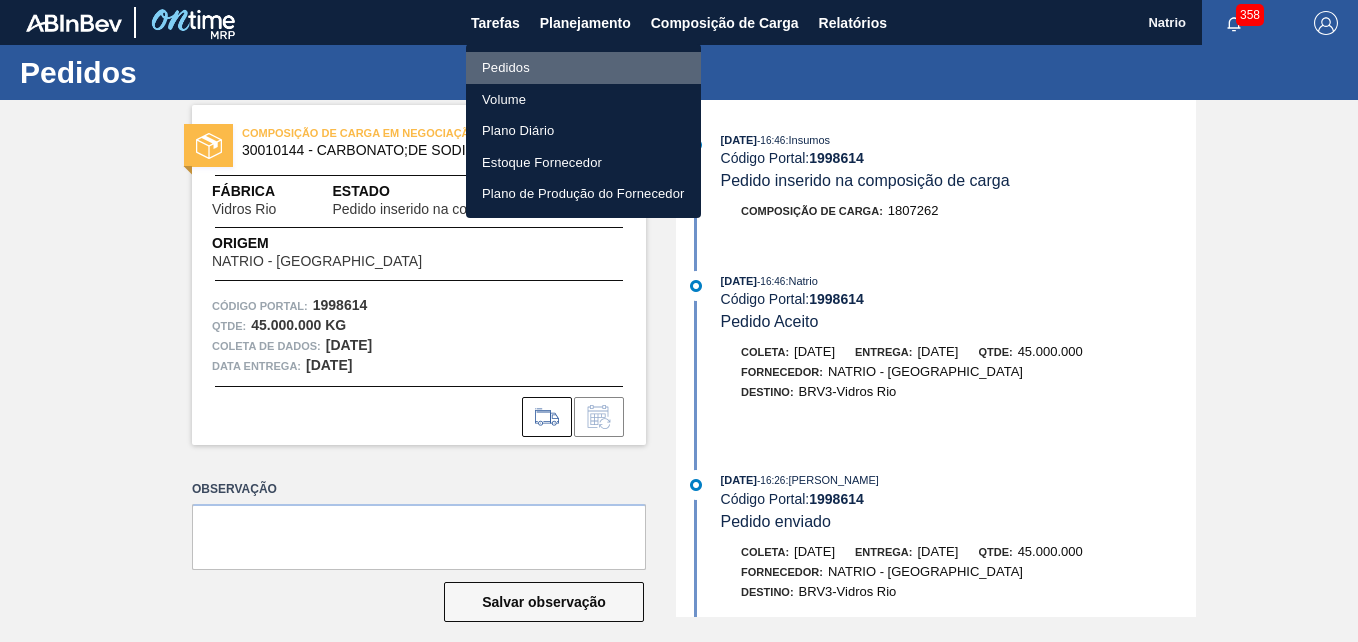 click on "Pedidos" at bounding box center (506, 68) 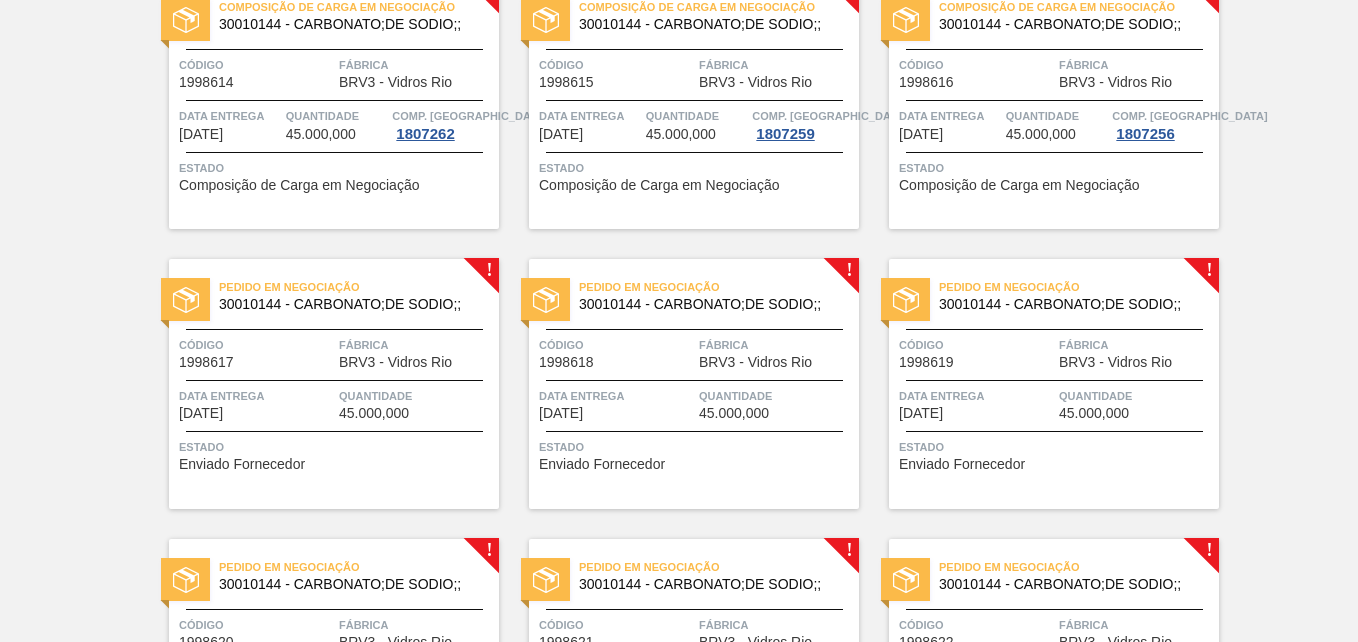 scroll, scrollTop: 1168, scrollLeft: 0, axis: vertical 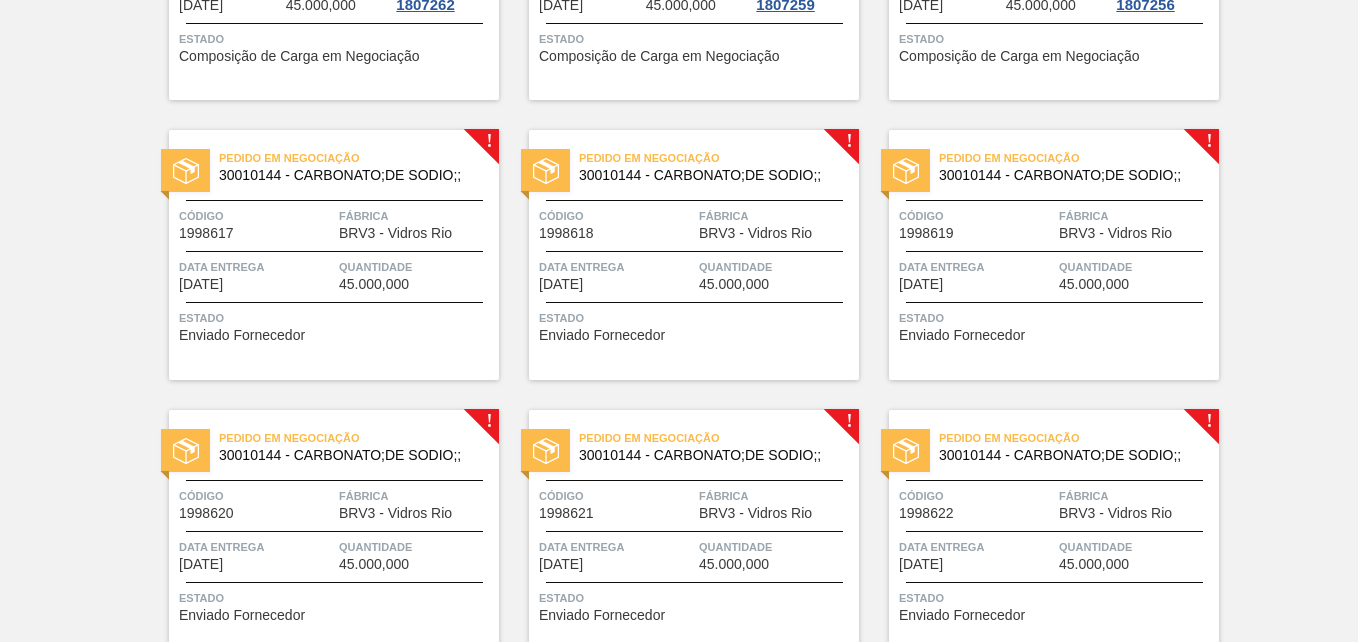 click on "Pedido em Negociação 30010144 - CARBONATO;DE SODIO;;" at bounding box center (1054, 162) 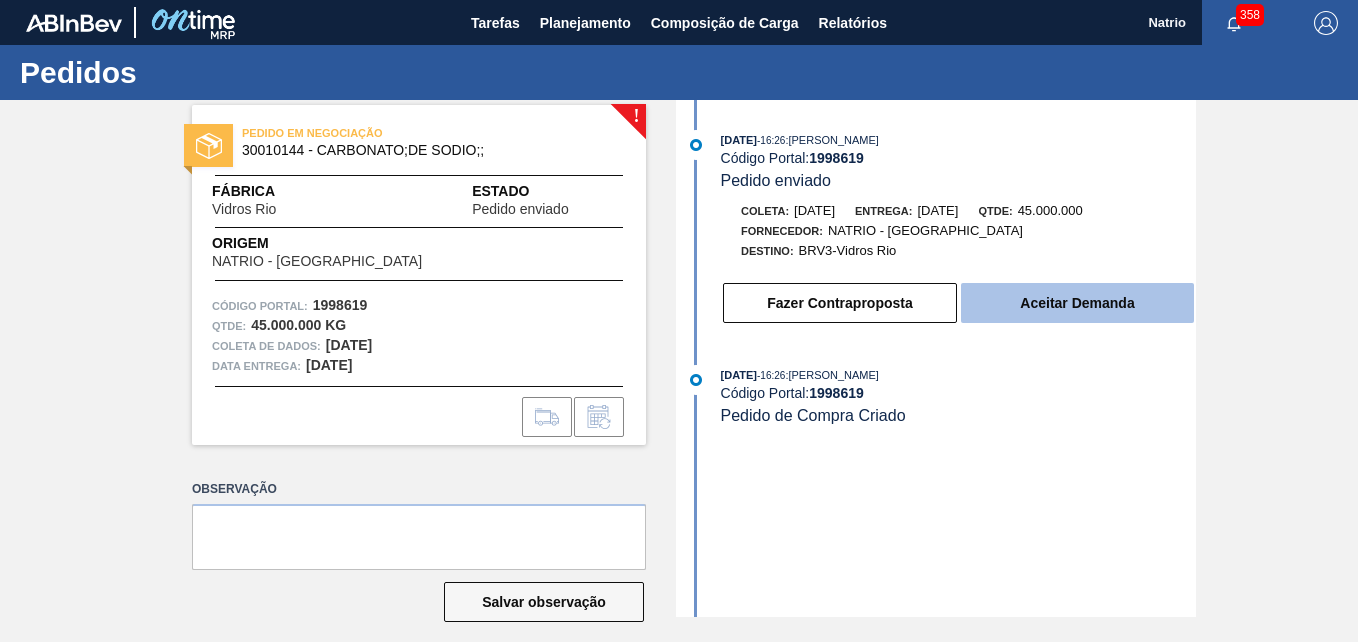 click on "Aceitar Demanda" at bounding box center (1077, 303) 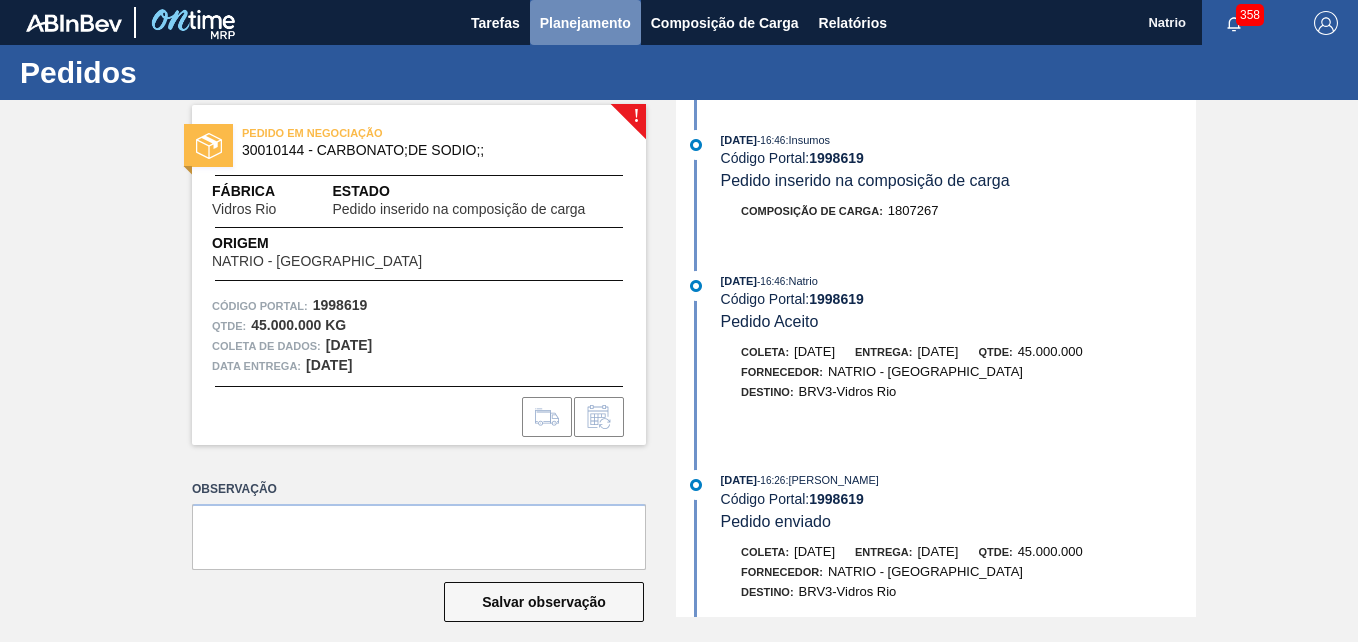 click on "Planejamento" at bounding box center [585, 23] 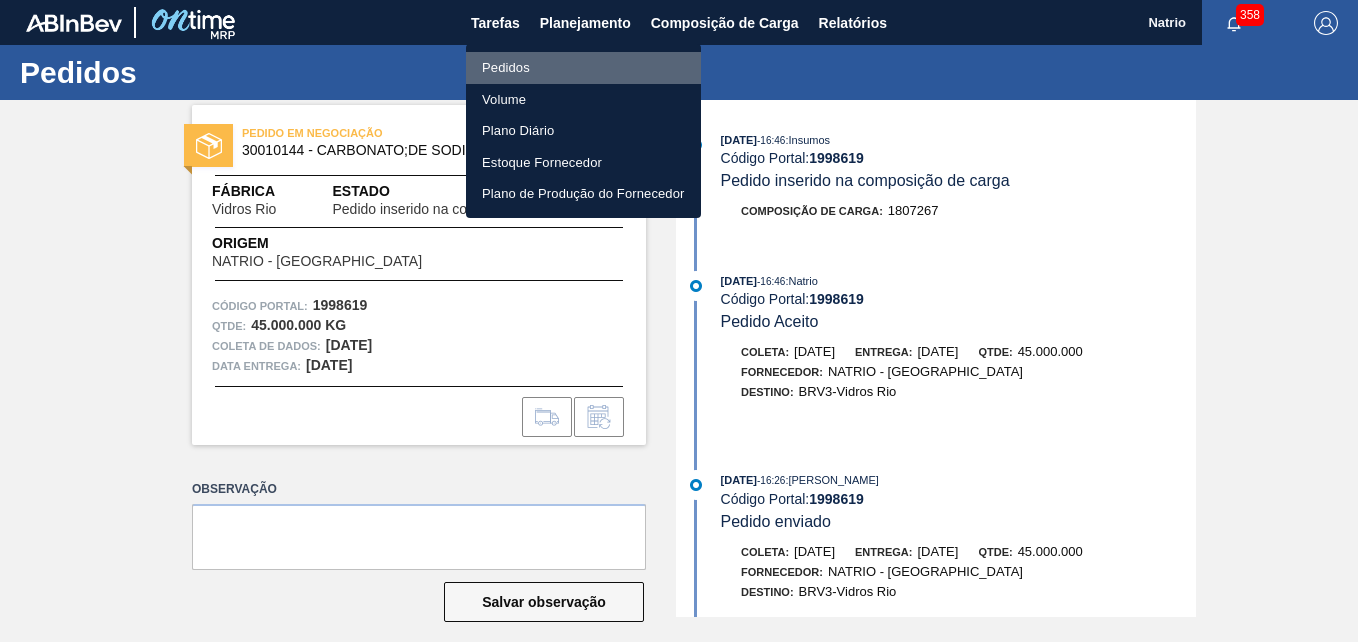 click on "Pedidos" at bounding box center [506, 68] 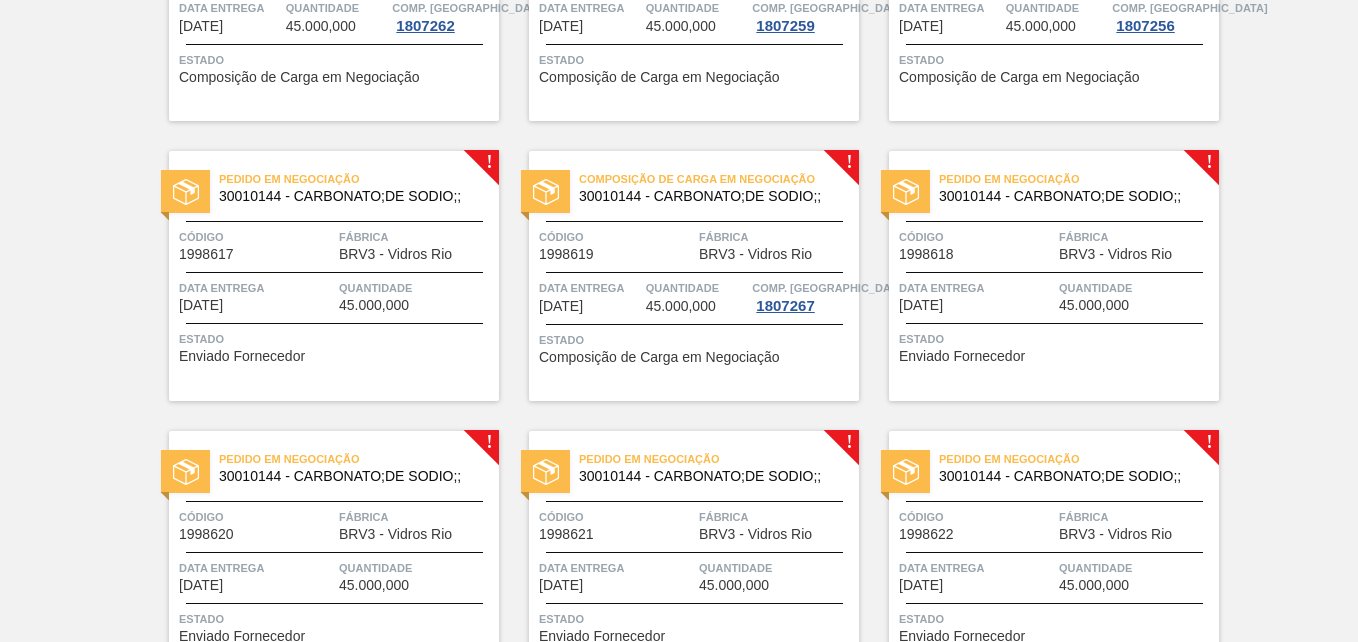 scroll, scrollTop: 1266, scrollLeft: 0, axis: vertical 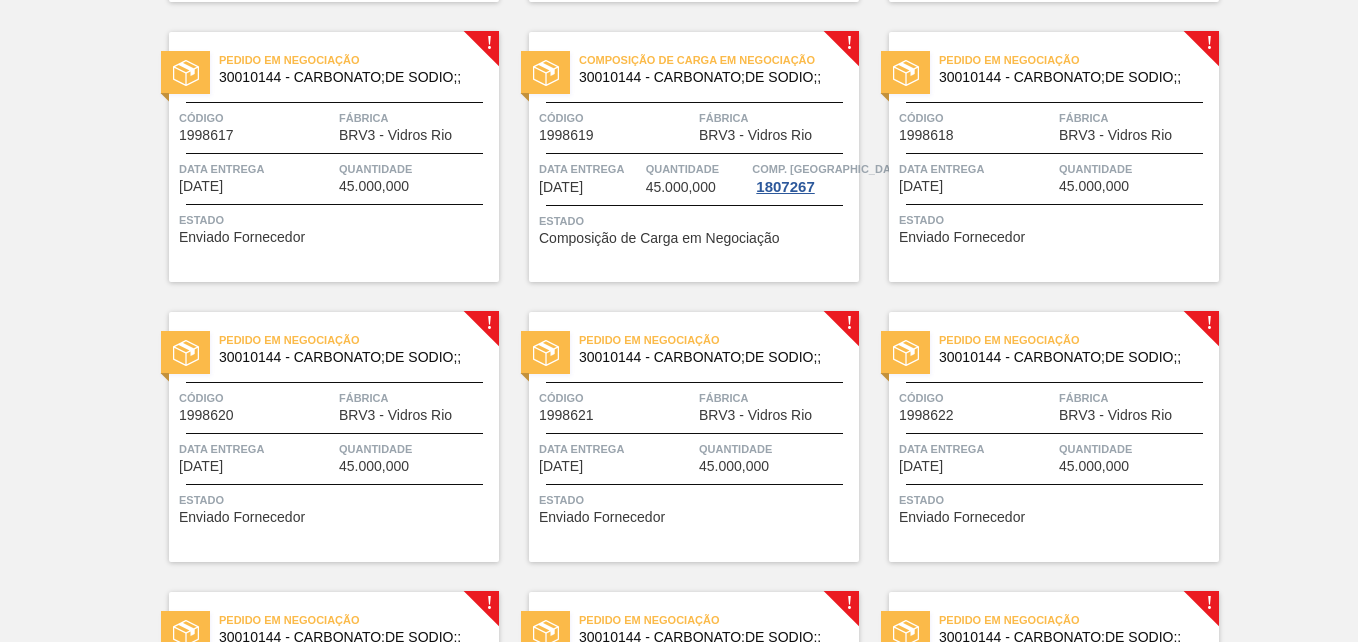 click on "Pedido em Negociação 30010144 - CARBONATO;DE SODIO;; Código 1998618 Fábrica BRV3 - Vidros Rio Data entrega 17/08/2025 Quantidade 45.000,000 Estado Enviado Fornecedor" at bounding box center [1054, 157] 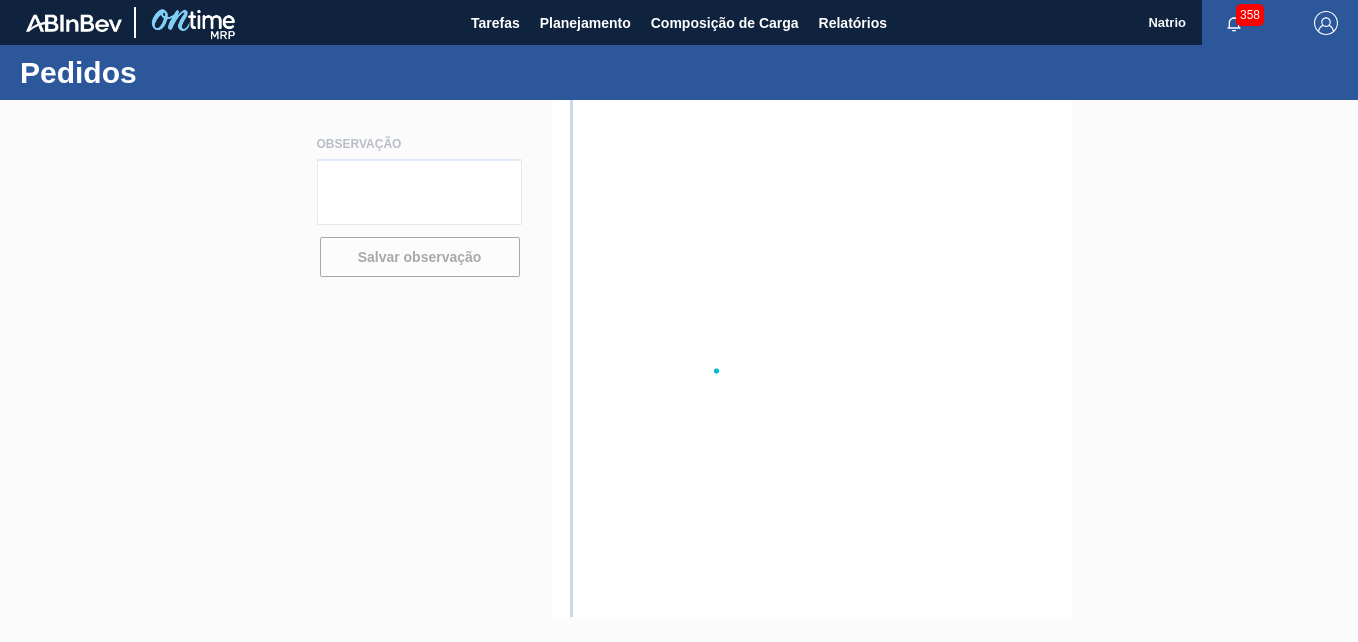 scroll, scrollTop: 0, scrollLeft: 0, axis: both 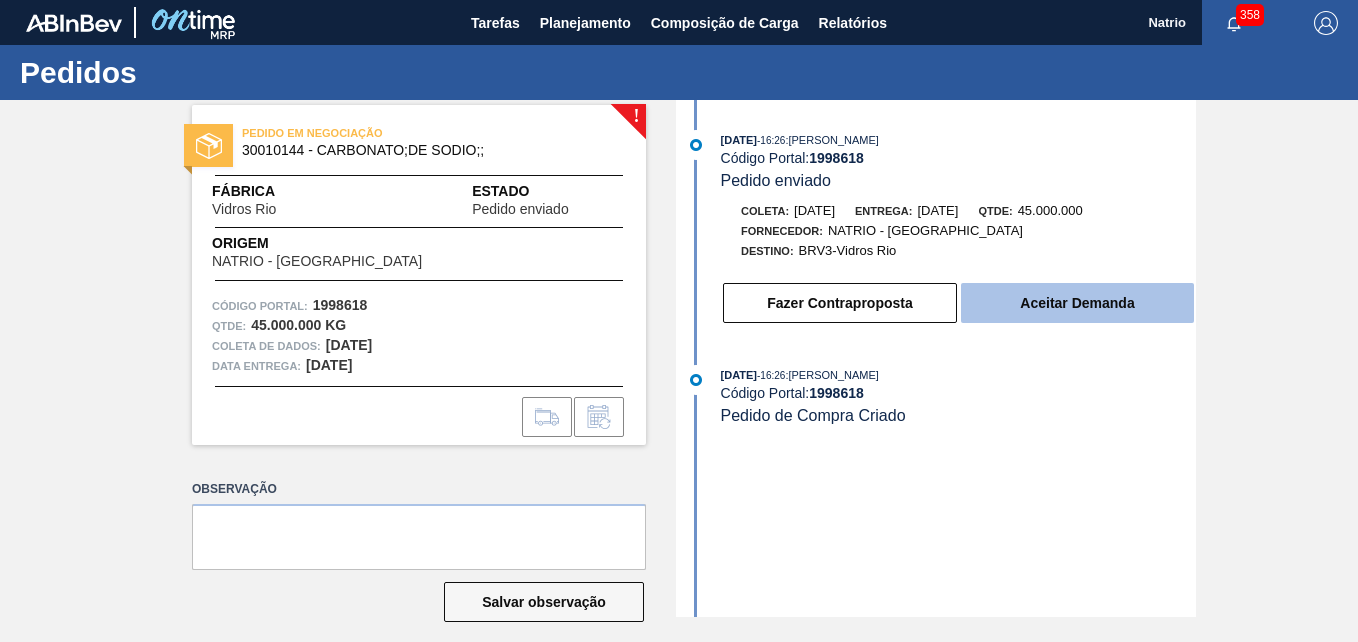 click on "Aceitar Demanda" at bounding box center (1077, 303) 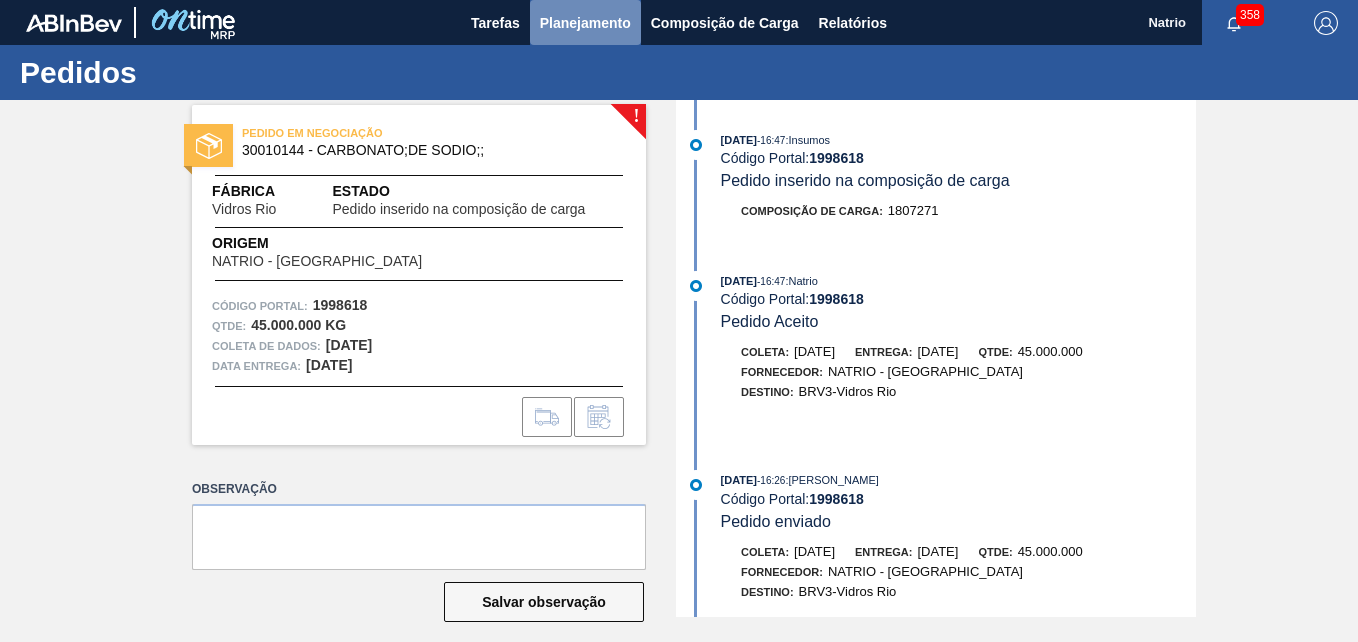 click on "Planejamento" at bounding box center [585, 23] 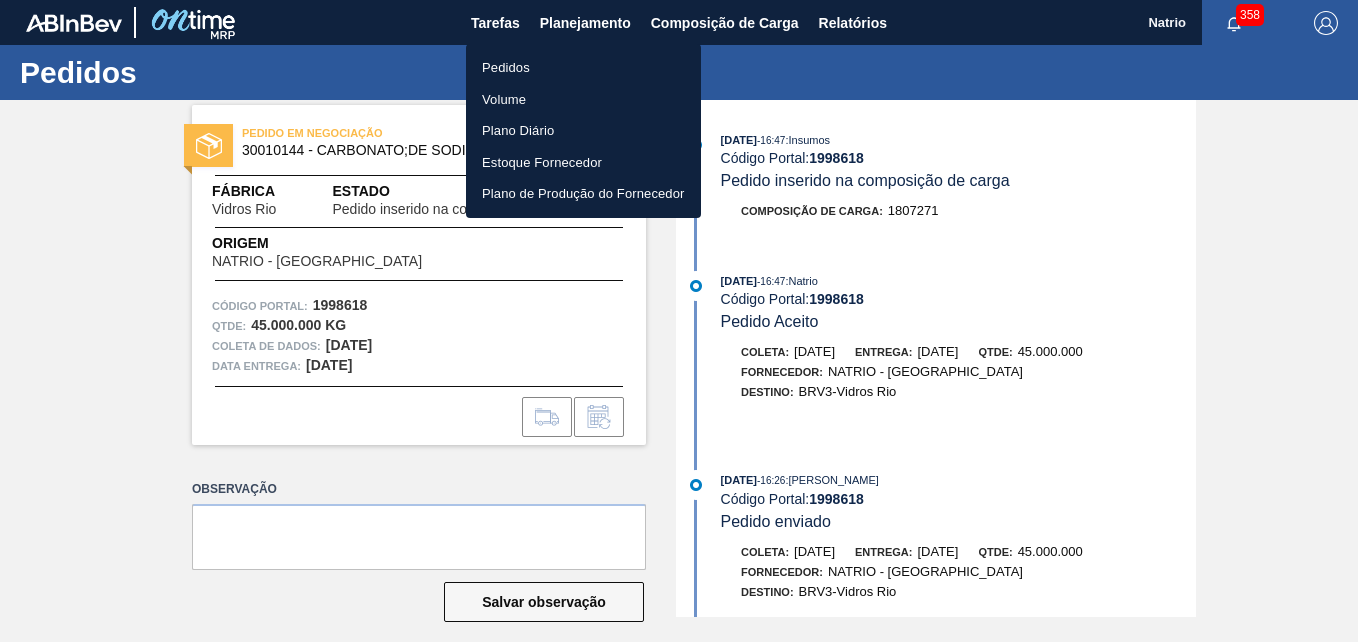 drag, startPoint x: 513, startPoint y: 61, endPoint x: 579, endPoint y: 87, distance: 70.93659 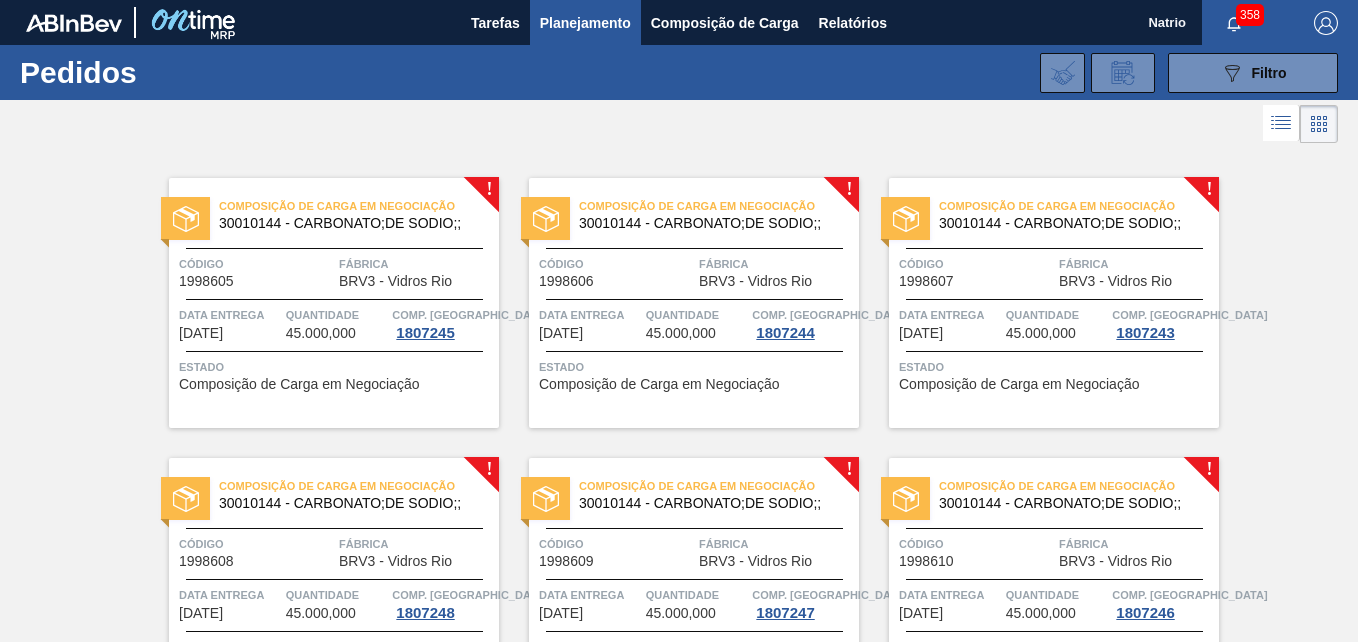 click on "Tarefas Planejamento Composição de Carga Relatórios Natrio 358 Marcar todas como lido Pedidos   089F7B8B-B2A5-4AFE-B5C0-19BA573D28AC Filtro Código Pedido Portal Códido PO SAP Etapa Etapa Destino Unidade de Negócio Carteira Carteira Material Material Data coleta de Data coleta até Data de Entrega de Data de Entrega até Hora entrega de Hora entrega até Mostrar itens pendentes Buscar Limpar Busca ! Composição de Carga em Negociação 30010144 - CARBONATO;DE SODIO;; Código 1998605 Fábrica BRV3 - Vidros Rio Data entrega 03/08/2025 Quantidade 45.000,000 Comp. Carga 1807245 Estado Composição de Carga em Negociação ! Composição de Carga em Negociação 30010144 - CARBONATO;DE SODIO;; Código 1998606 Fábrica BRV3 - Vidros Rio Data entrega 05/08/2025 Quantidade 45.000,000 Comp. Carga 1807244 Estado Composição de Carga em Negociação ! Composição de Carga em Negociação 30010144 - CARBONATO;DE SODIO;; Código 1998607 Fábrica BRV3 - Vidros Rio Data entrega 06/08/2025 Quantidade 45.000,000 ! ! !" at bounding box center [679, 321] 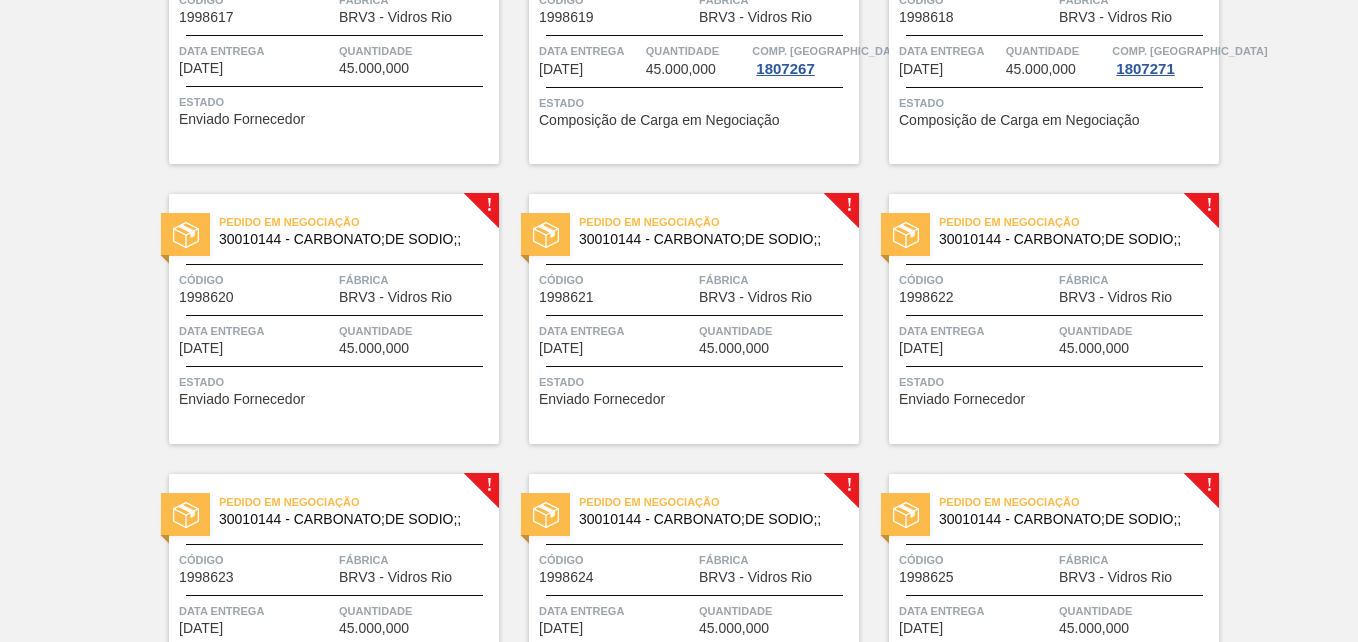 scroll, scrollTop: 1327, scrollLeft: 0, axis: vertical 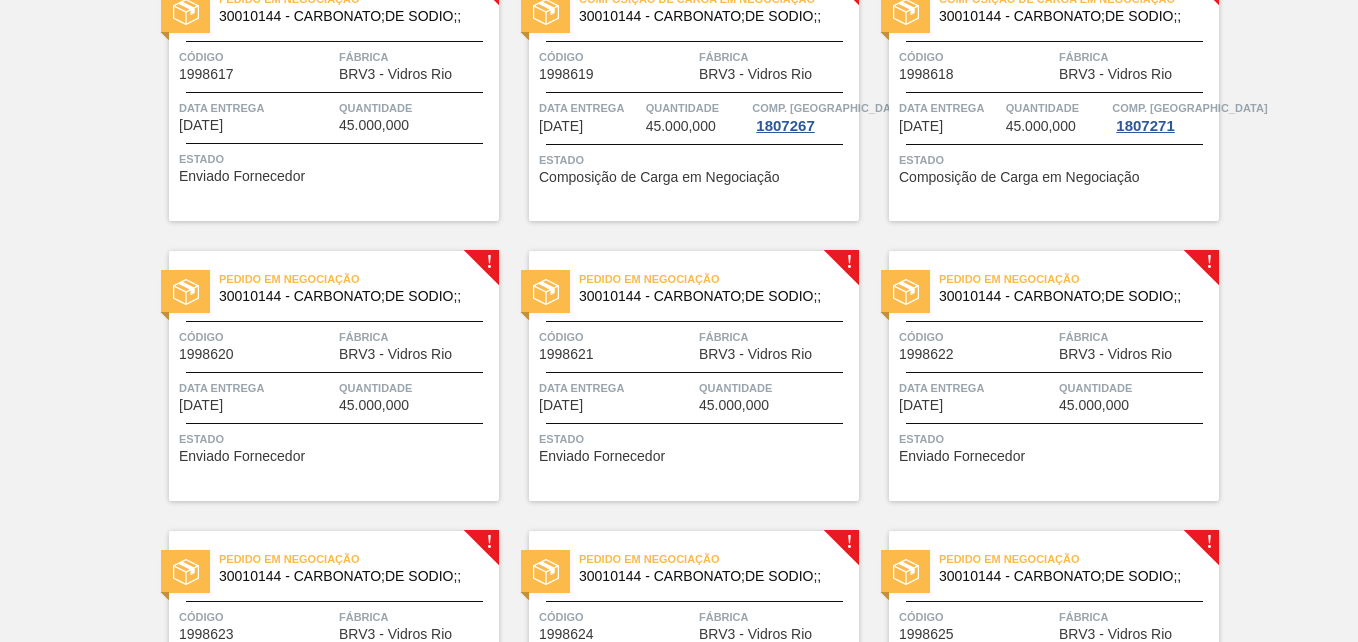 click on "Pedido em Negociação" at bounding box center (359, -1) 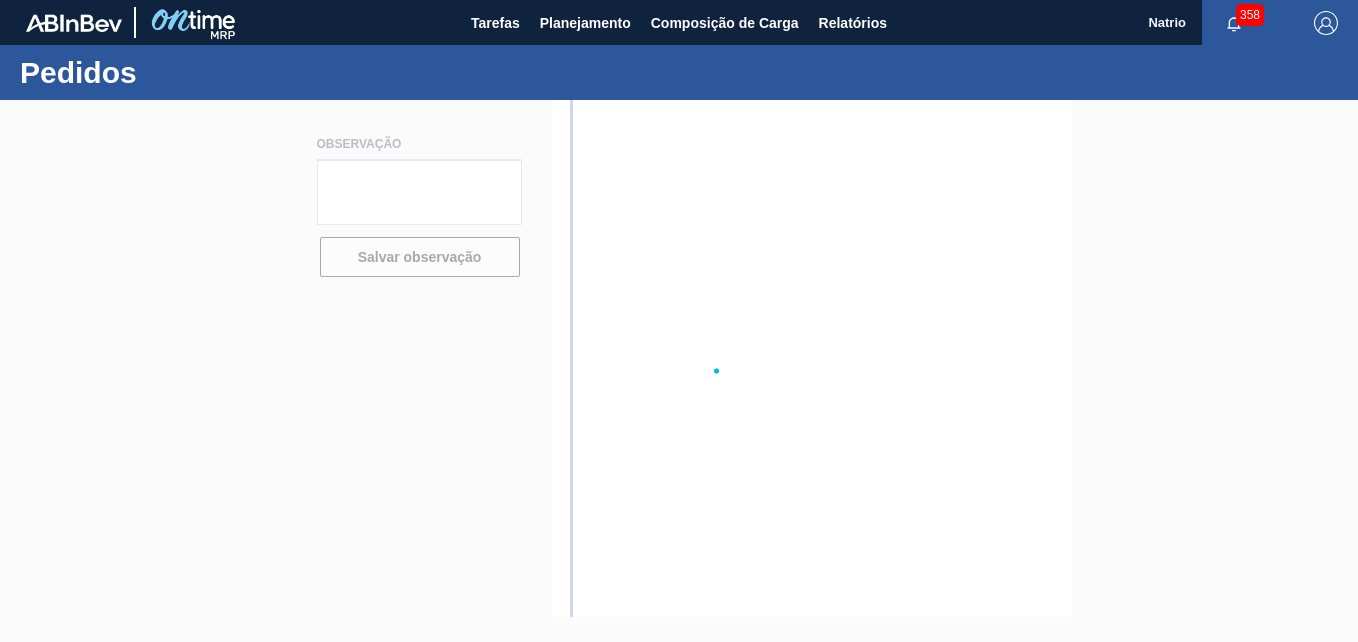 scroll, scrollTop: 0, scrollLeft: 0, axis: both 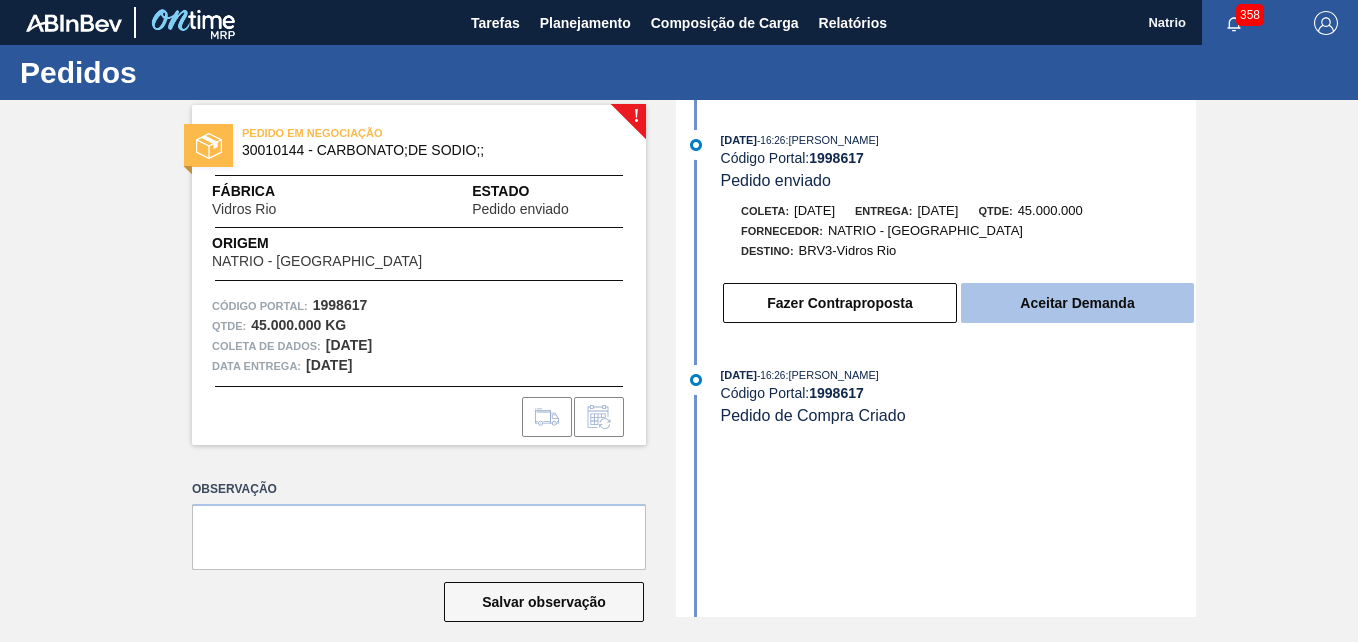 click on "Aceitar Demanda" at bounding box center (1077, 303) 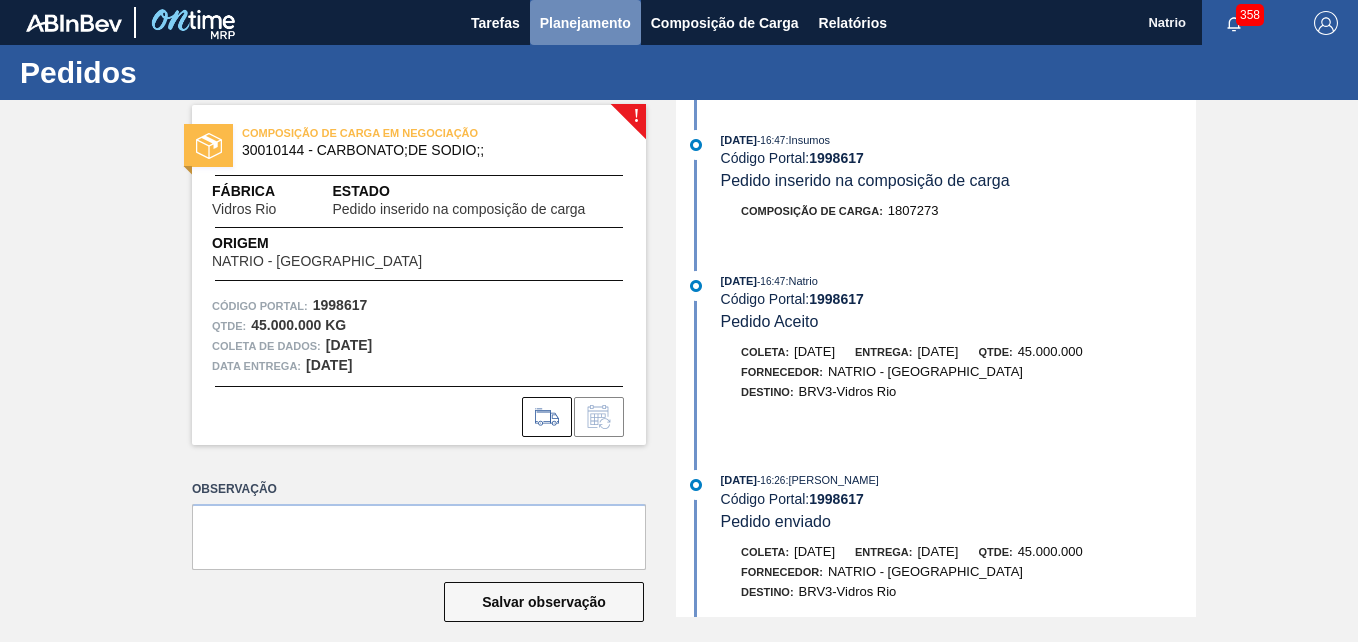 click on "Planejamento" at bounding box center [585, 23] 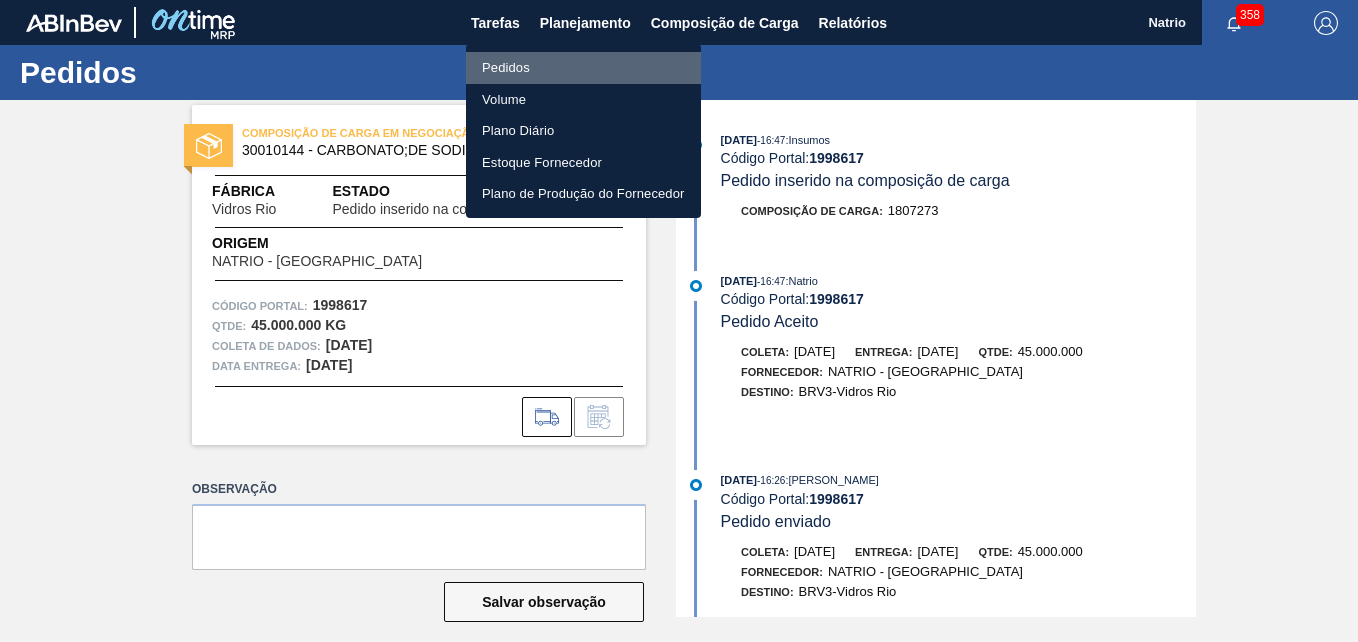 click on "Pedidos" at bounding box center [506, 68] 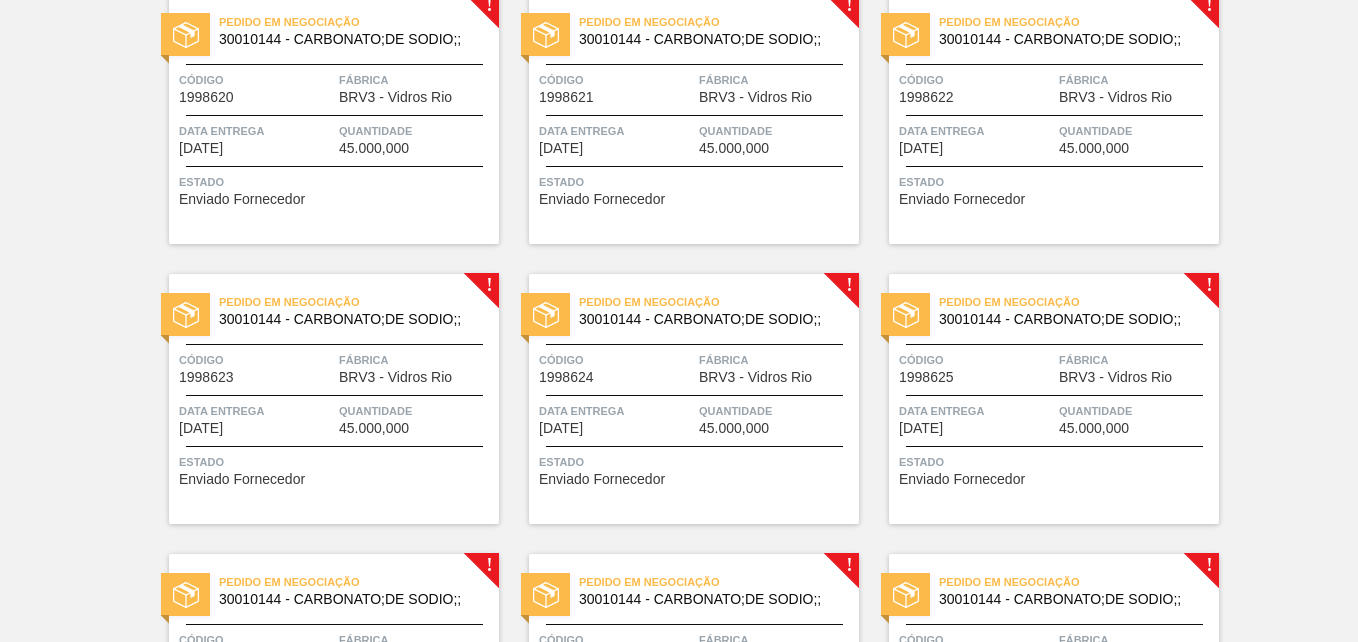 scroll, scrollTop: 1472, scrollLeft: 0, axis: vertical 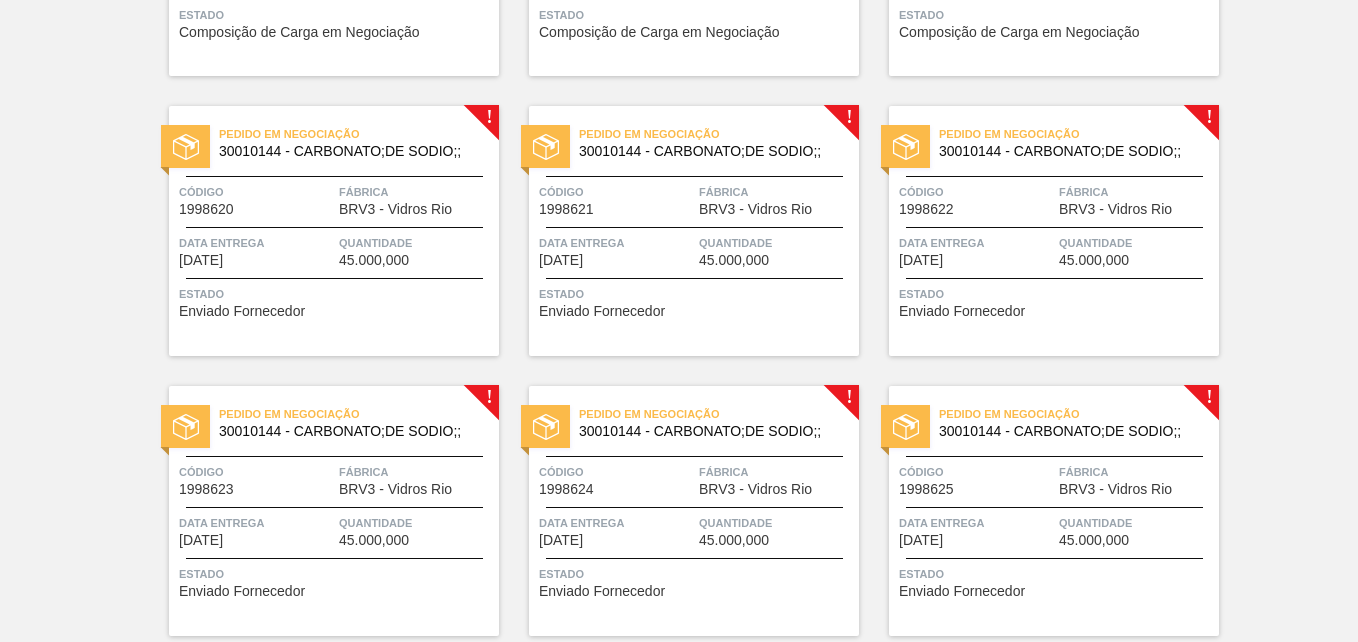 click on "Pedido em Negociação 30010144 - CARBONATO;DE SODIO;; Código 1998622 Fábrica BRV3 - Vidros Rio Data entrega 21/08/2025 Quantidade 45.000,000 Estado Enviado Fornecedor" at bounding box center (1054, 231) 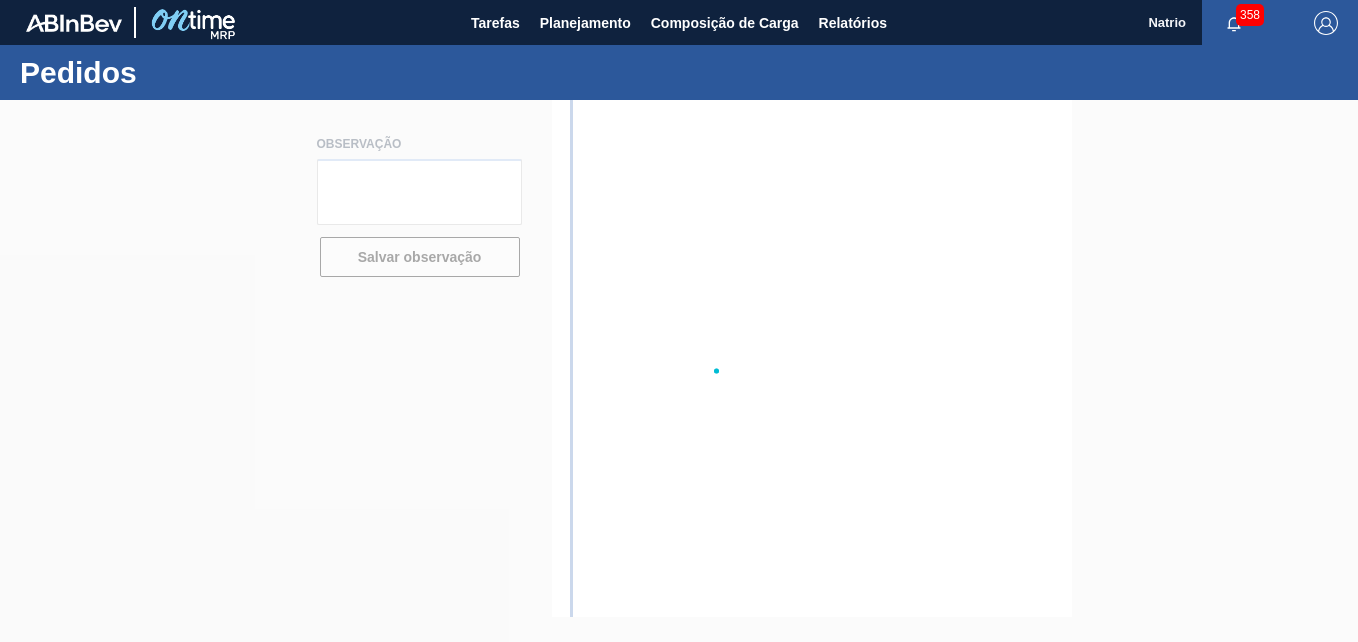 scroll, scrollTop: 0, scrollLeft: 0, axis: both 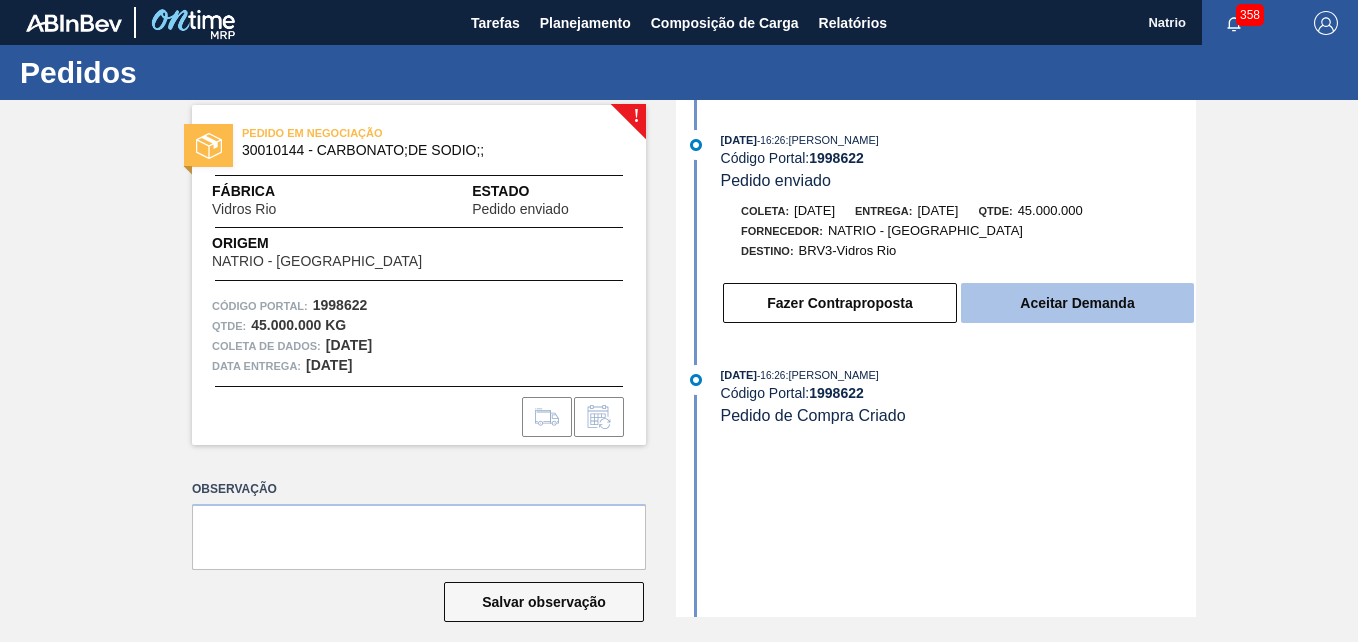 click on "Aceitar Demanda" at bounding box center (1077, 303) 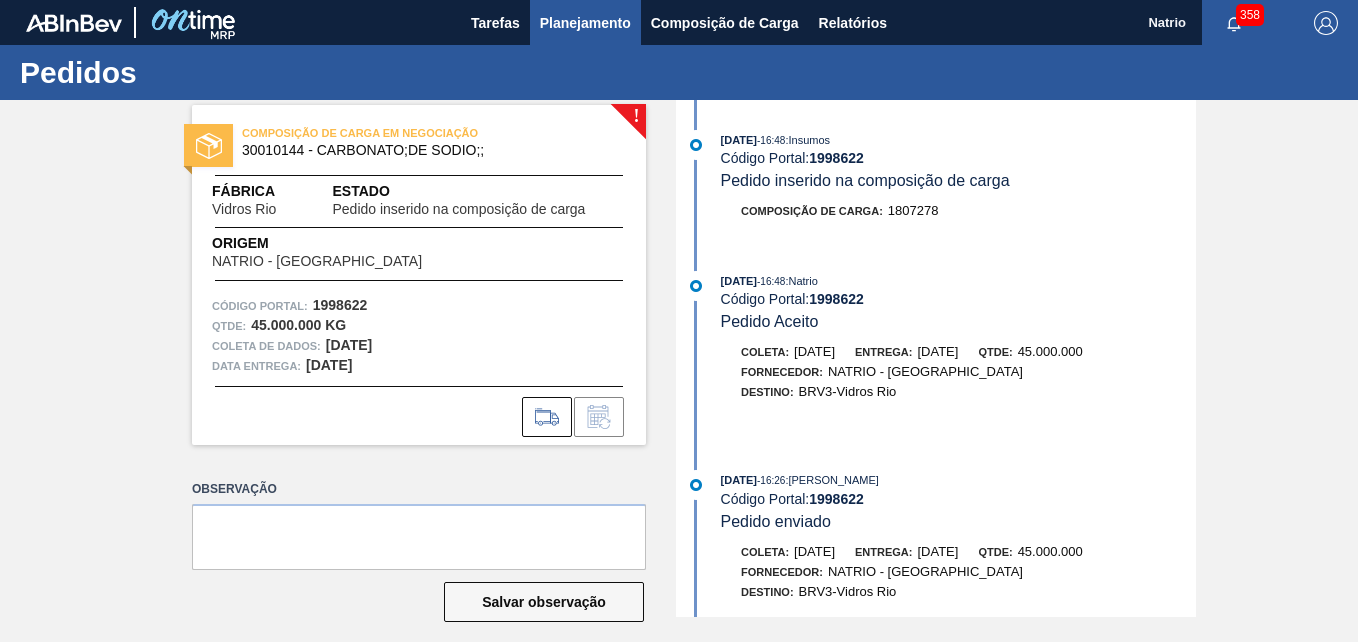 click on "Planejamento" at bounding box center (585, 23) 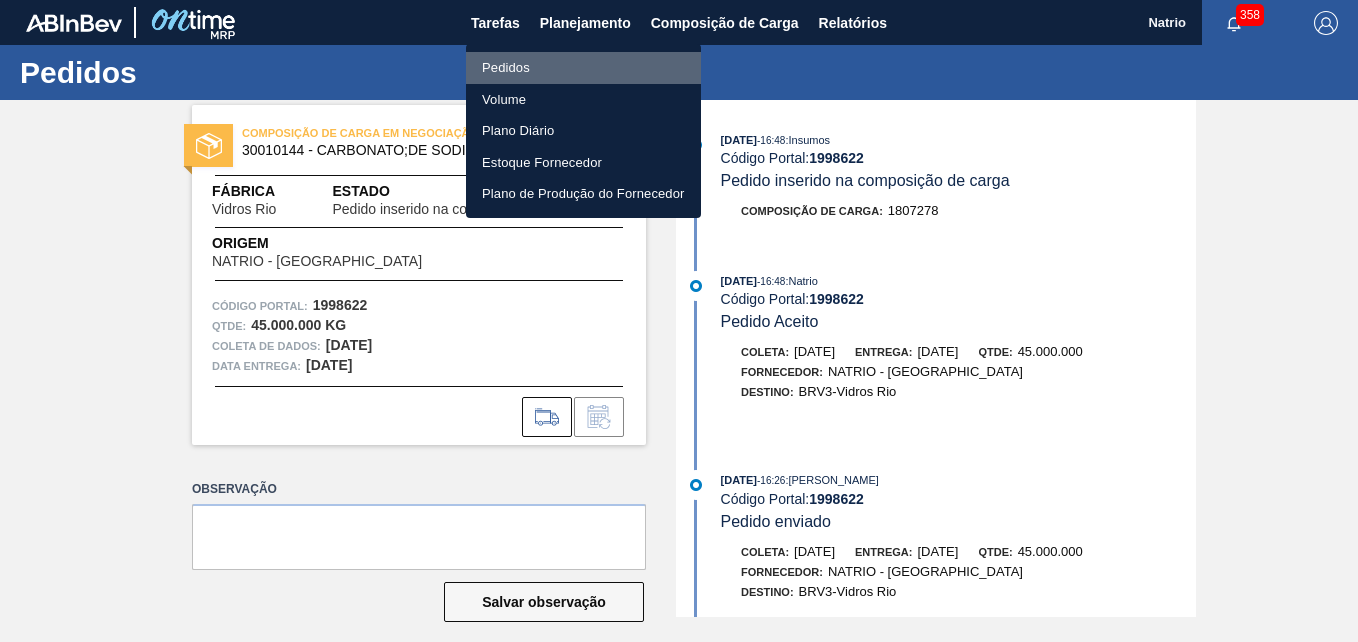 click on "Pedidos" at bounding box center [583, 68] 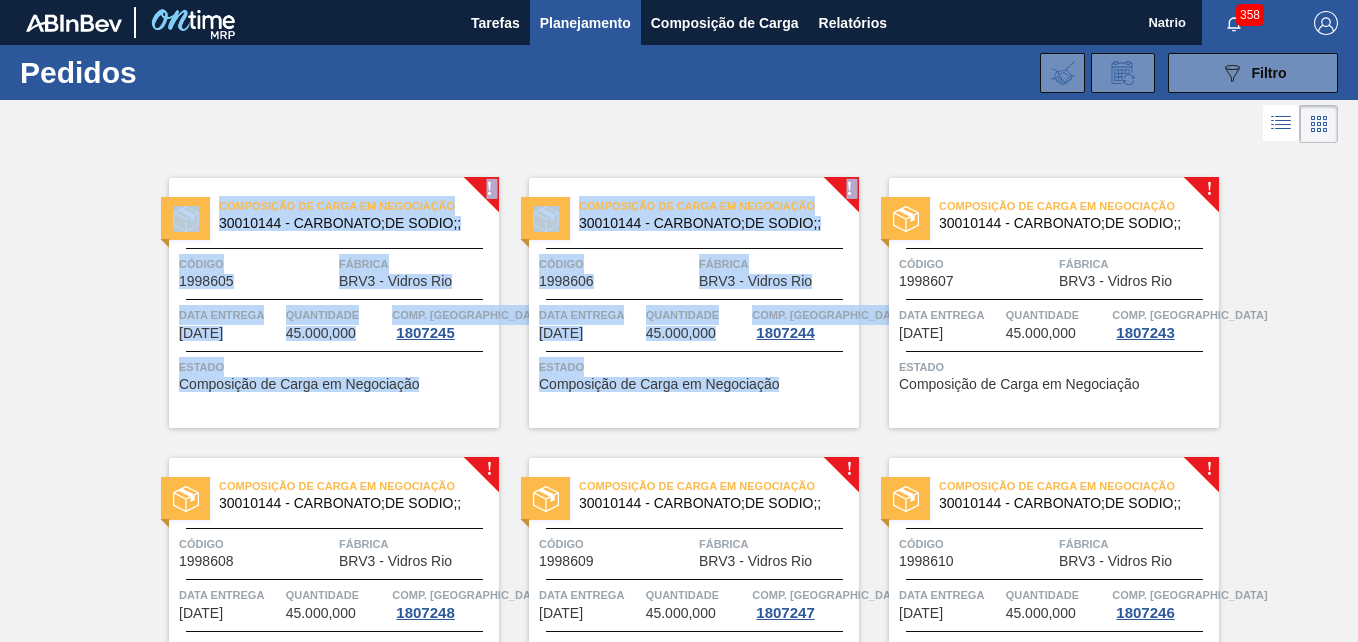 drag, startPoint x: 1354, startPoint y: 95, endPoint x: 1354, endPoint y: 181, distance: 86 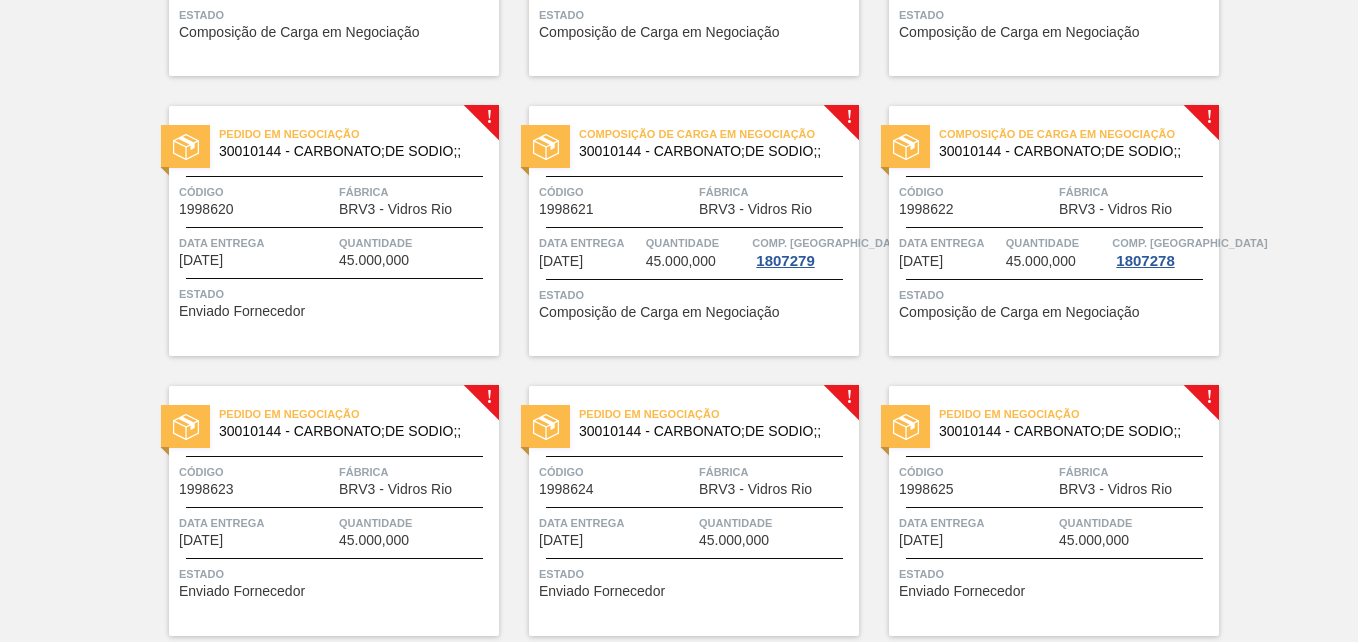 scroll, scrollTop: 1492, scrollLeft: 0, axis: vertical 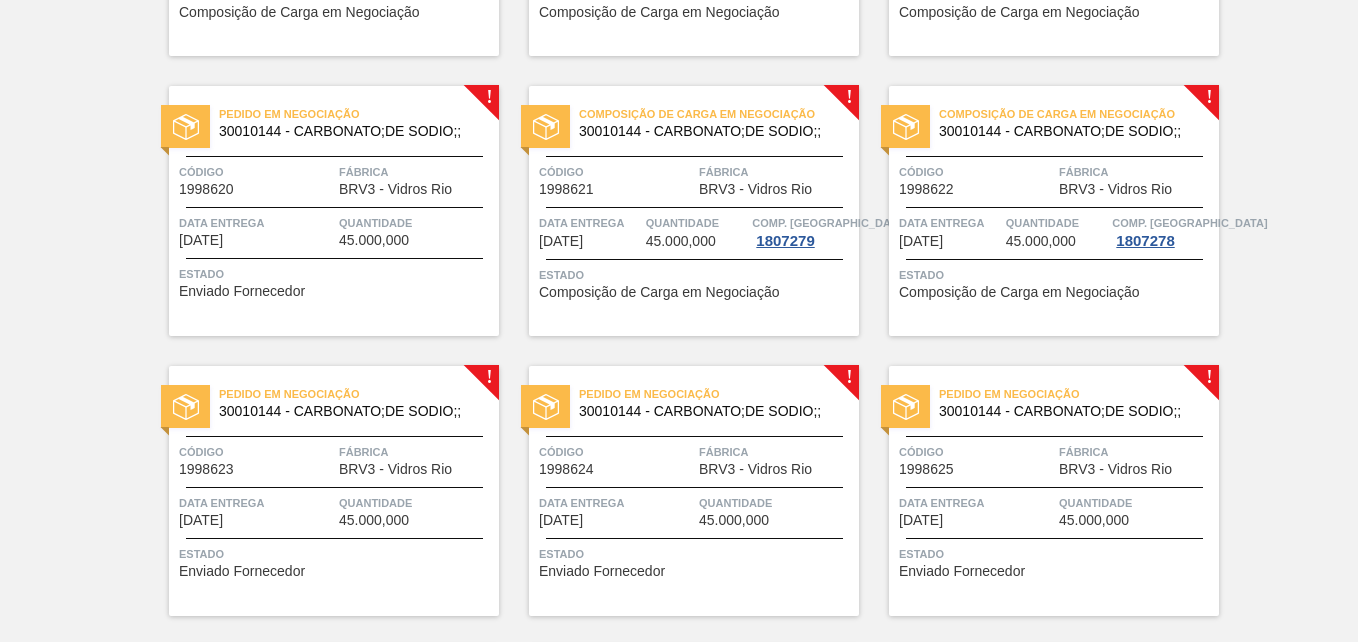 click on "Pedido em Negociação 30010144 - CARBONATO;DE SODIO;; Código 1998620 Fábrica BRV3 - Vidros Rio Data entrega 19/08/2025 Quantidade 45.000,000 Estado Enviado Fornecedor" at bounding box center (334, 211) 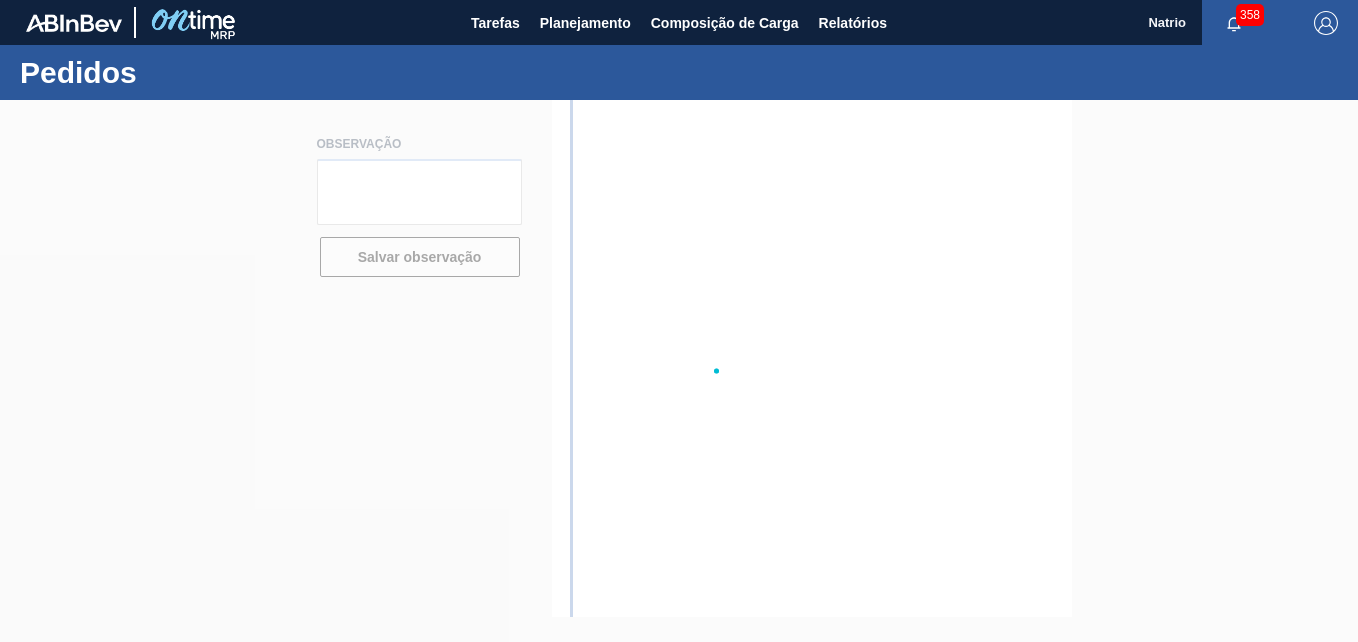 scroll, scrollTop: 0, scrollLeft: 0, axis: both 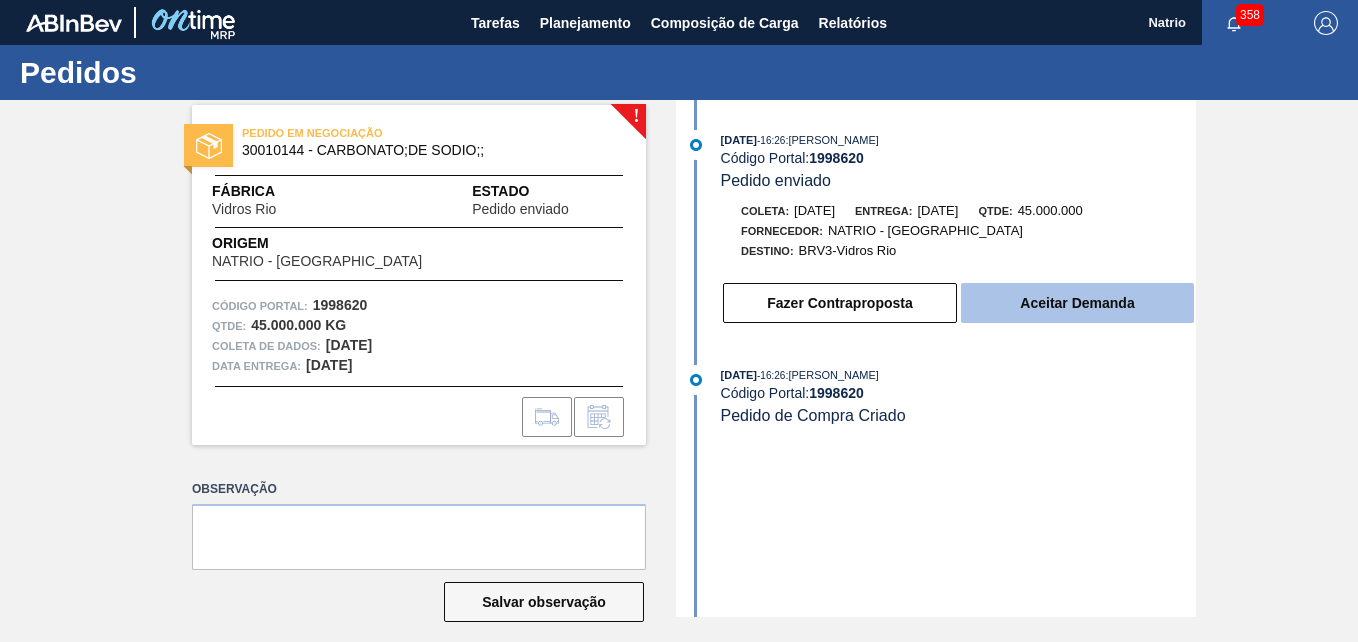 click on "Aceitar Demanda" at bounding box center [1077, 303] 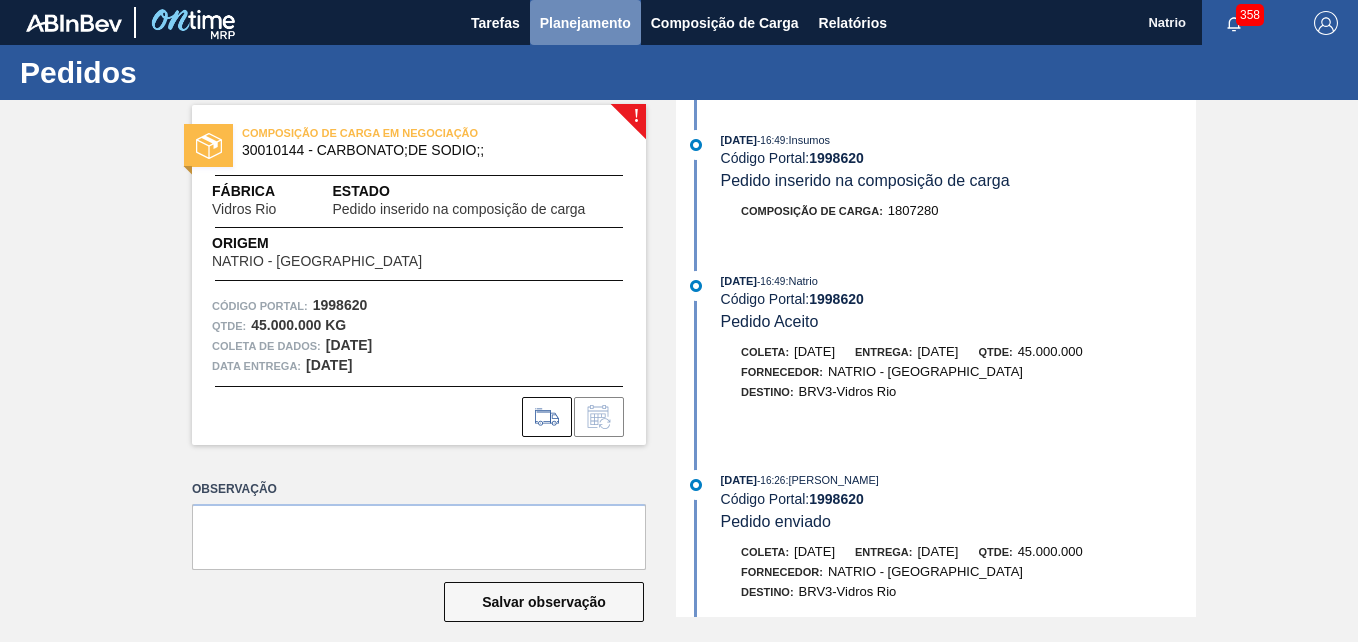 click on "Planejamento" at bounding box center (585, 23) 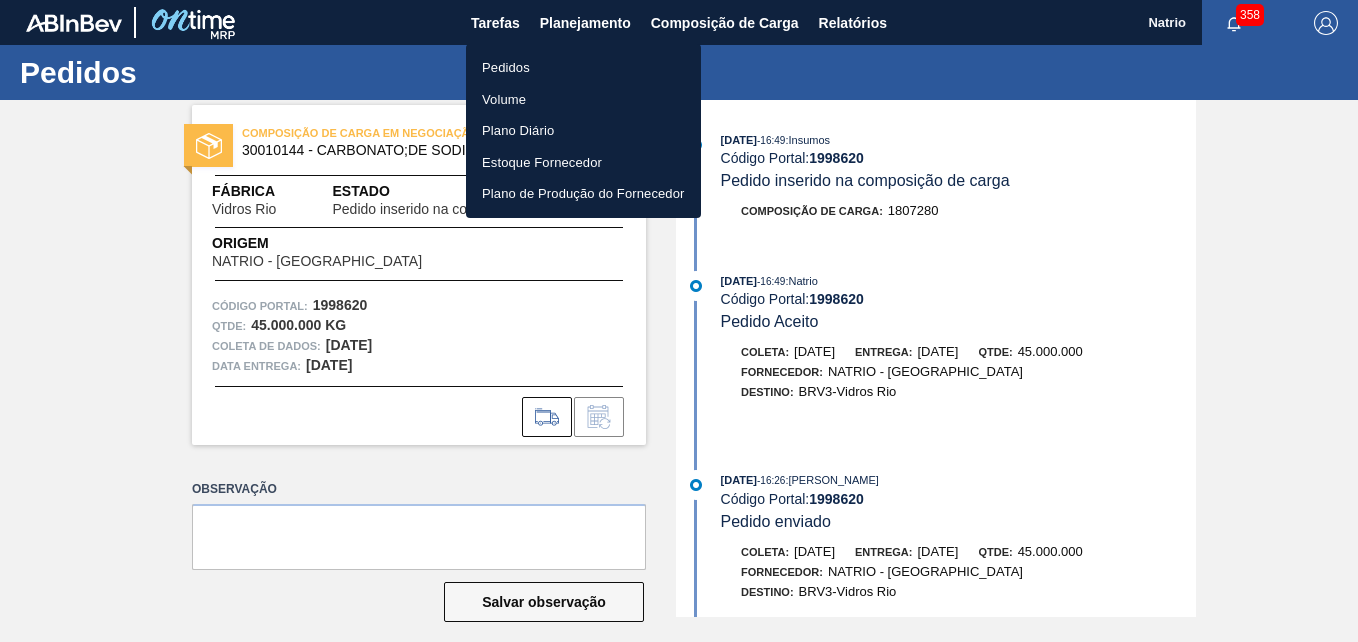 drag, startPoint x: 494, startPoint y: 75, endPoint x: 507, endPoint y: 70, distance: 13.928389 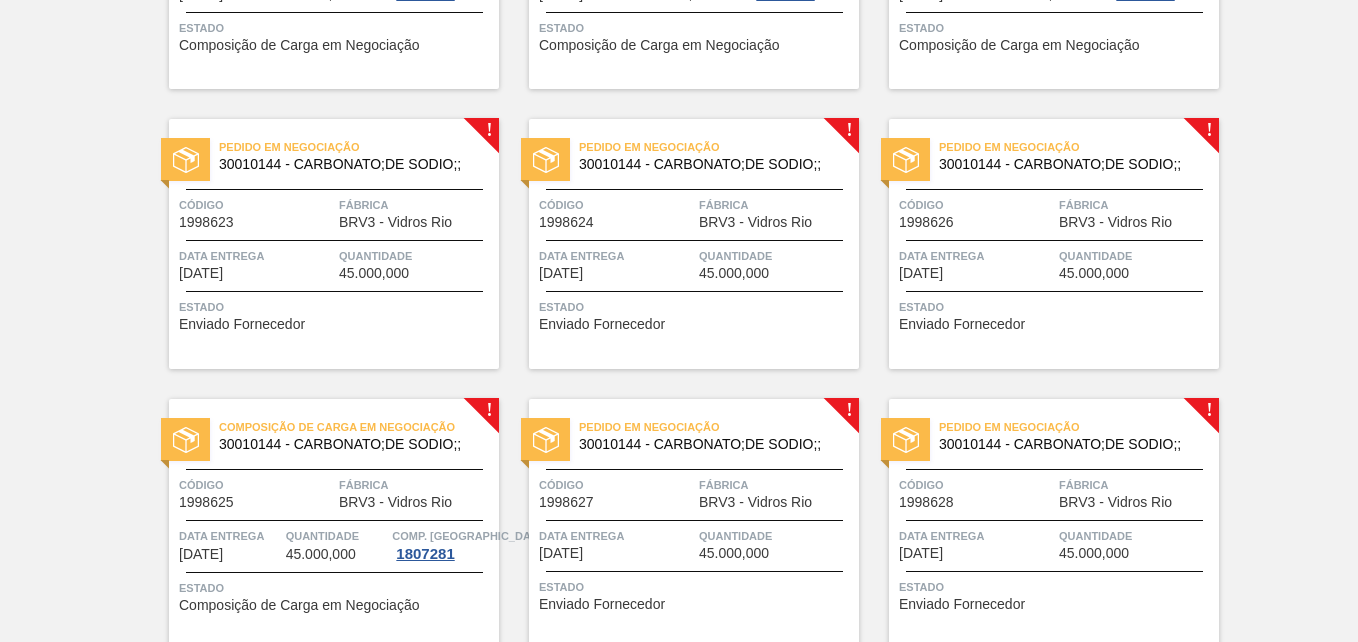 scroll, scrollTop: 1584, scrollLeft: 0, axis: vertical 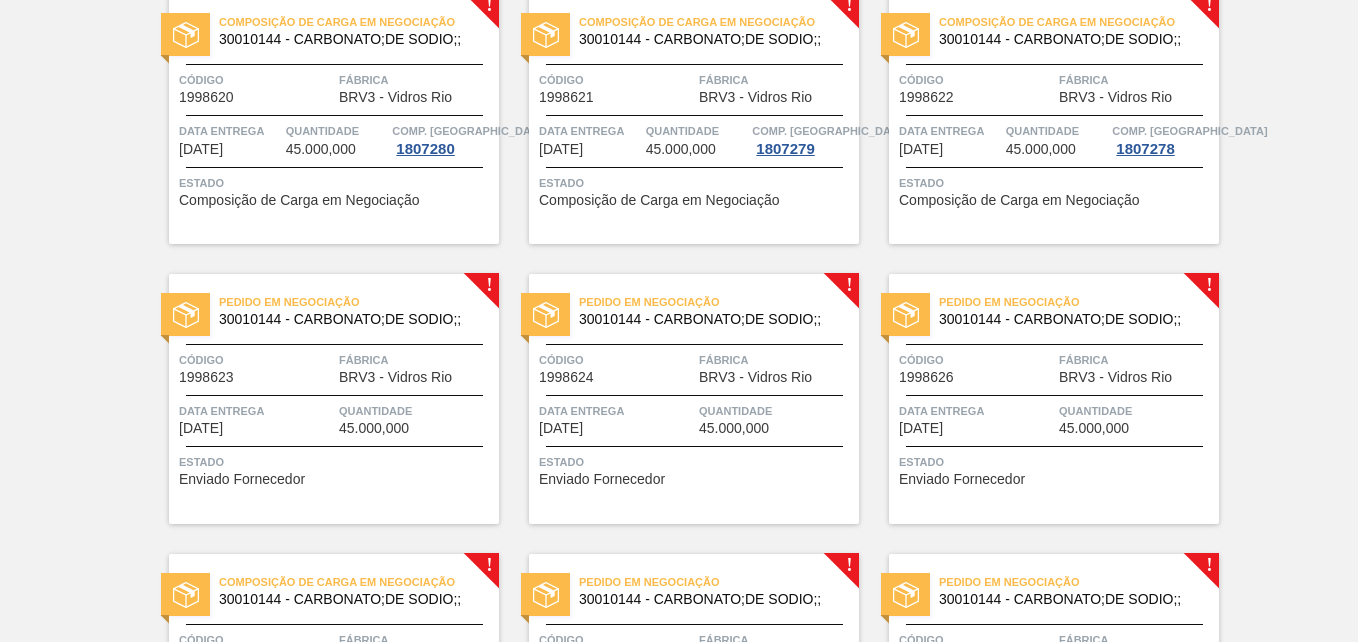 click on "Pedido em Negociação 30010144 - CARBONATO;DE SODIO;; Código 1998624 Fábrica BRV3 - Vidros Rio Data entrega 23/08/2025 Quantidade 45.000,000 Estado Enviado Fornecedor" at bounding box center [694, 399] 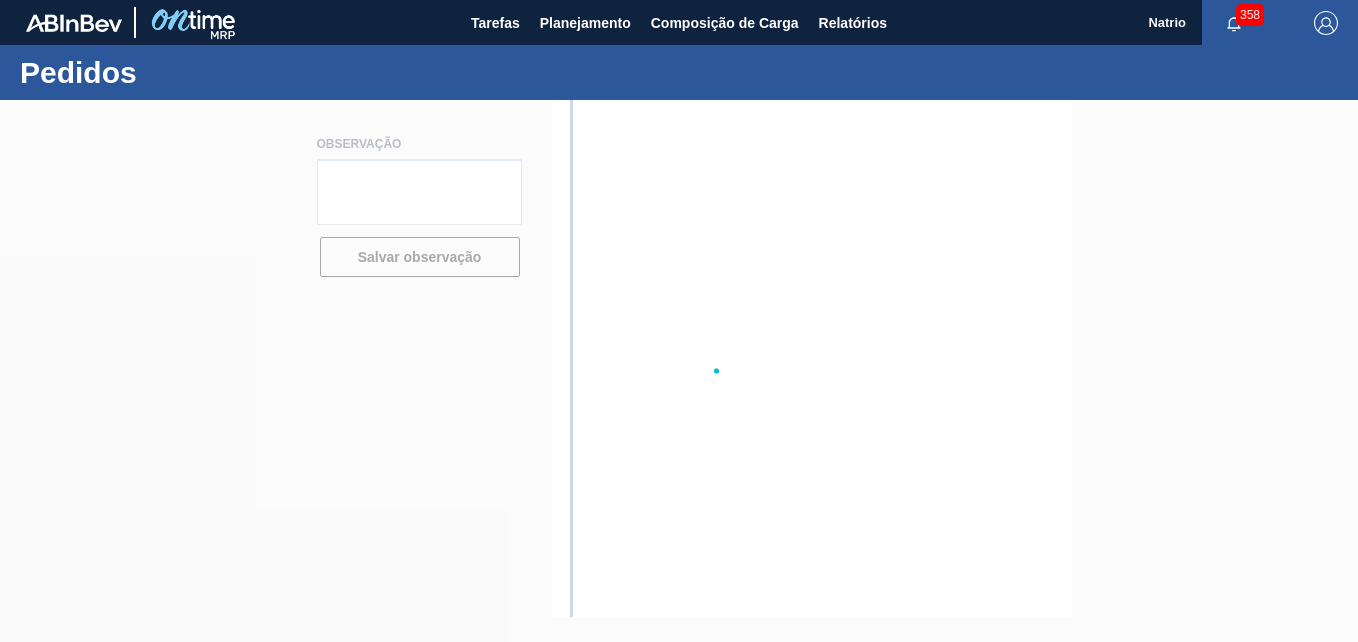 scroll, scrollTop: 0, scrollLeft: 0, axis: both 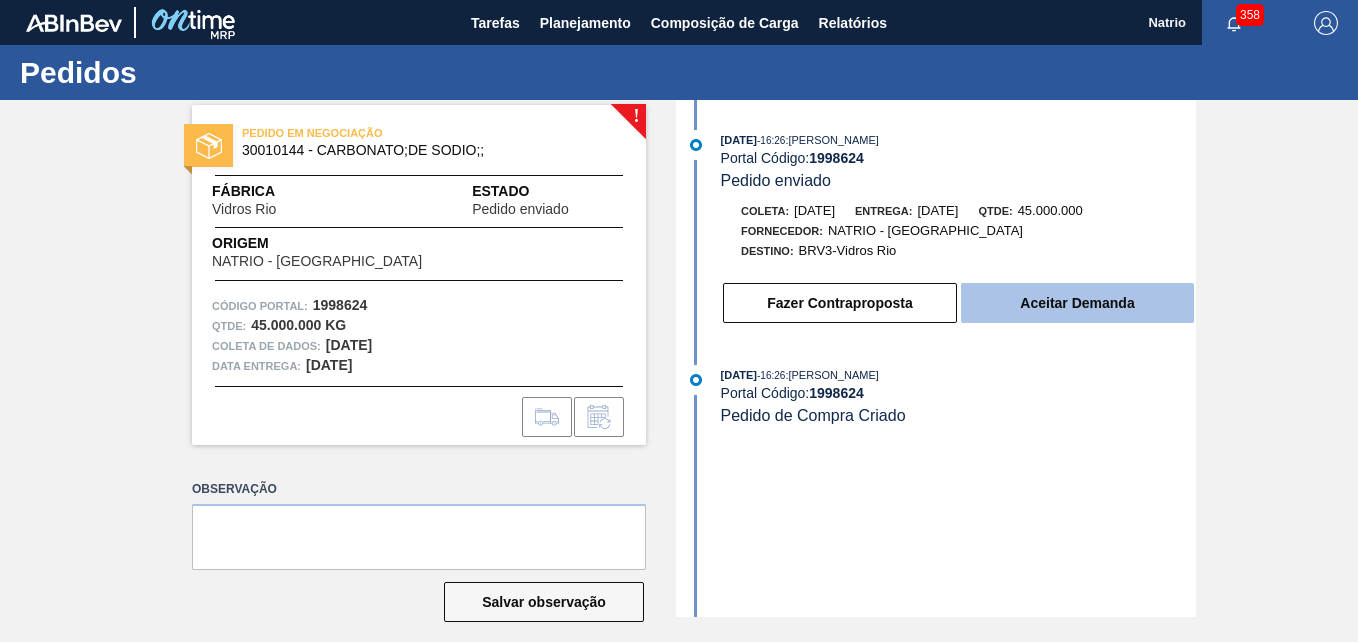 click on "Aceitar Demanda" at bounding box center [1077, 303] 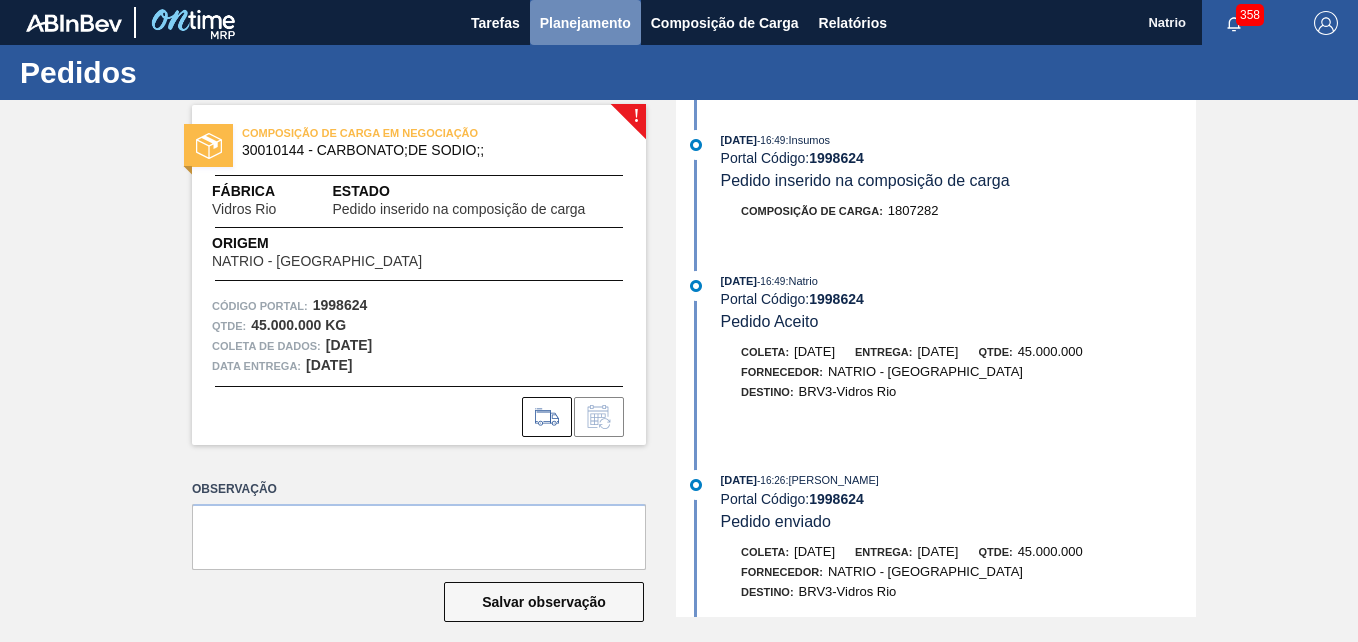click on "Planejamento" at bounding box center (585, 23) 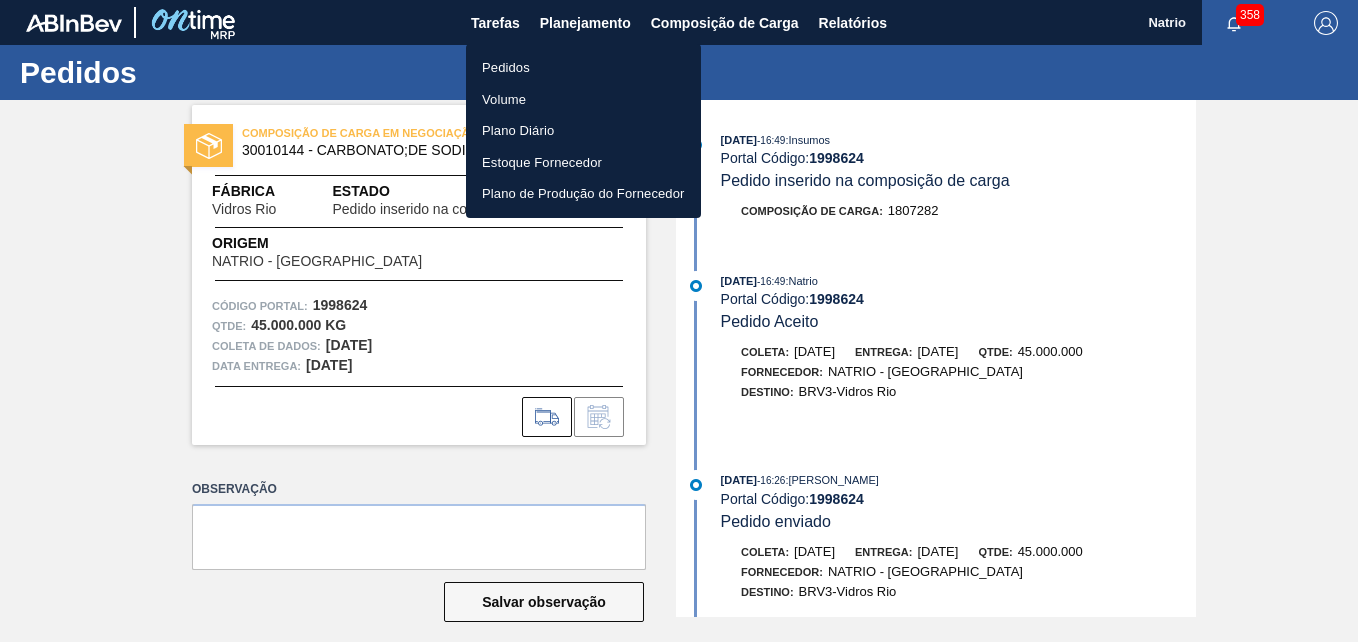 drag, startPoint x: 526, startPoint y: 65, endPoint x: 575, endPoint y: 52, distance: 50.695168 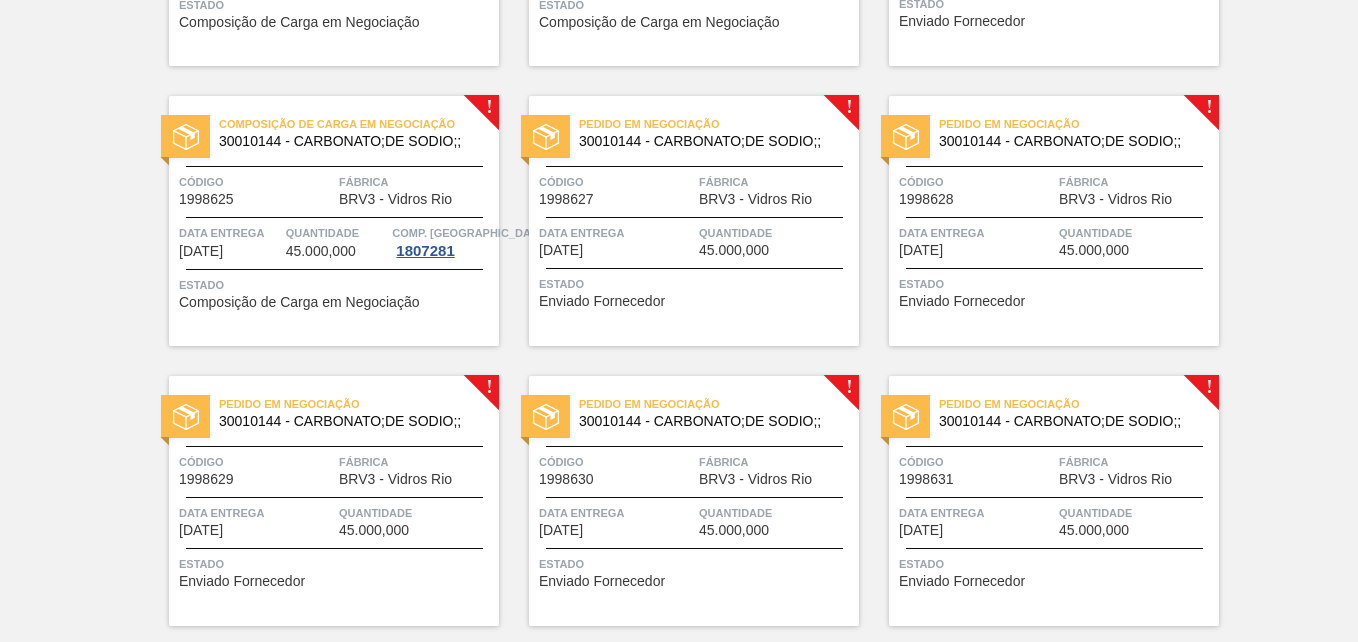 scroll, scrollTop: 1945, scrollLeft: 0, axis: vertical 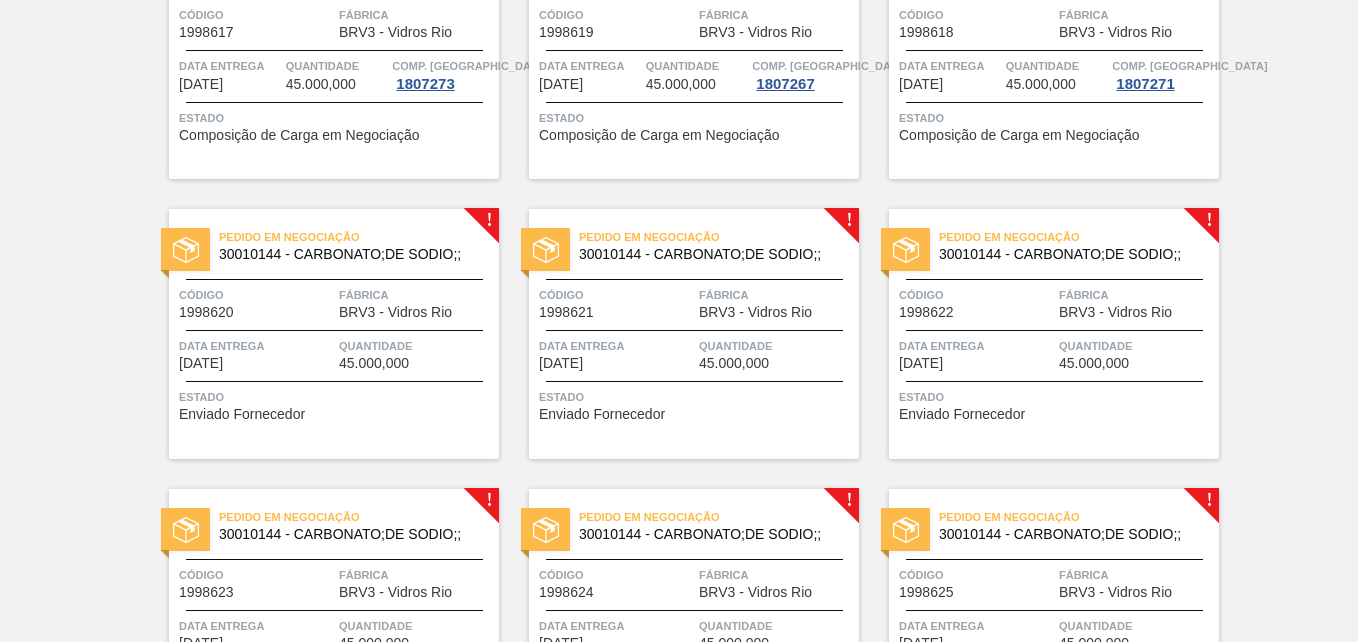 click on "Pedido em Negociação 30010144 - CARBONATO;DE SODIO;; Código 1998621 Fábrica BRV3 - Vidros Rio Data entrega 20/08/2025 Quantidade 45.000,000 Estado Enviado Fornecedor" at bounding box center [694, 334] 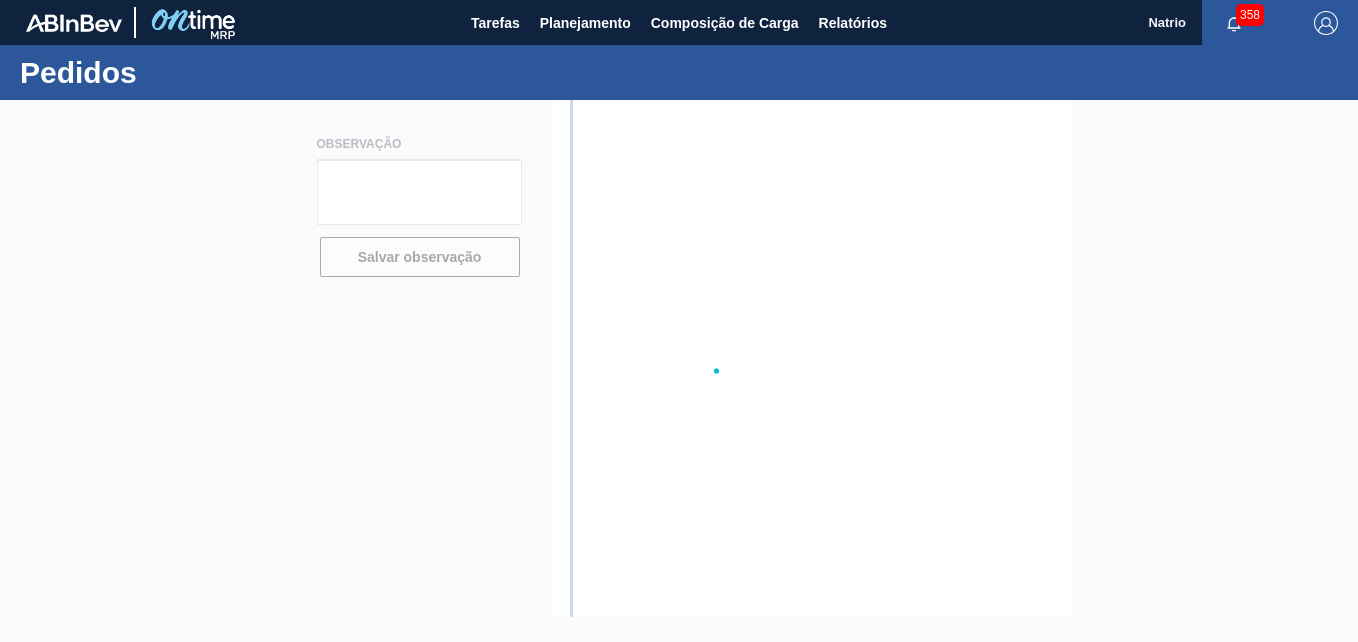 scroll, scrollTop: 0, scrollLeft: 0, axis: both 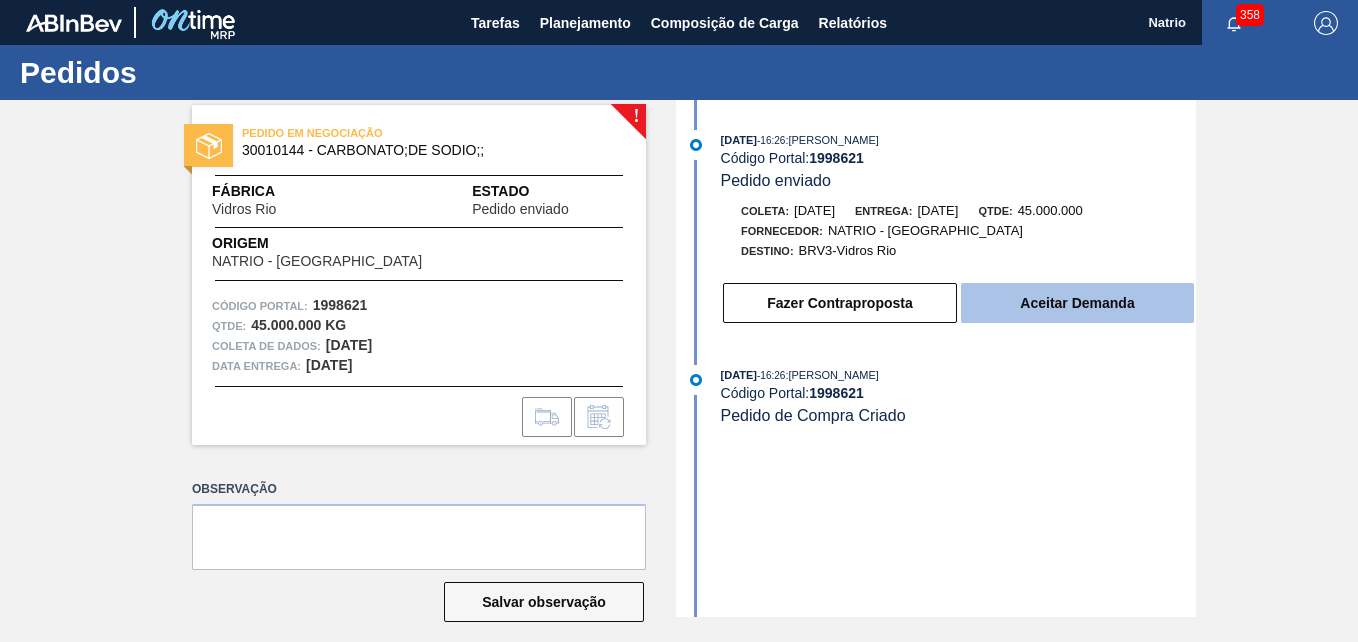 click on "Aceitar Demanda" at bounding box center [1077, 303] 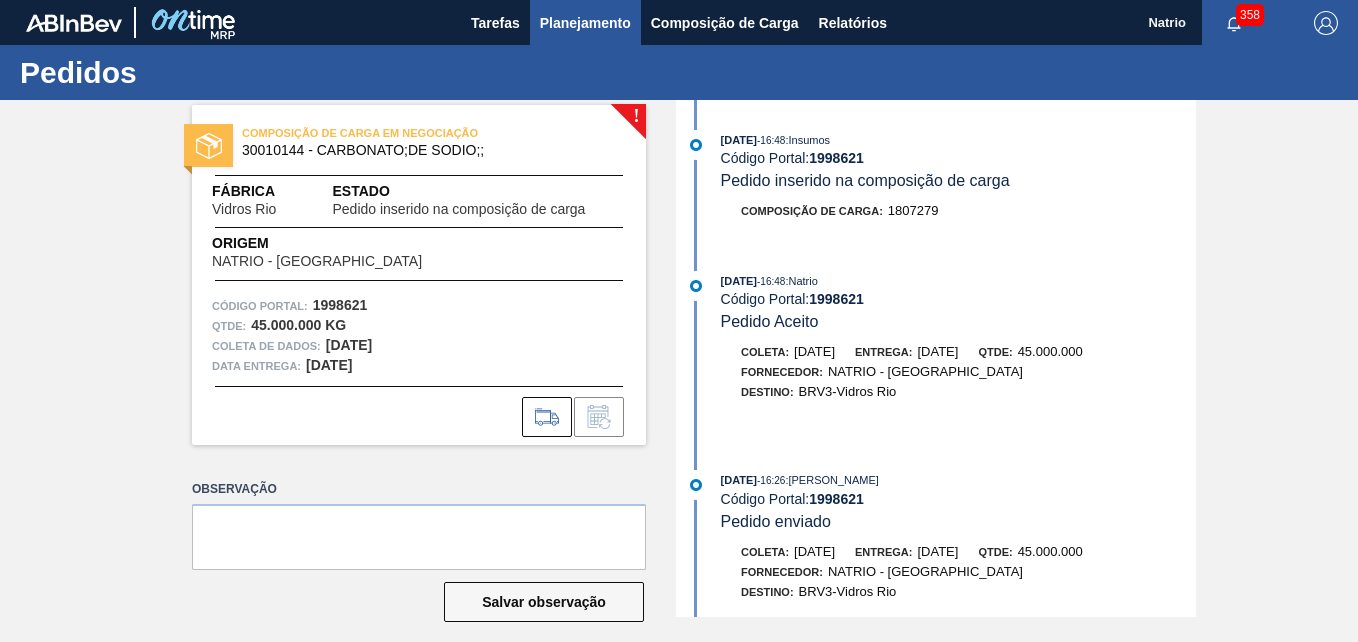 click on "Planejamento" at bounding box center (585, 23) 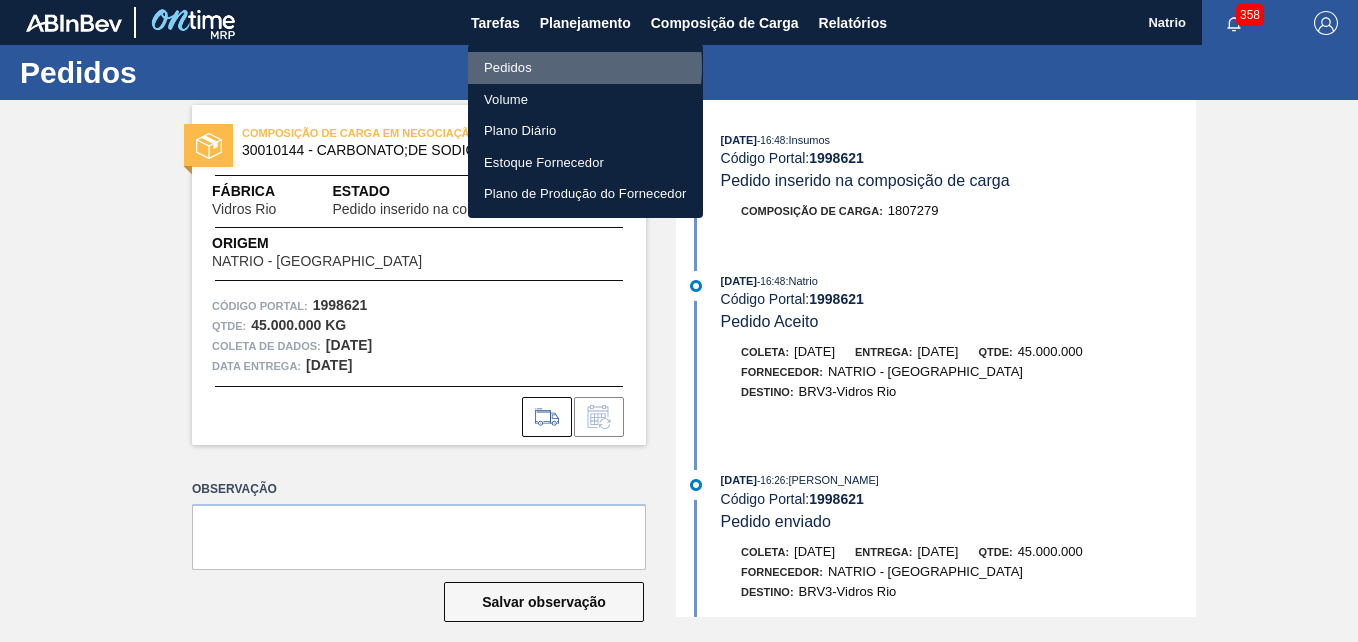 click on "Pedidos" at bounding box center [585, 68] 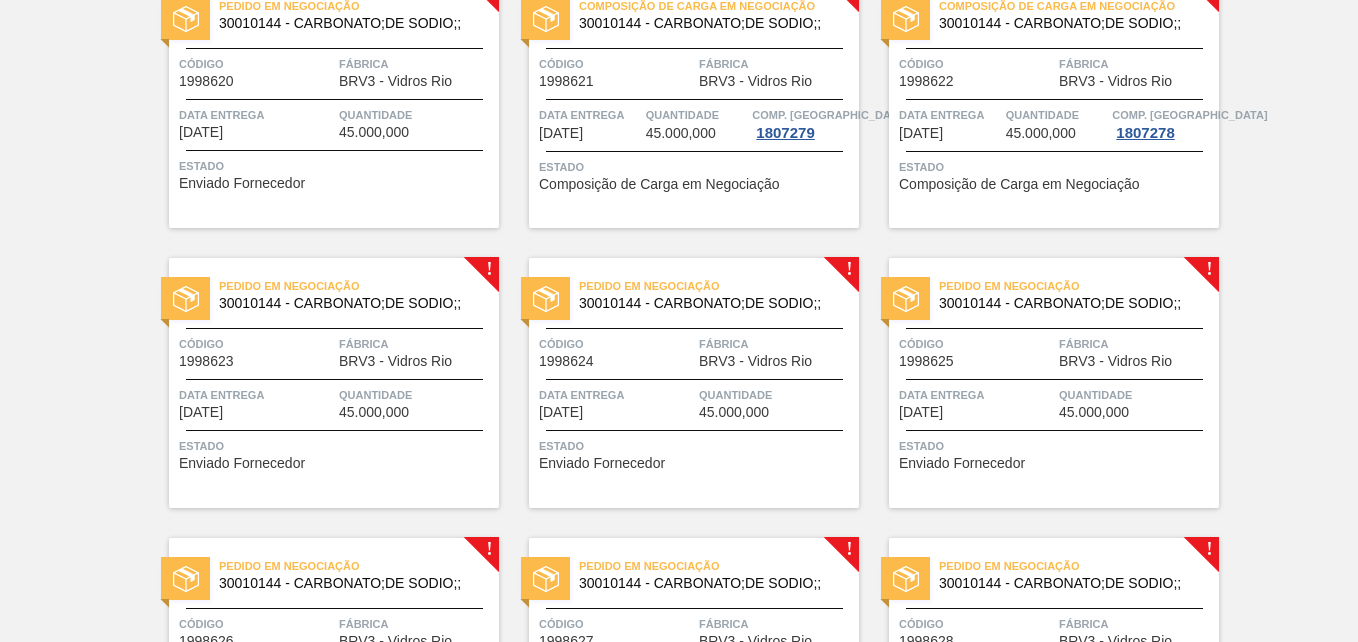 scroll, scrollTop: 1678, scrollLeft: 0, axis: vertical 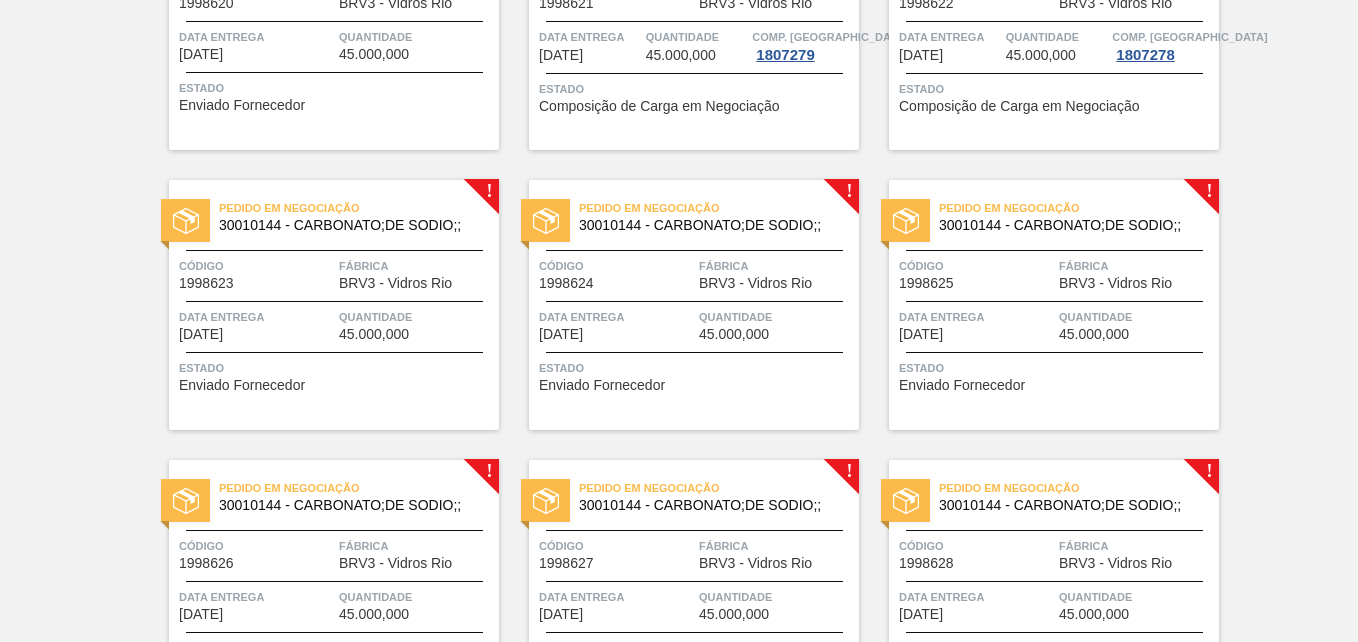 click on "Pedido em Negociação 30010144 - CARBONATO;DE SODIO;; Código 1998625 Fábrica BRV3 - Vidros Rio Data entrega 24/08/2025 Quantidade 45.000,000 Estado Enviado Fornecedor" at bounding box center (1054, 305) 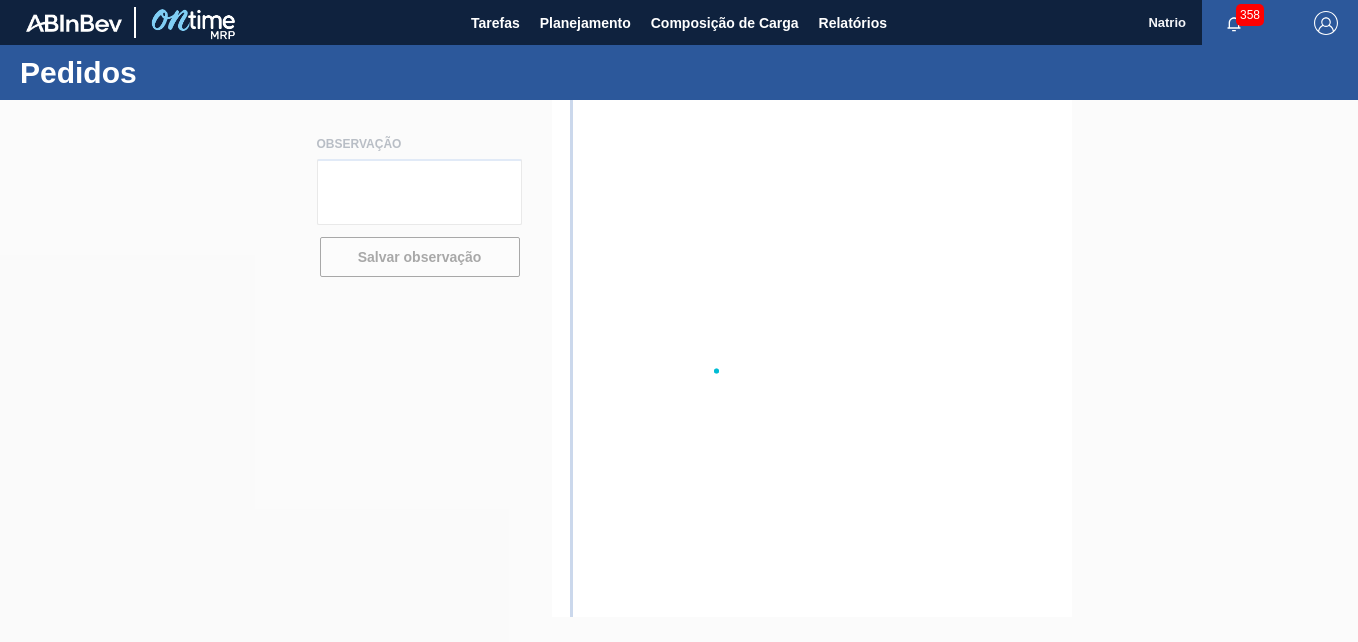 scroll, scrollTop: 0, scrollLeft: 0, axis: both 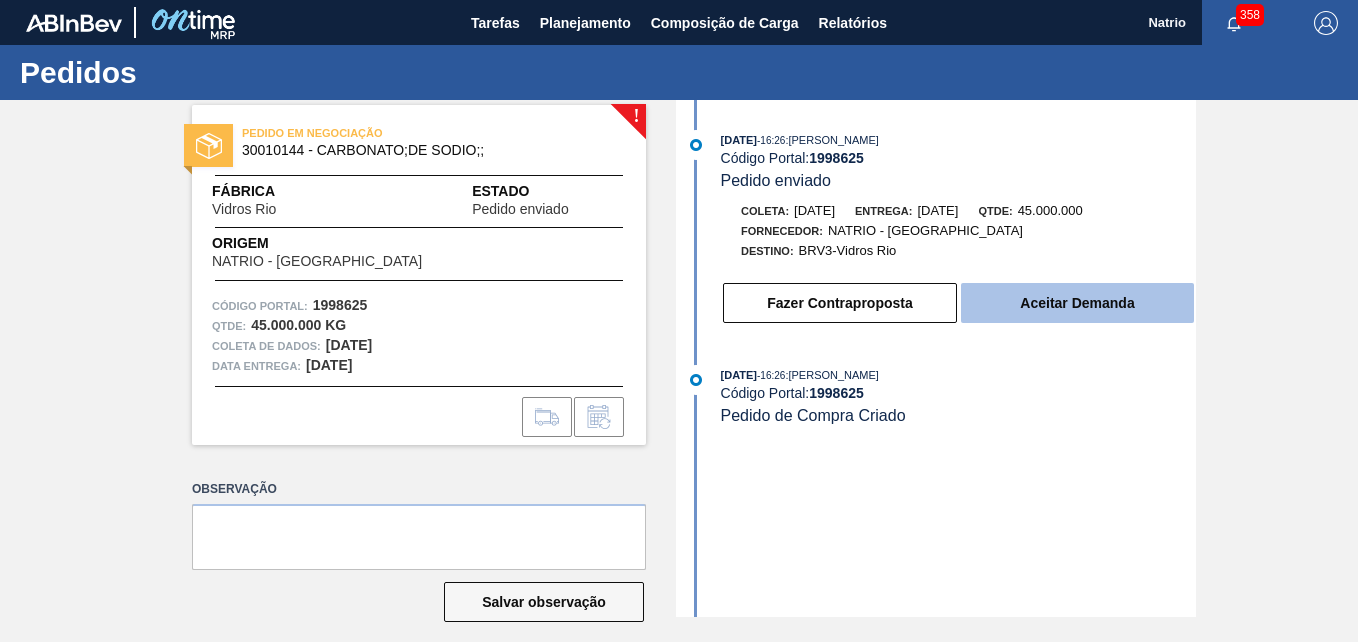 click on "Aceitar Demanda" at bounding box center (1077, 303) 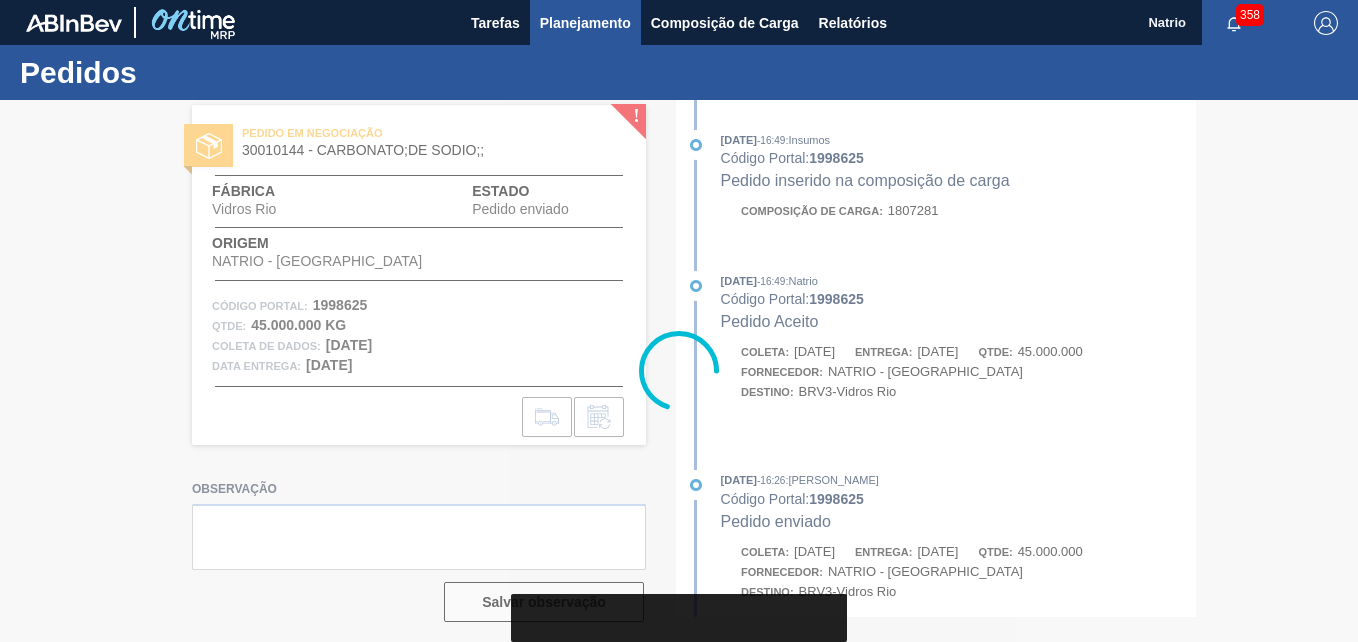 click on "Planejamento" at bounding box center [585, 23] 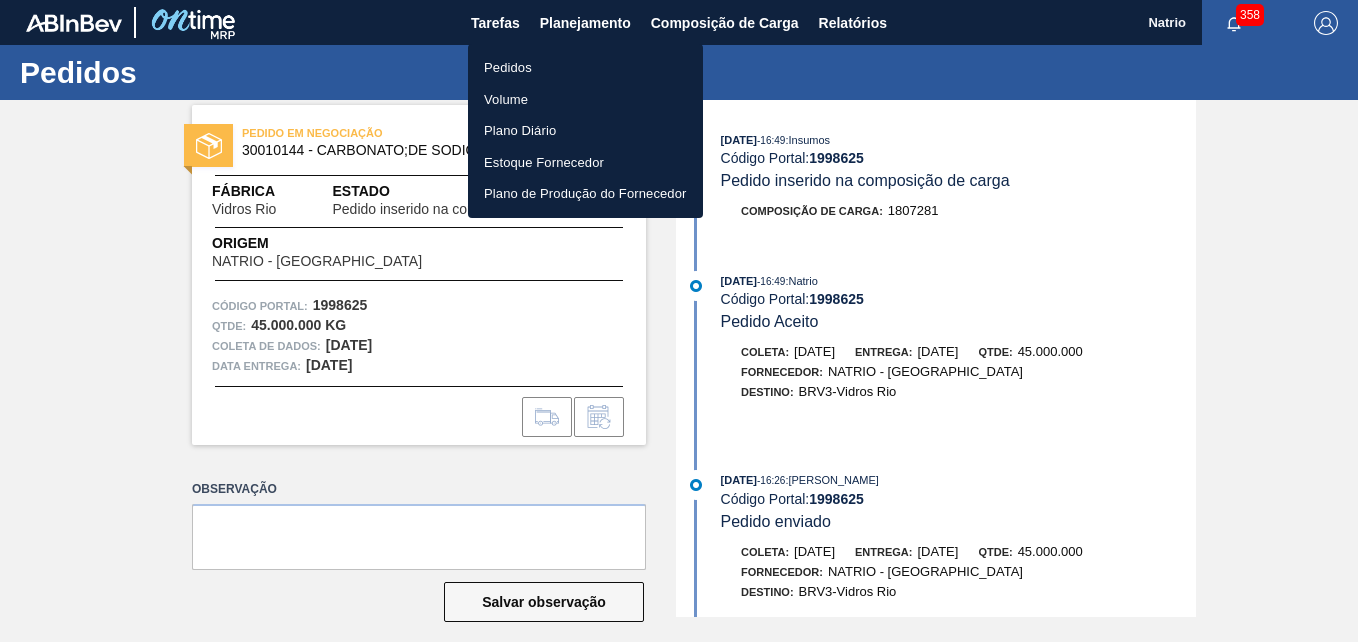 drag, startPoint x: 503, startPoint y: 69, endPoint x: 543, endPoint y: 74, distance: 40.311287 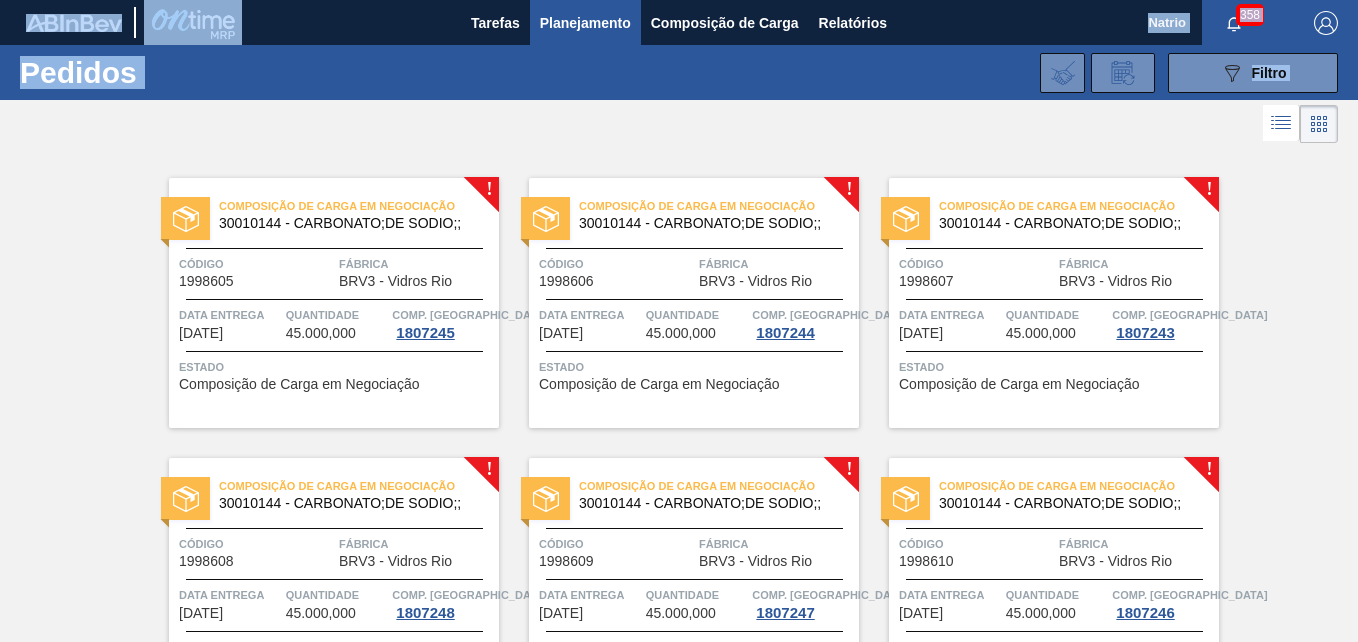 drag, startPoint x: 1354, startPoint y: 103, endPoint x: 1361, endPoint y: 303, distance: 200.12247 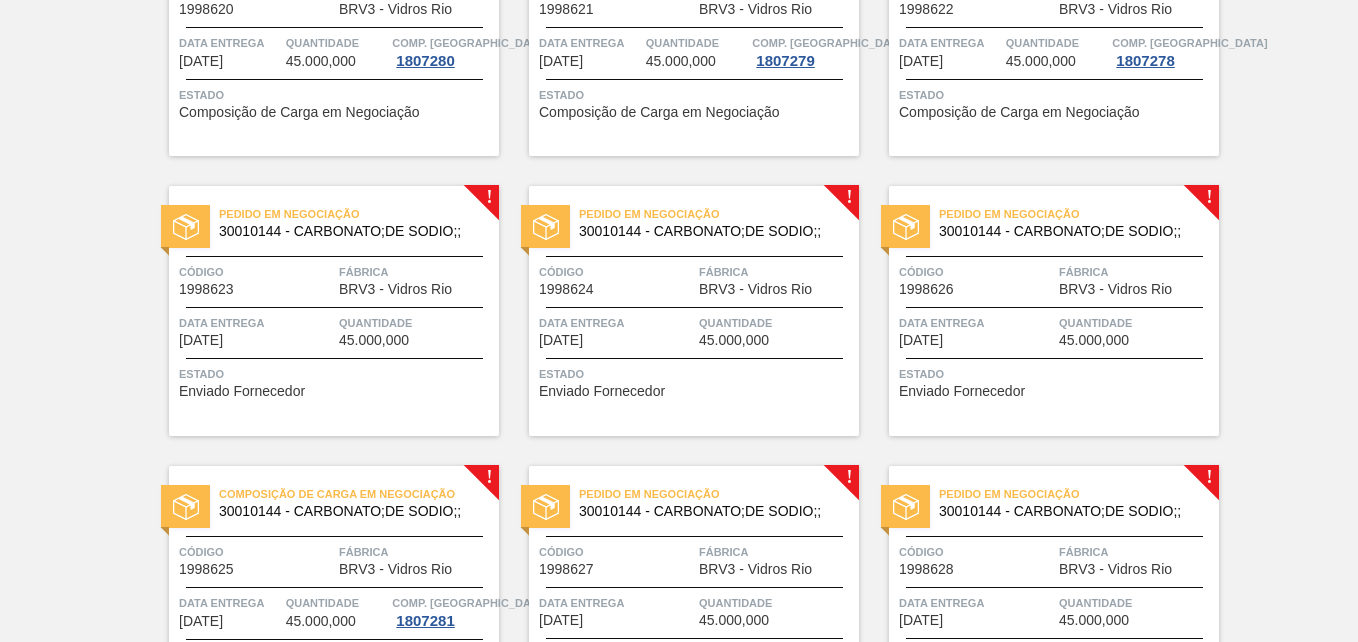 scroll, scrollTop: 1806, scrollLeft: 0, axis: vertical 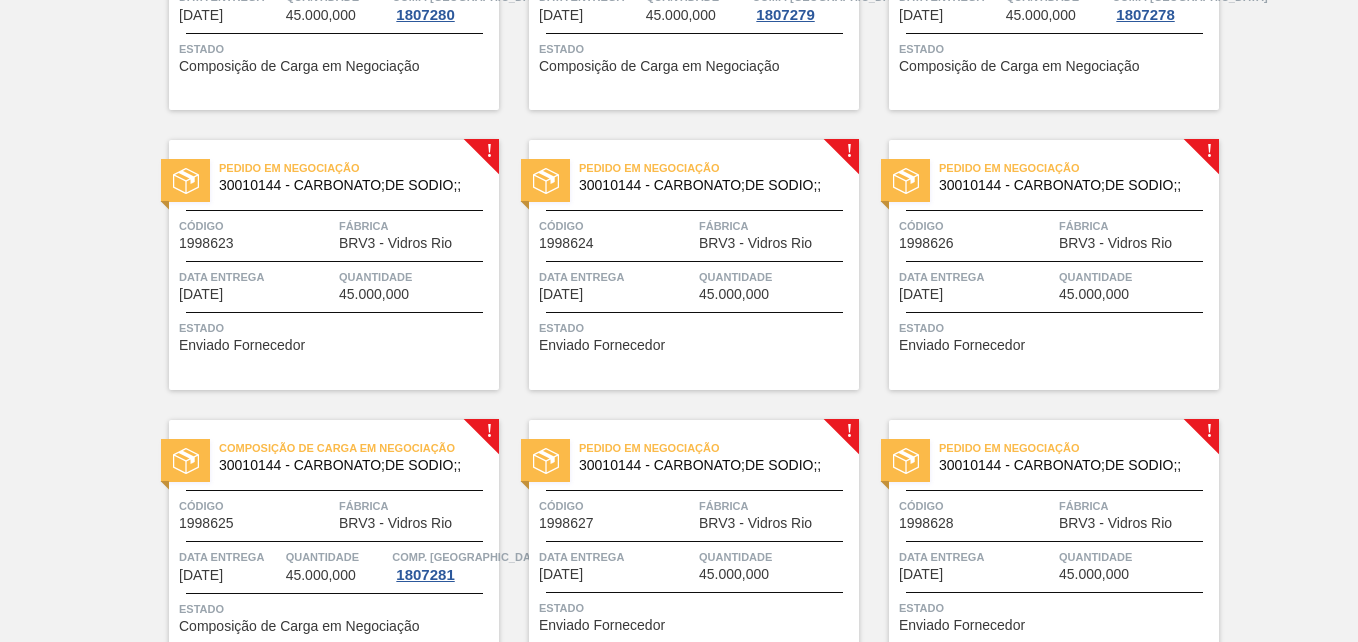 click on "Pedido em Negociação 30010144 - CARBONATO;DE SODIO;; Código 1998623 Fábrica BRV3 - Vidros Rio Data entrega 22/08/2025 Quantidade 45.000,000 Estado Enviado Fornecedor" at bounding box center (334, 265) 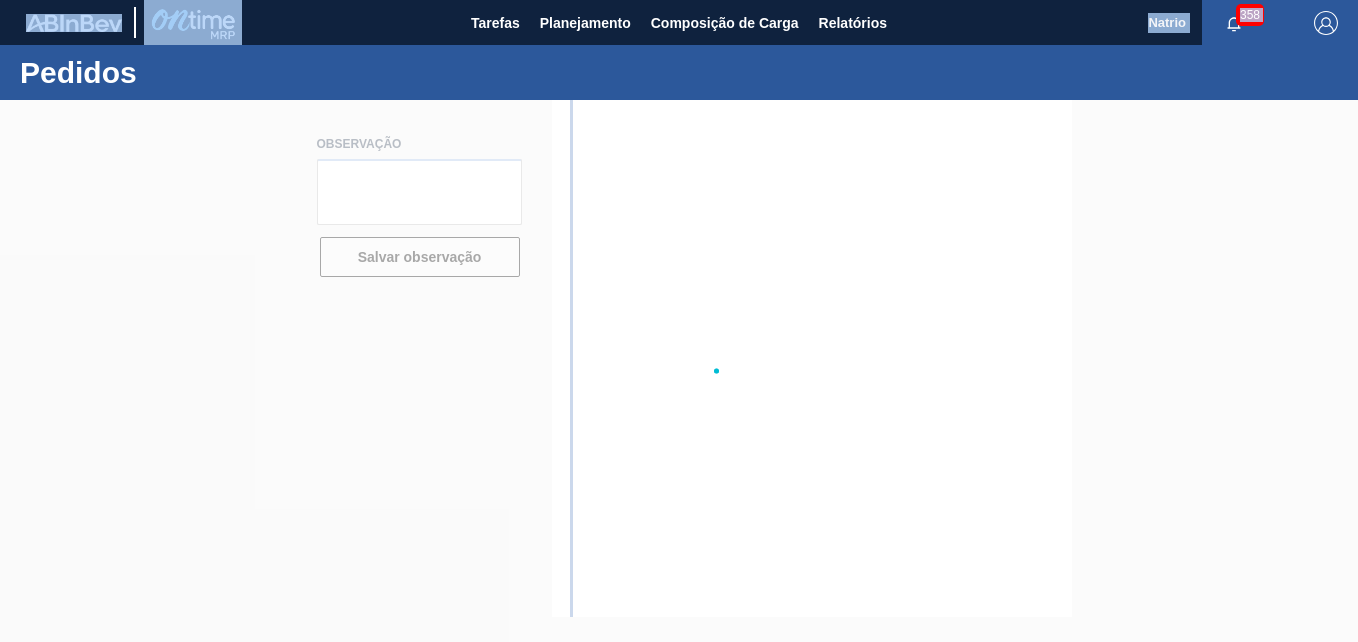 scroll, scrollTop: 0, scrollLeft: 0, axis: both 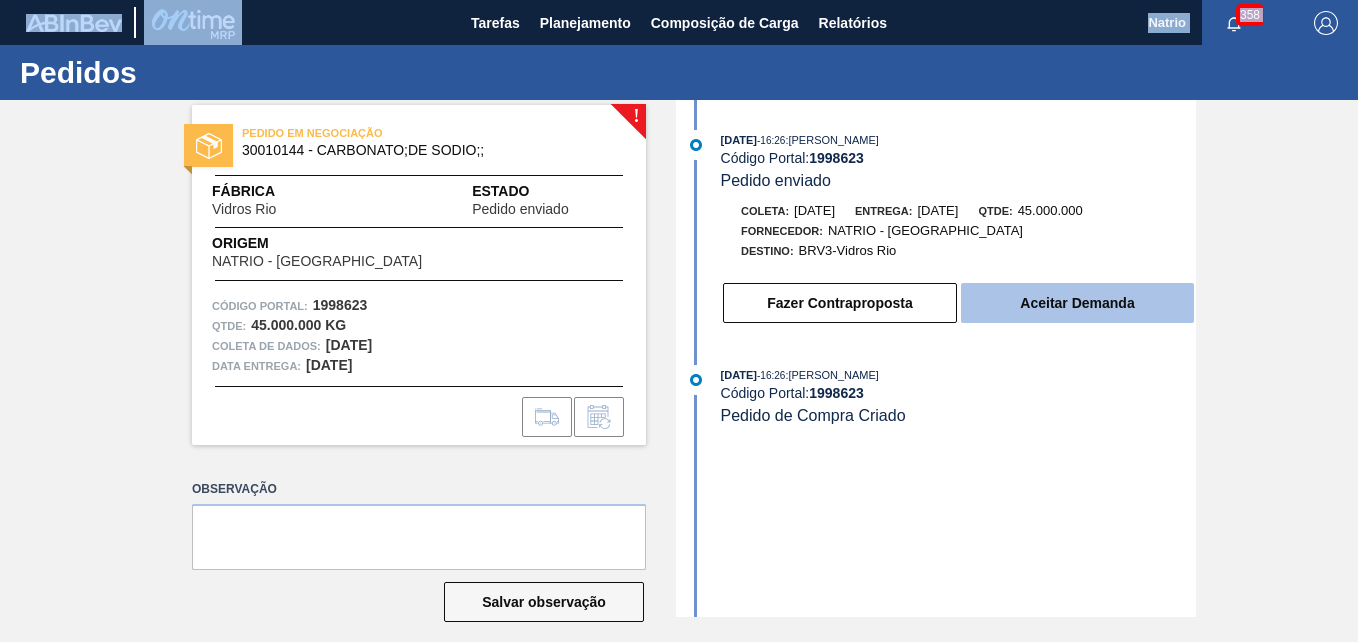 click on "Aceitar Demanda" at bounding box center (1077, 303) 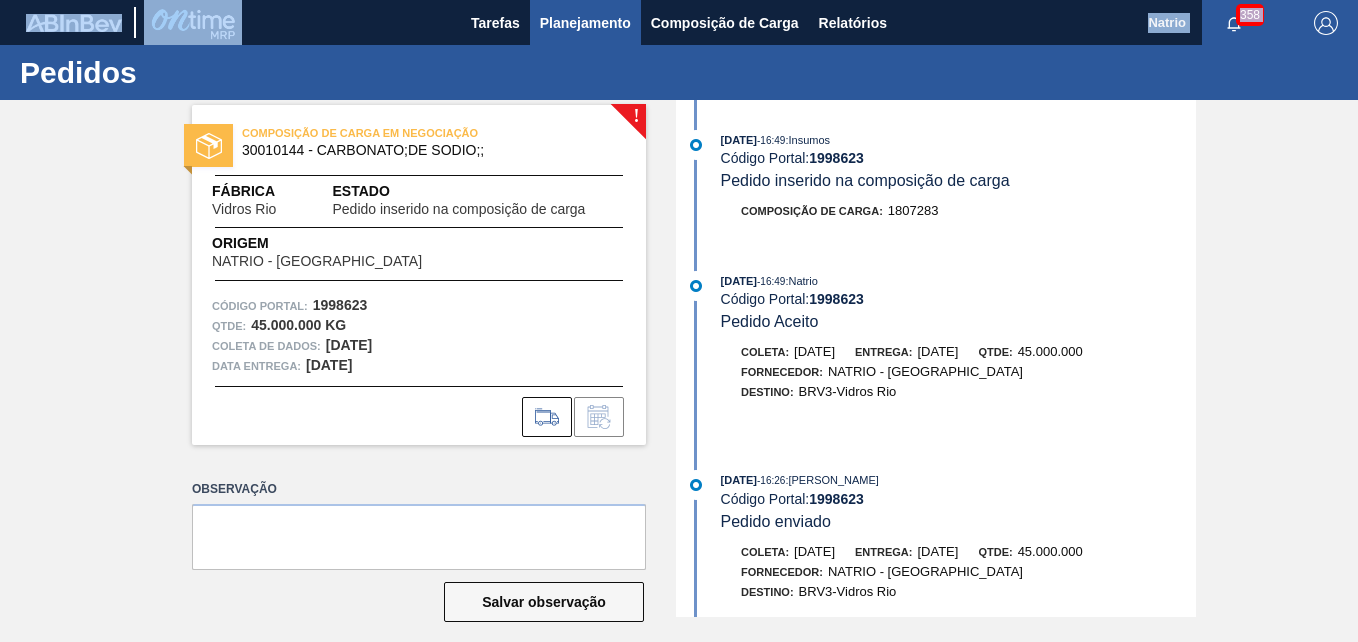 click on "Planejamento" at bounding box center [585, 23] 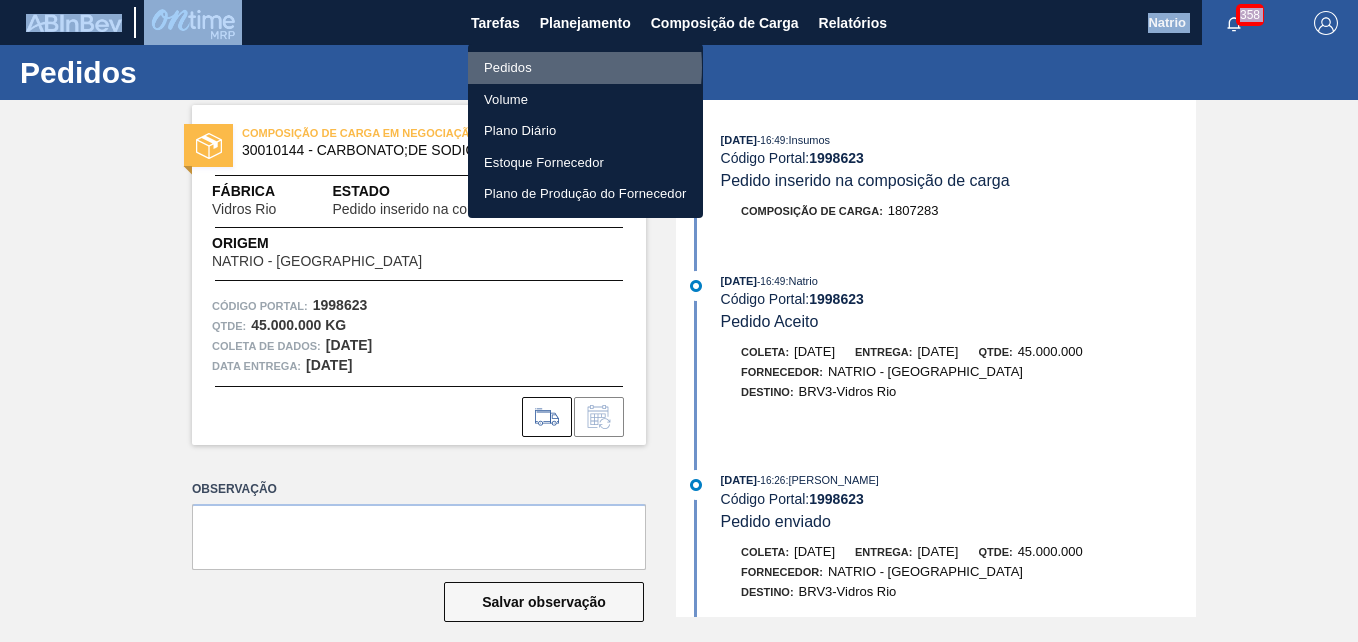 click on "Pedidos" at bounding box center [585, 68] 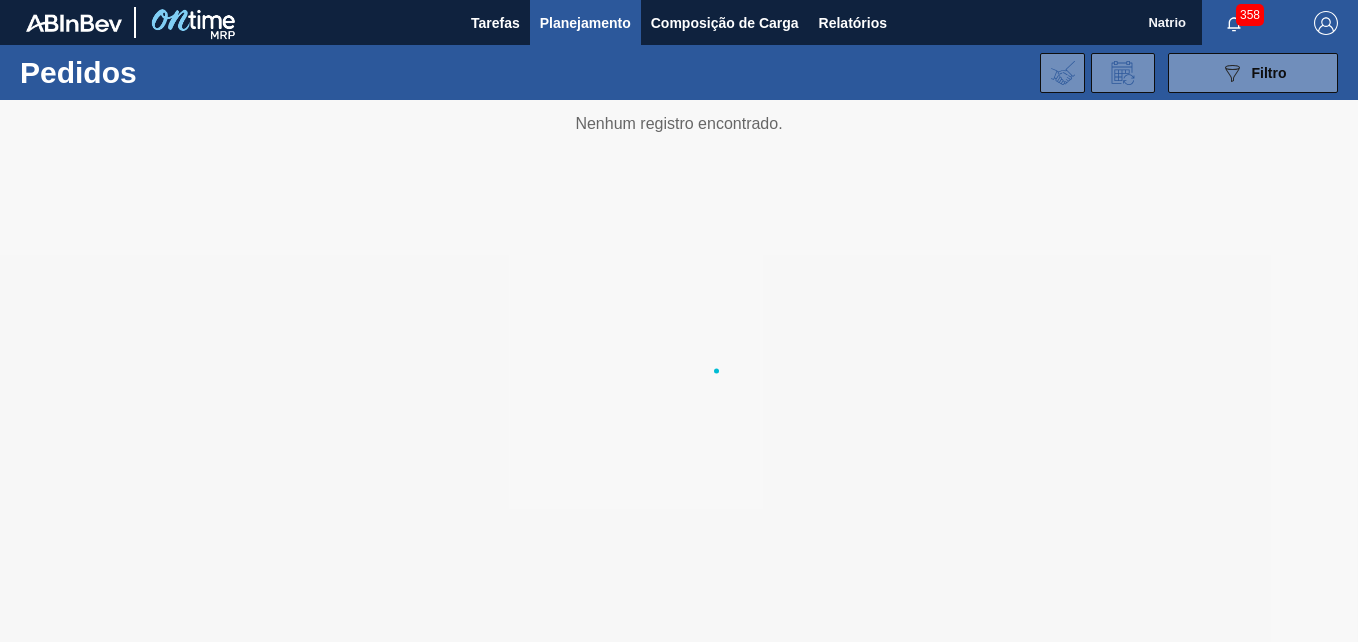 scroll, scrollTop: 0, scrollLeft: 0, axis: both 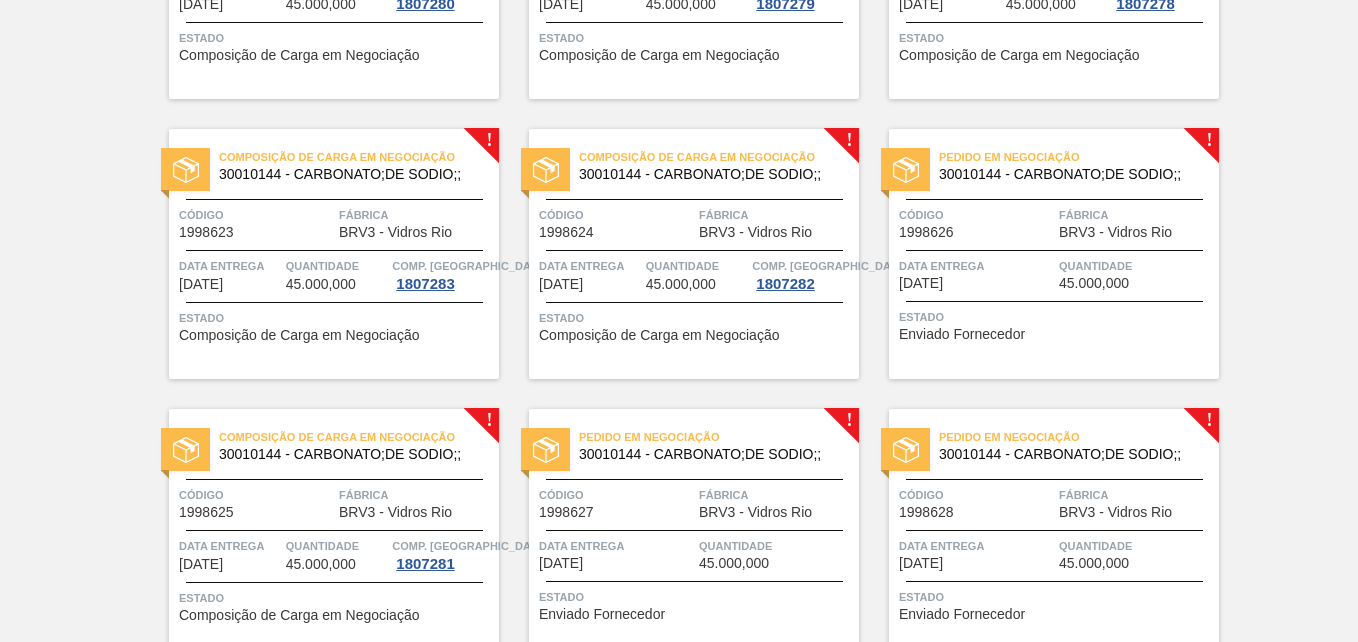 click on "Pedido em Negociação 30010144 - CARBONATO;DE SODIO;; Código 1998626 Fábrica BRV3 - Vidros Rio Data entrega [DATE] Quantidade 45.000,000 Estado Enviado Fornecedor" at bounding box center [1054, 254] 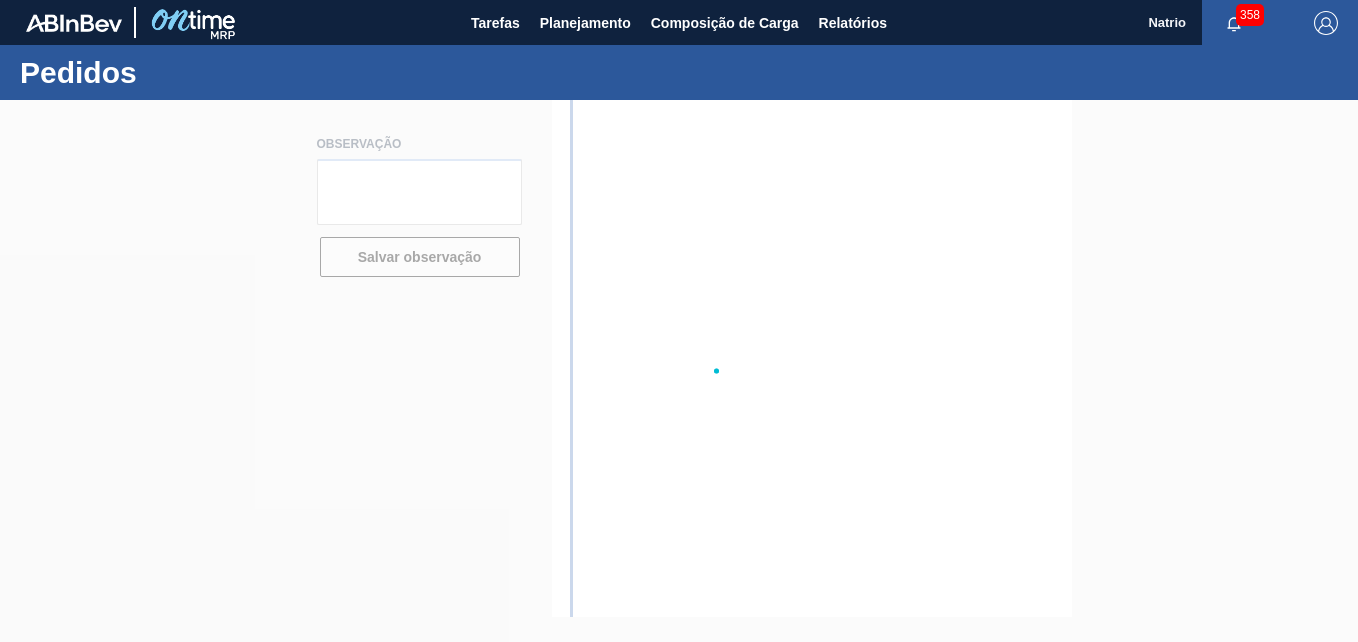 scroll, scrollTop: 0, scrollLeft: 0, axis: both 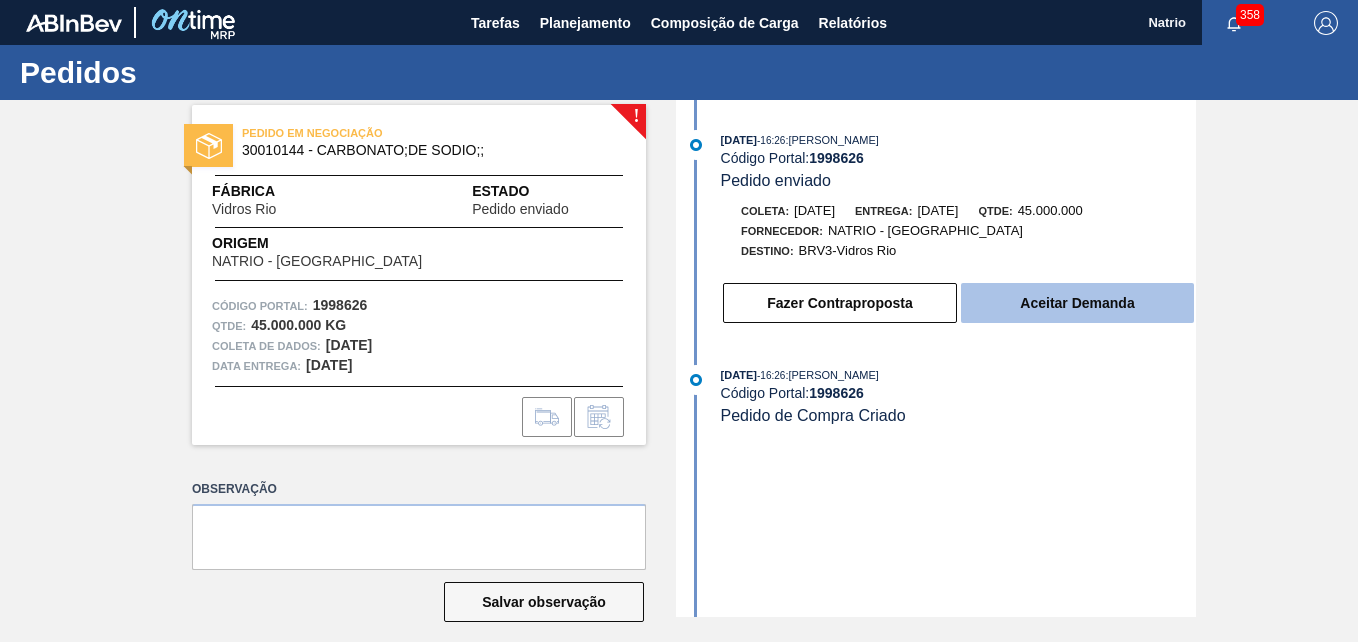 click on "Aceitar Demanda" at bounding box center [1077, 303] 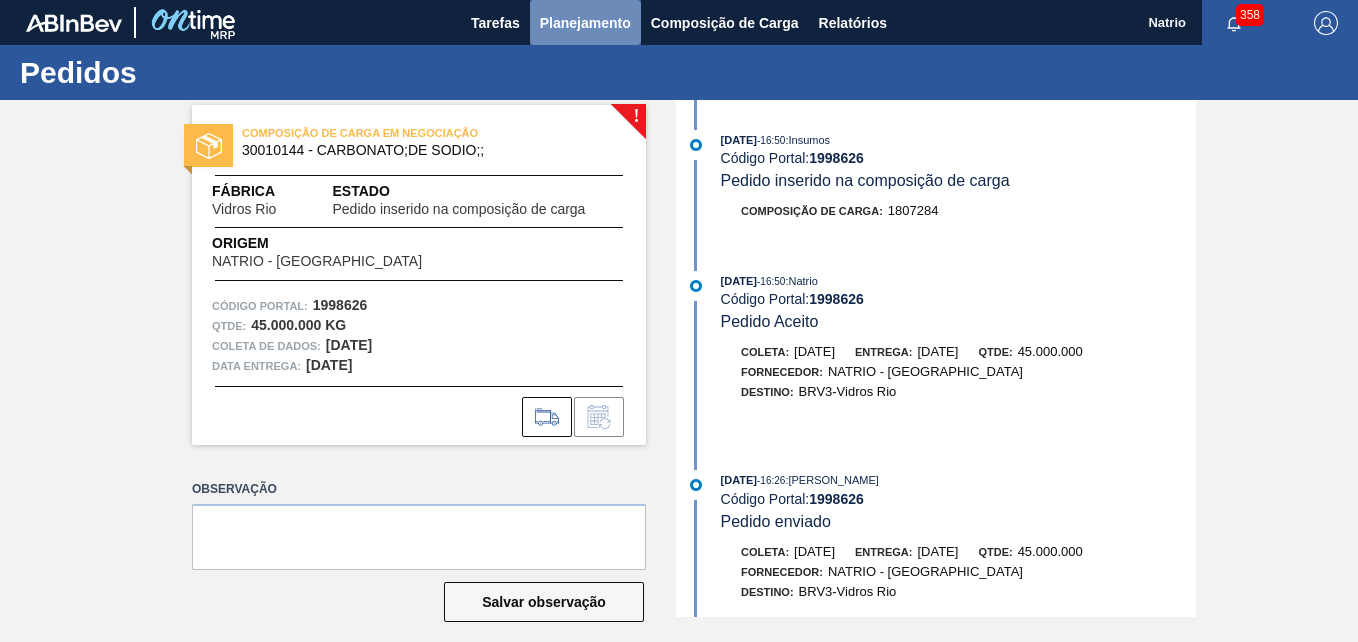 click on "Planejamento" at bounding box center [585, 23] 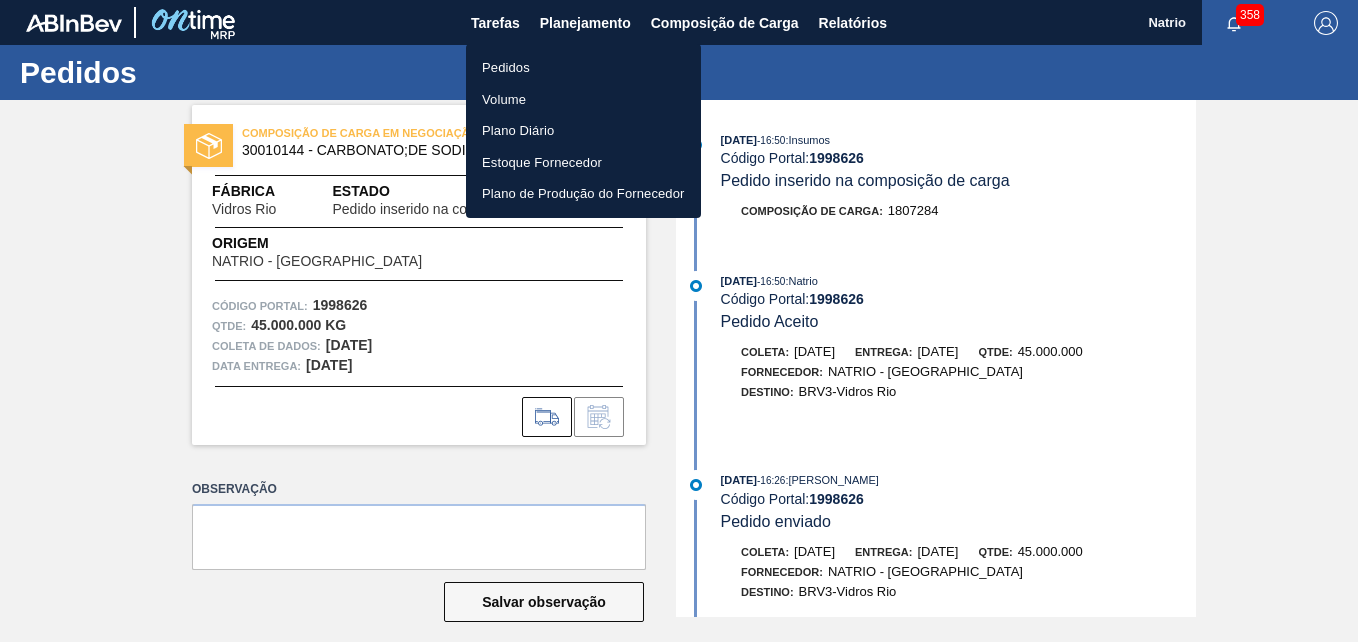 drag, startPoint x: 525, startPoint y: 72, endPoint x: 898, endPoint y: 145, distance: 380.0763 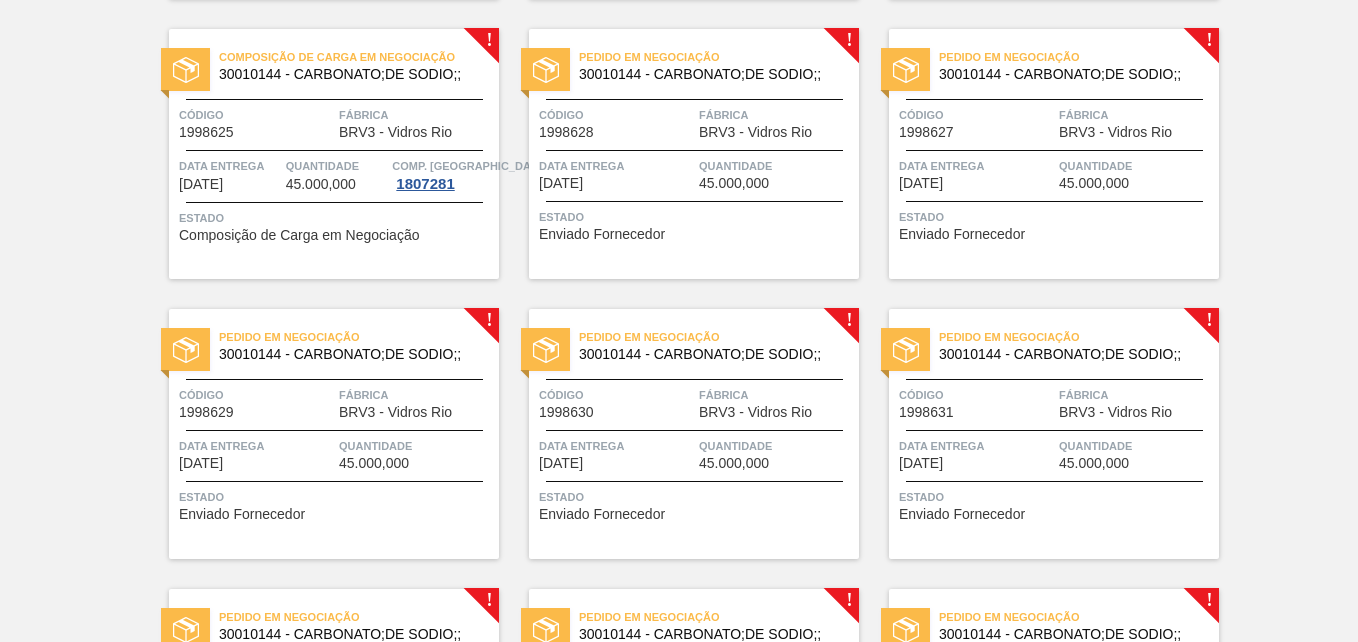 scroll, scrollTop: 2073, scrollLeft: 0, axis: vertical 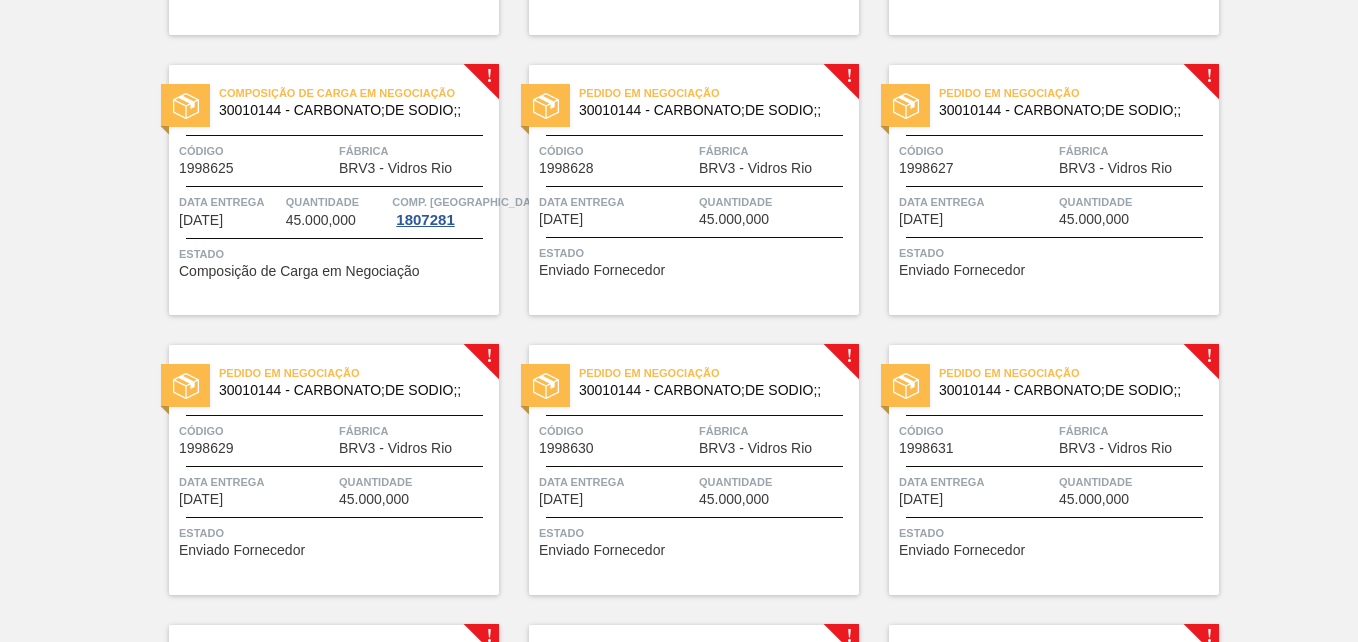 click on "Pedido em Negociação 30010144 - CARBONATO;DE SODIO;; Código 1998627 Fábrica BRV3 - Vidros Rio Data entrega [DATE] Quantidade 45.000,000 Estado Enviado Fornecedor" at bounding box center (1054, 190) 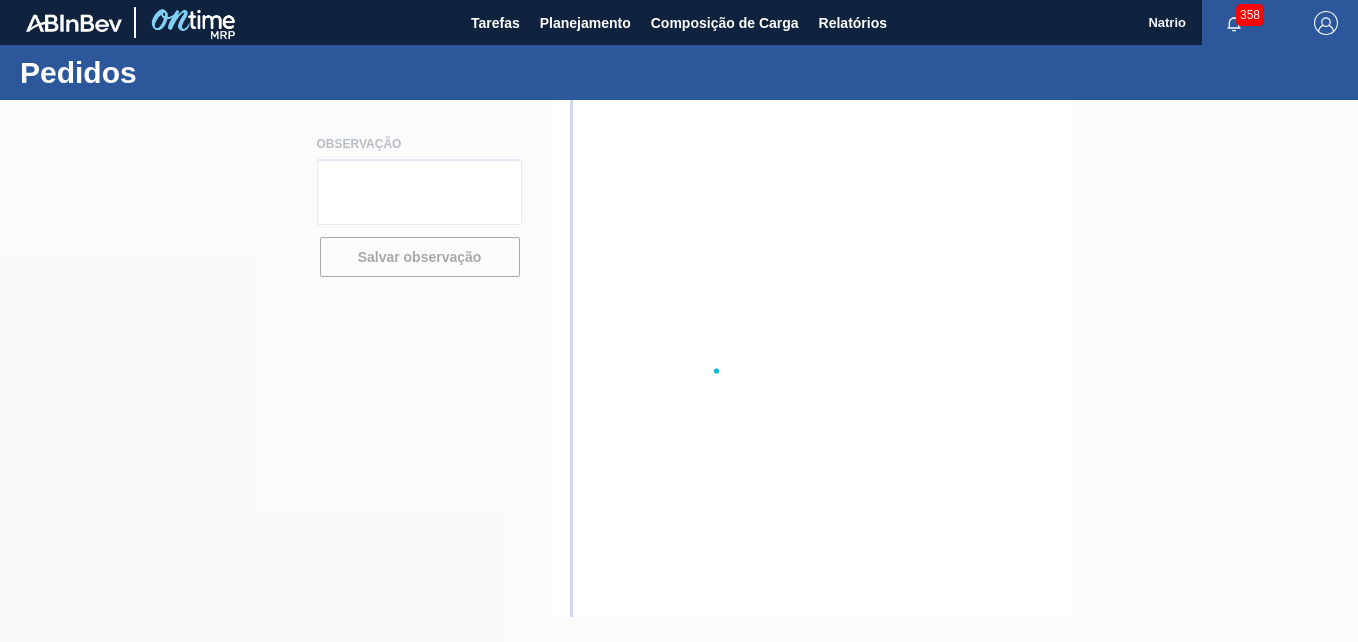 scroll, scrollTop: 0, scrollLeft: 0, axis: both 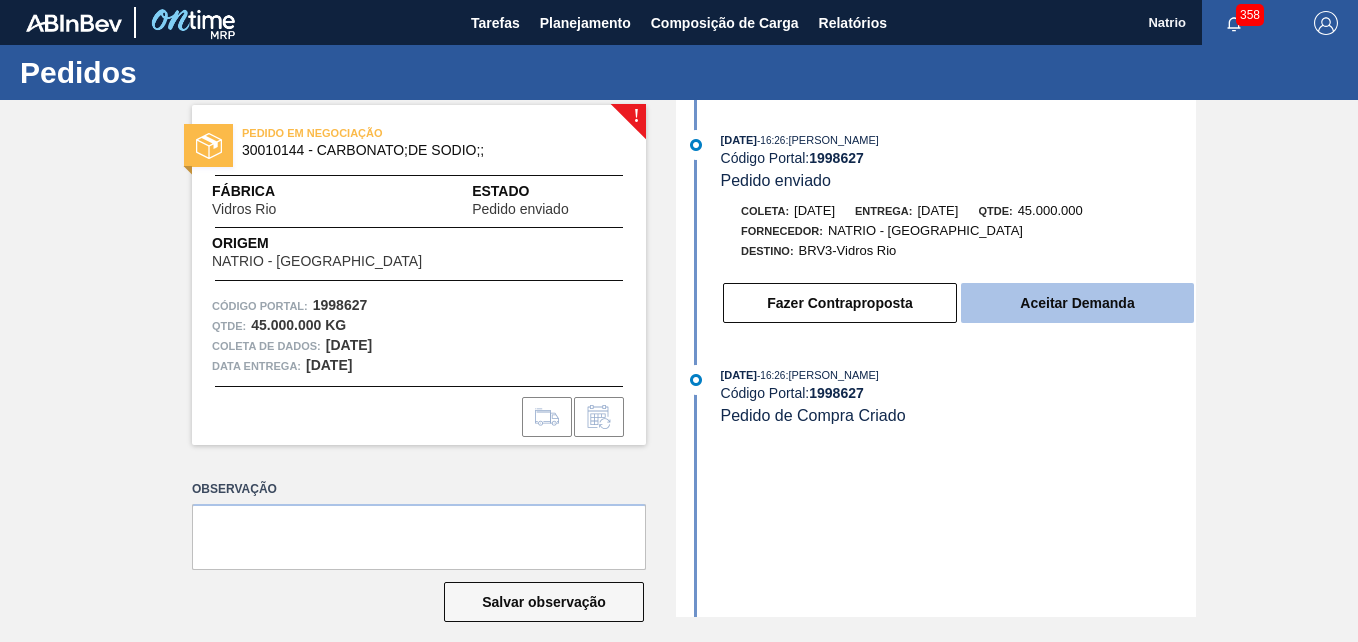 click on "Aceitar Demanda" at bounding box center (1077, 303) 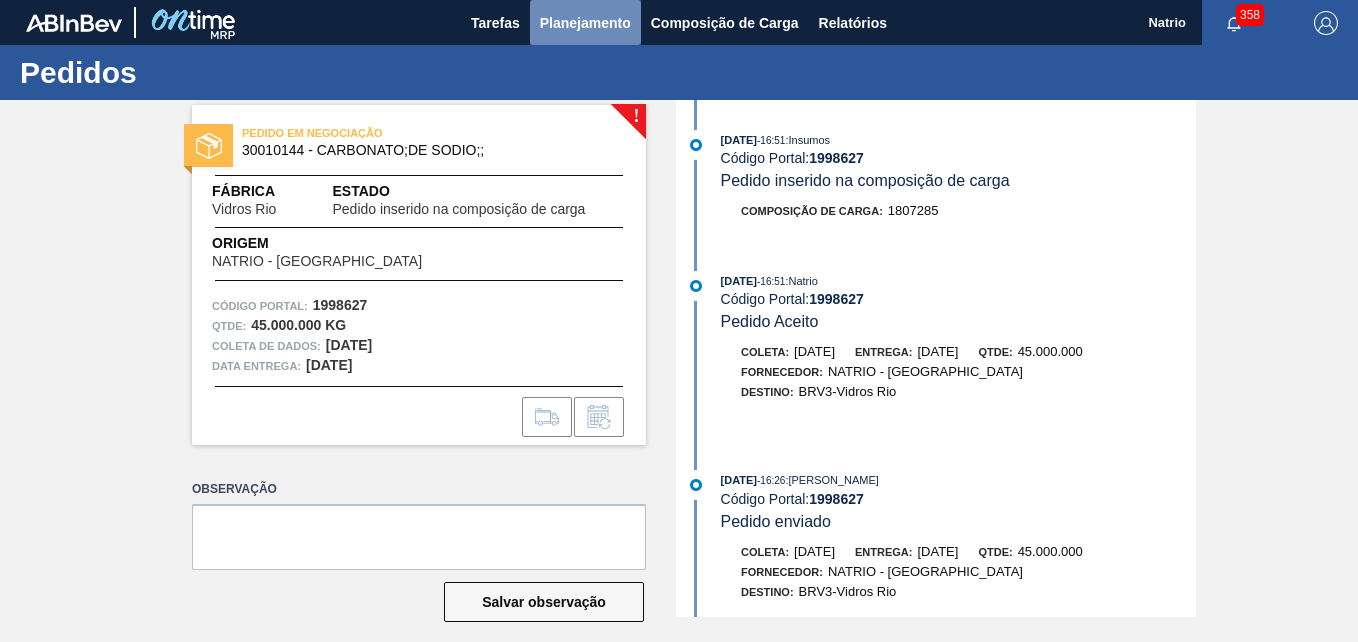 click on "Planejamento" at bounding box center (585, 23) 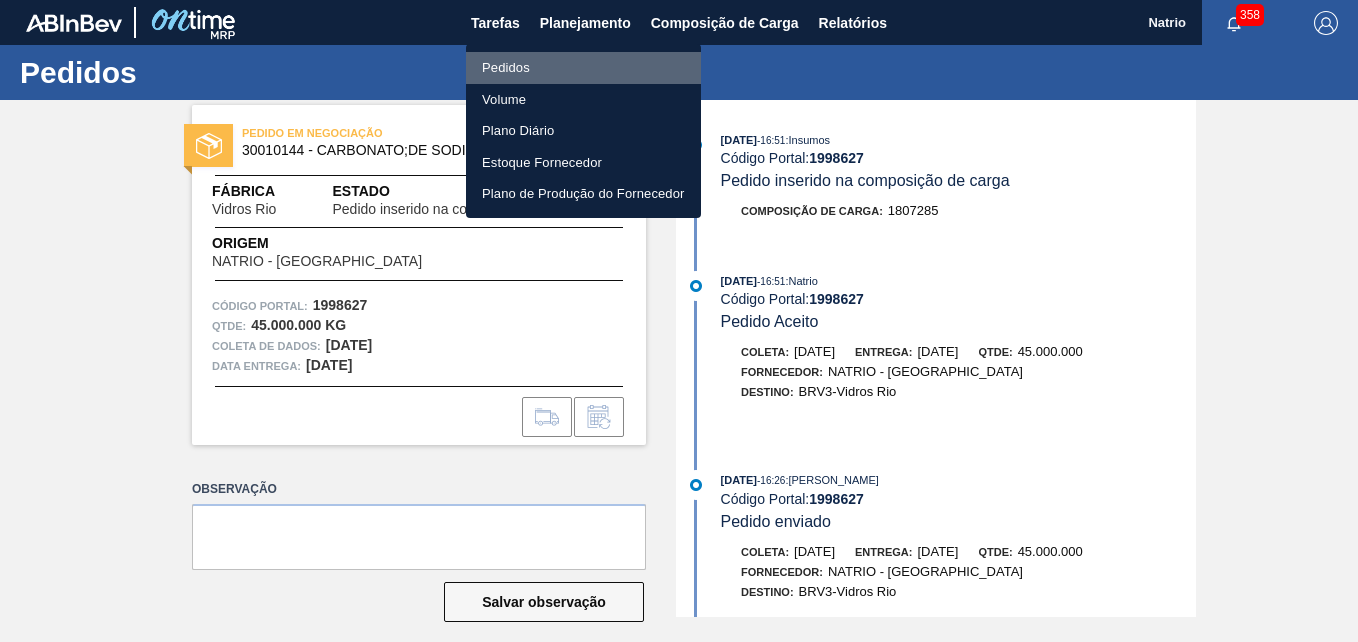 click on "Pedidos" at bounding box center [506, 68] 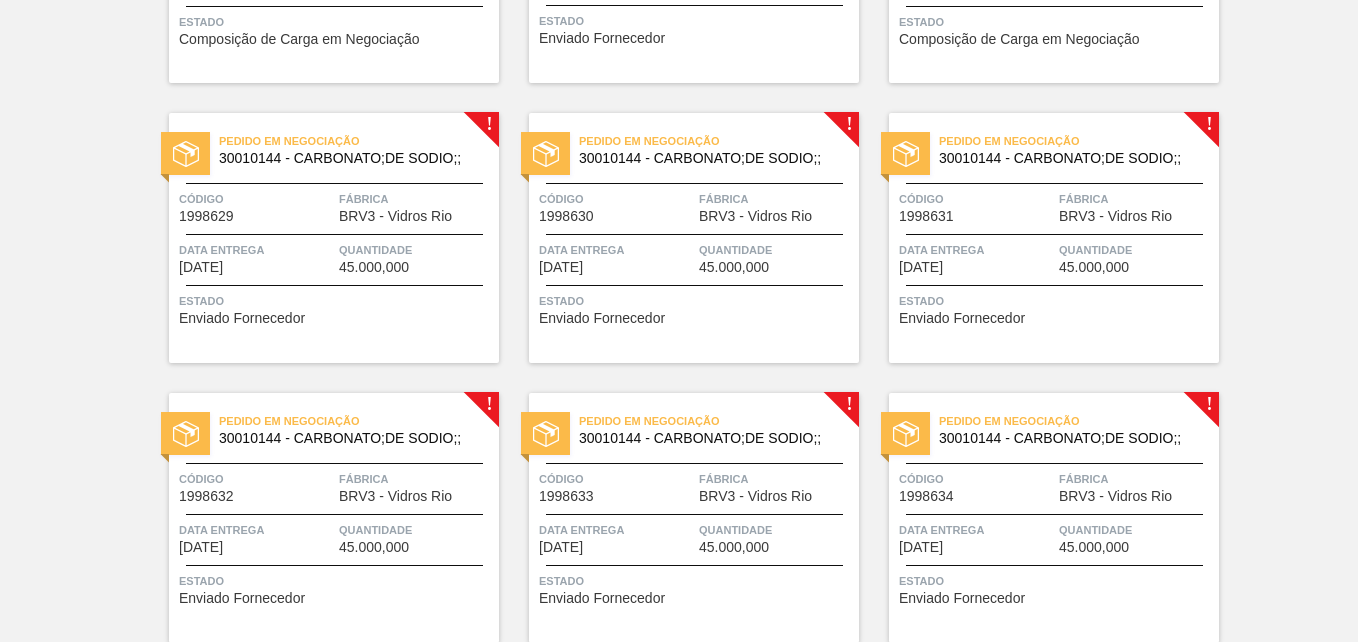 scroll, scrollTop: 2156, scrollLeft: 0, axis: vertical 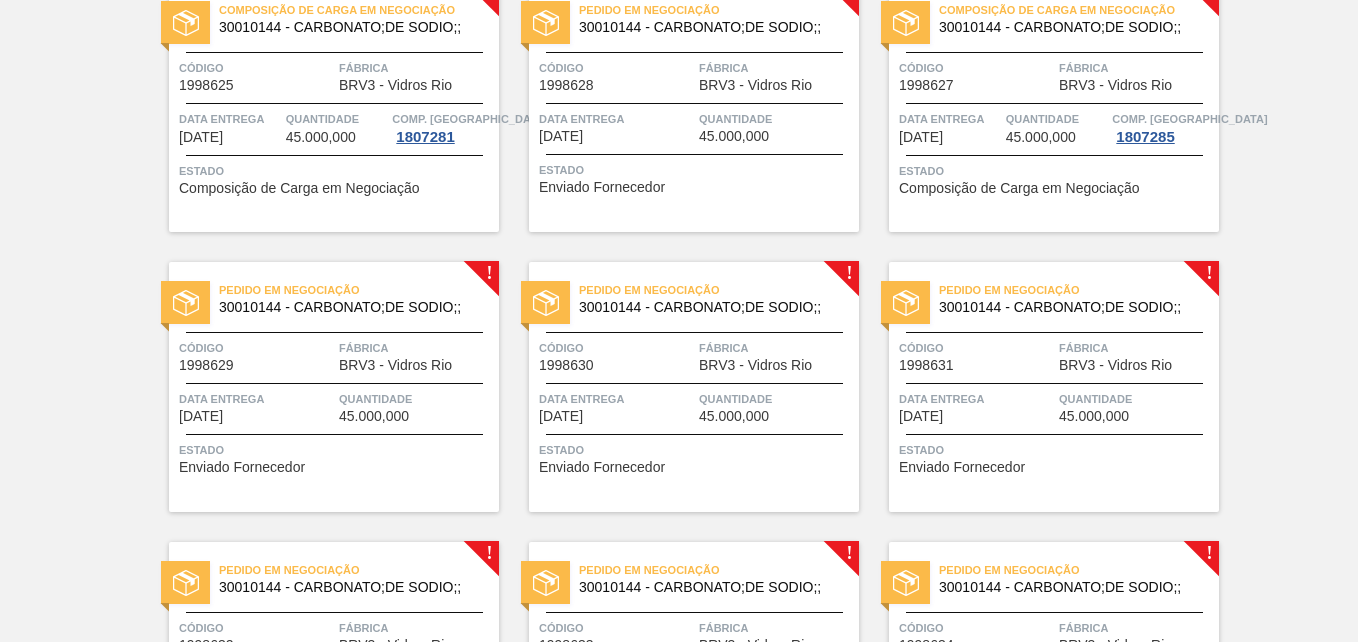 click on "Pedido em Negociação" at bounding box center (719, 10) 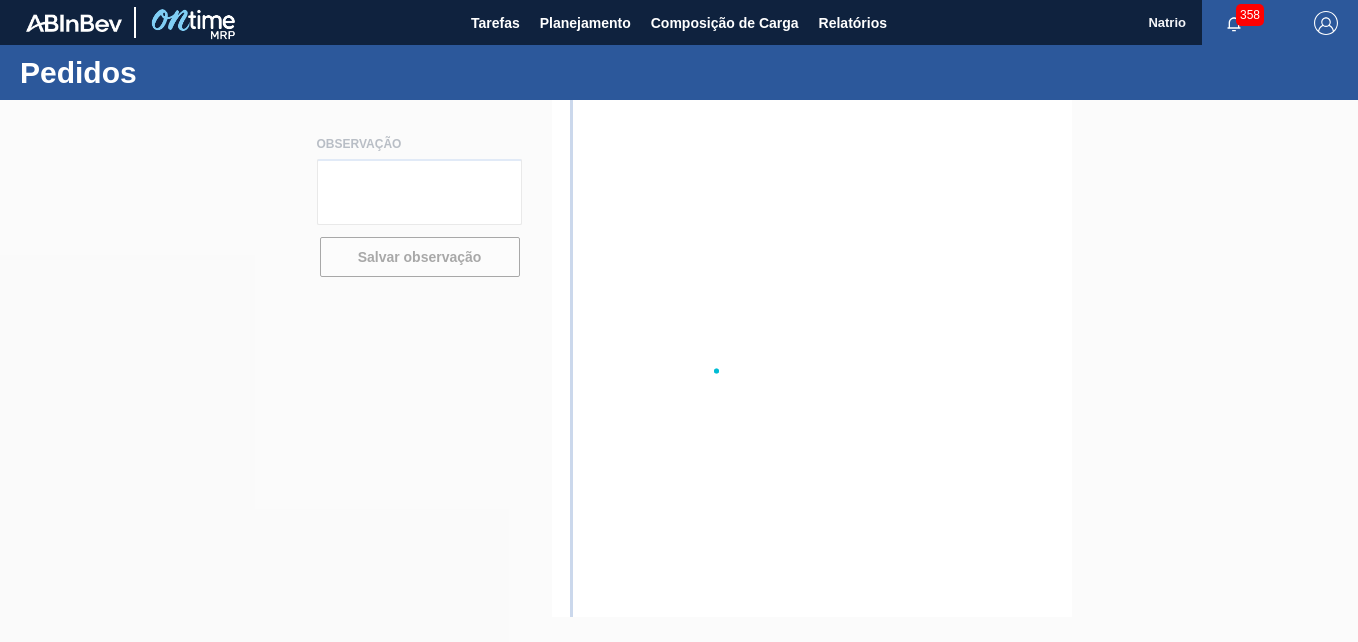 scroll, scrollTop: 0, scrollLeft: 0, axis: both 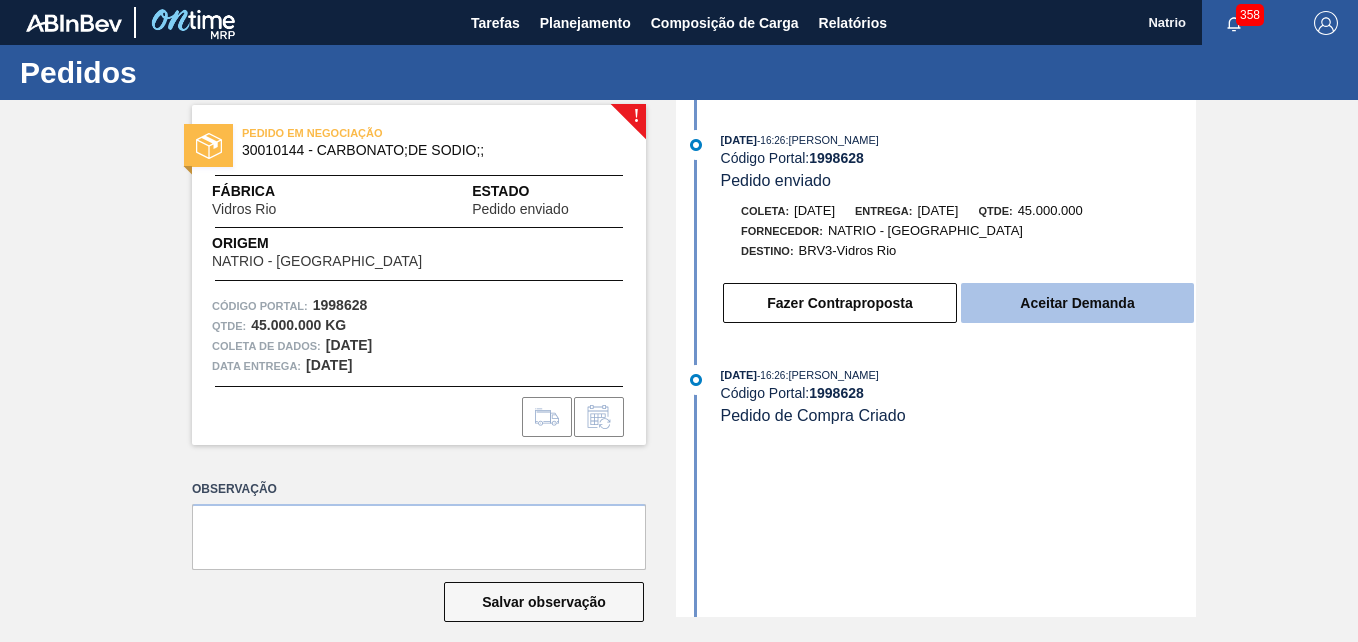 click on "Aceitar Demanda" at bounding box center [1077, 303] 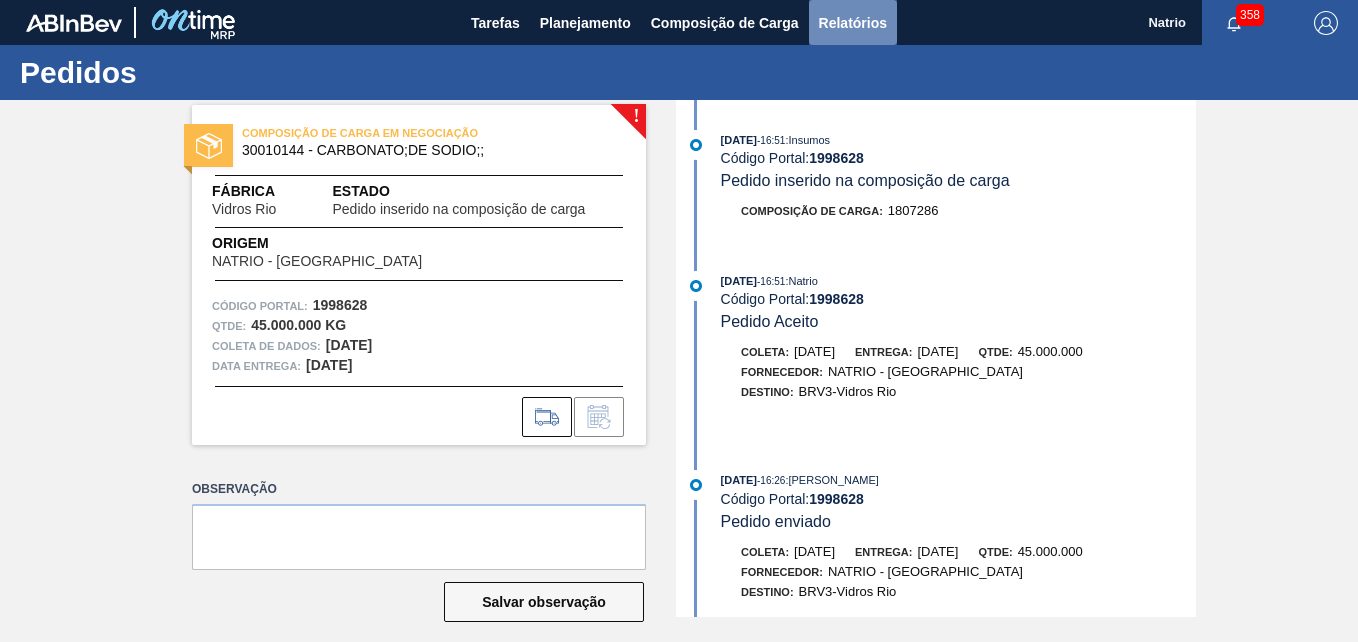 click on "Relatórios" at bounding box center [853, 23] 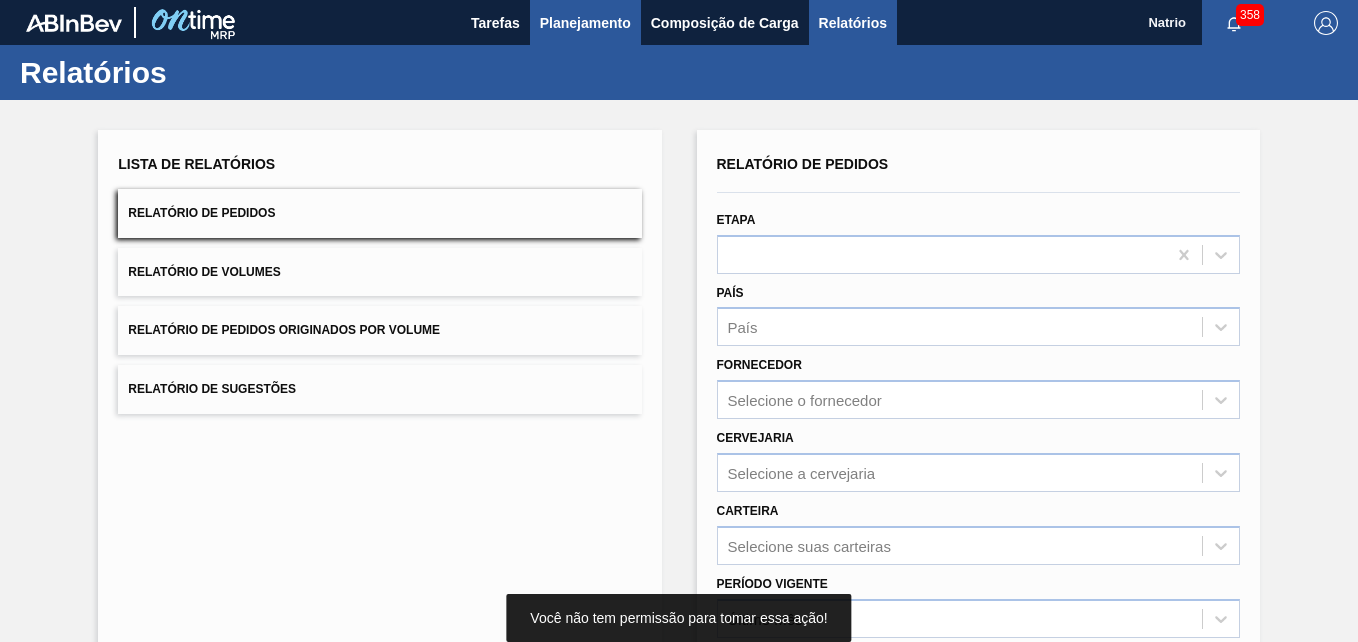 click on "Planejamento" at bounding box center (585, 23) 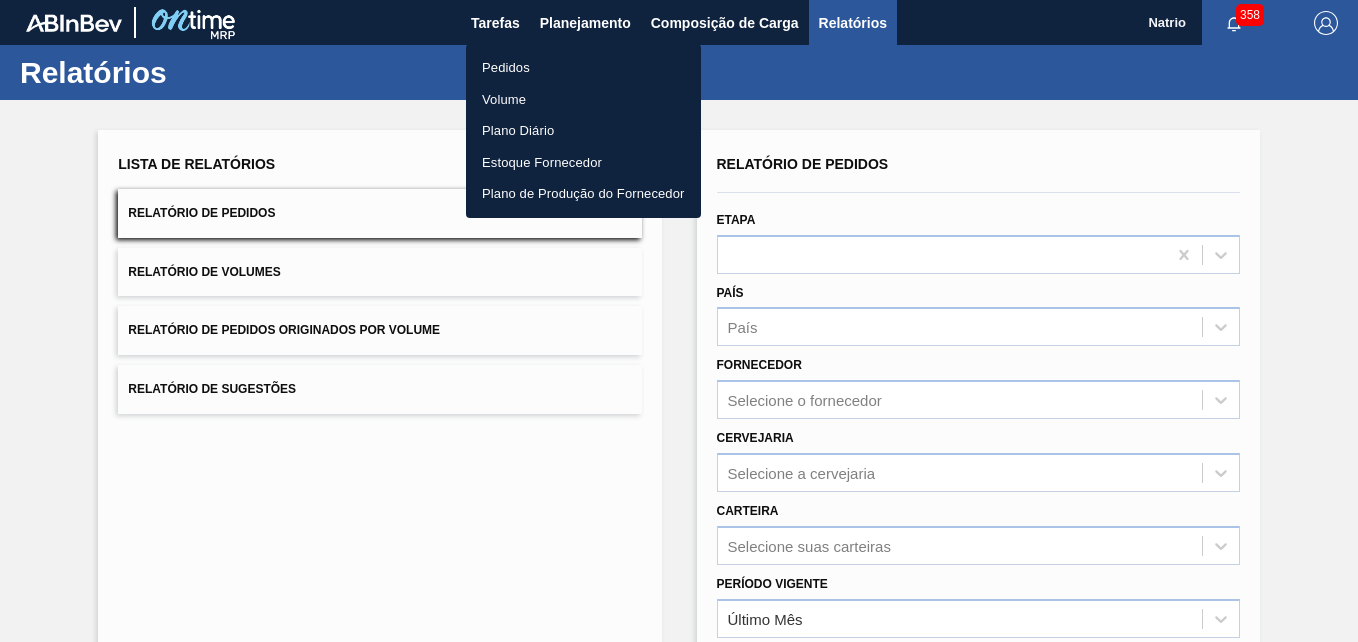 click on "Pedidos" at bounding box center [506, 68] 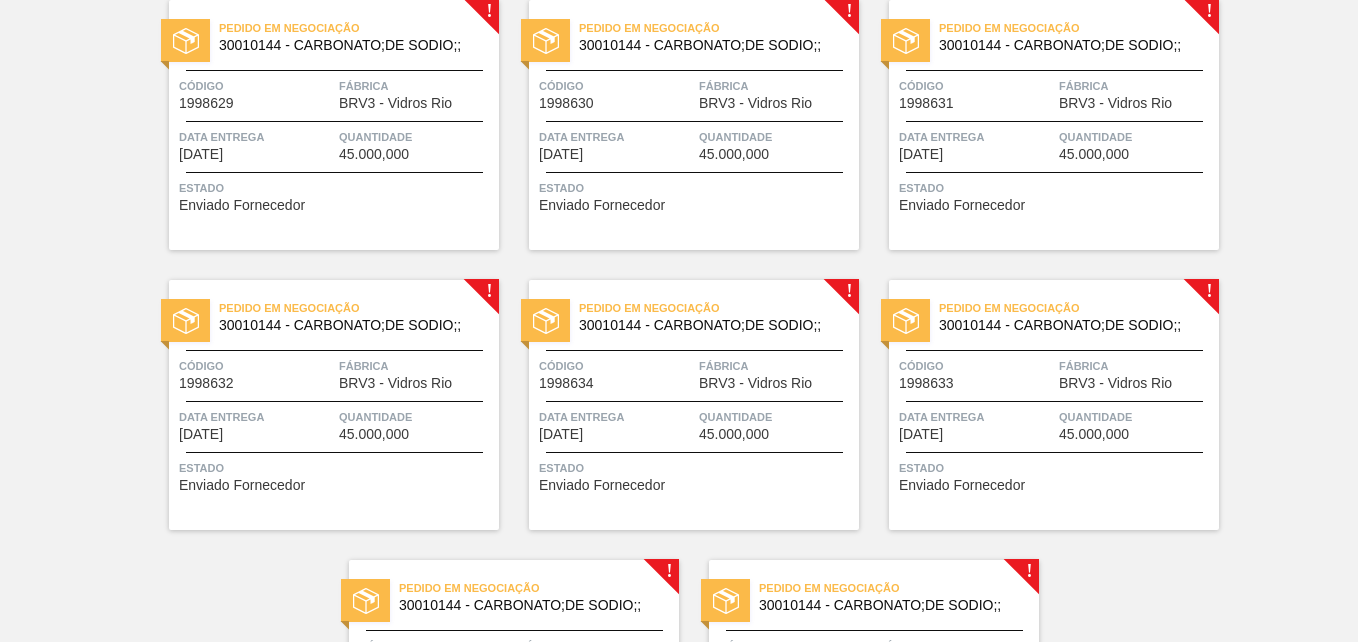 scroll, scrollTop: 2423, scrollLeft: 0, axis: vertical 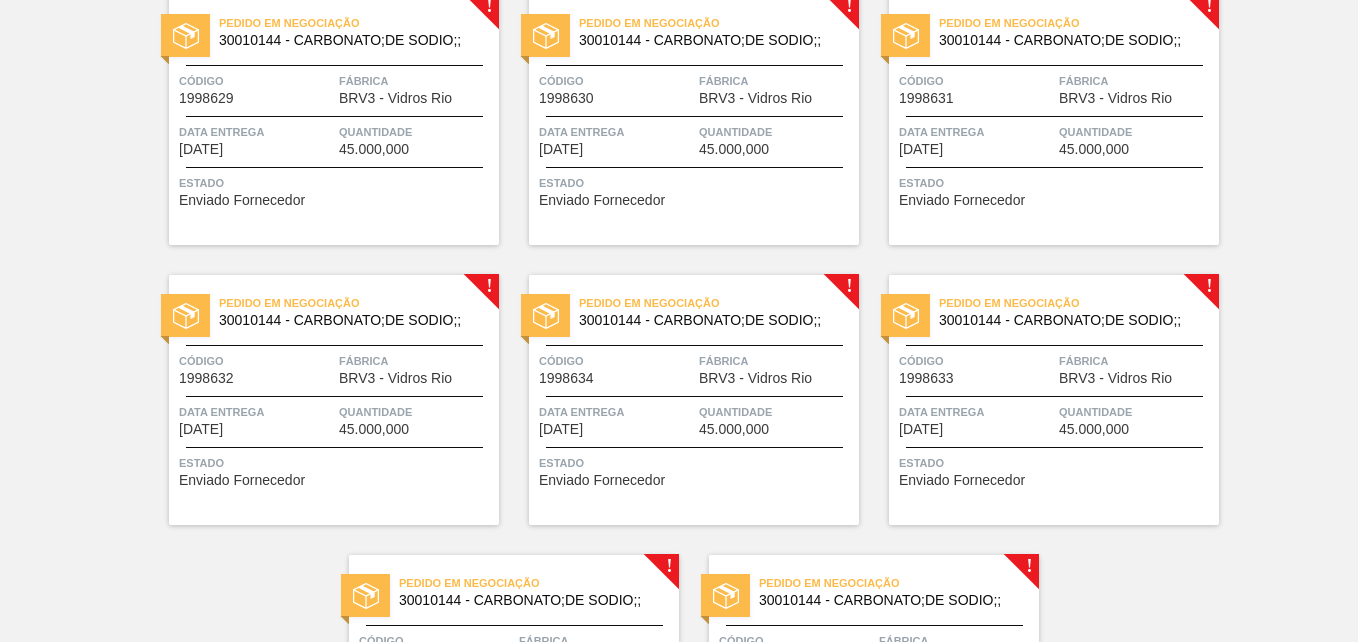 click on "Pedido em Negociação 30010144 - CARBONATO;DE SODIO;; Código 1998631 Fábrica BRV3 - Vidros Rio Data entrega [DATE] Quantidade 45.000,000 Estado Enviado Fornecedor" at bounding box center (1054, 120) 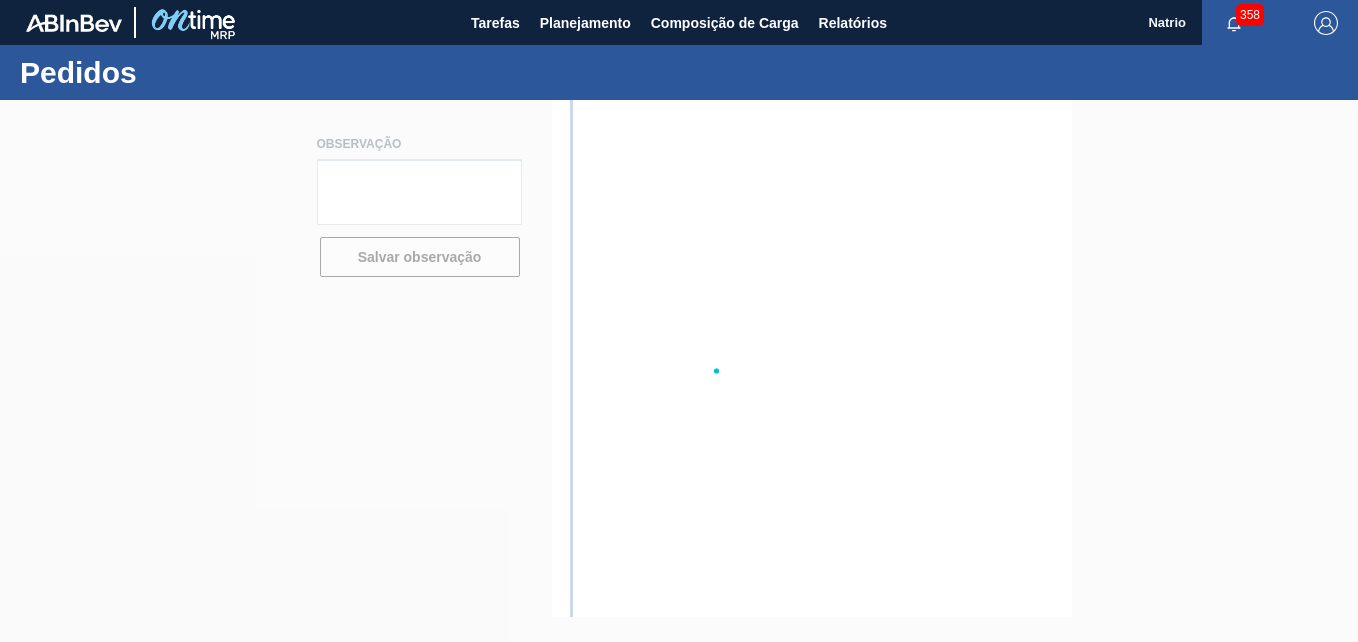 scroll, scrollTop: 0, scrollLeft: 0, axis: both 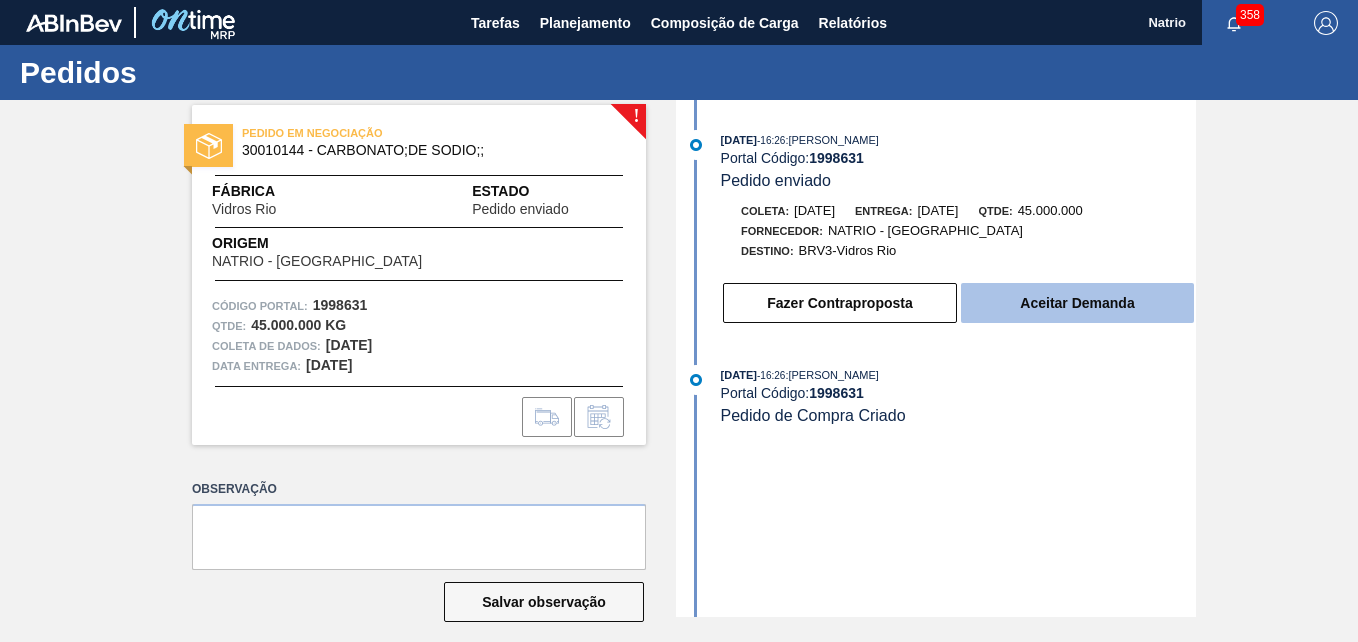 click on "Aceitar Demanda" at bounding box center (1077, 303) 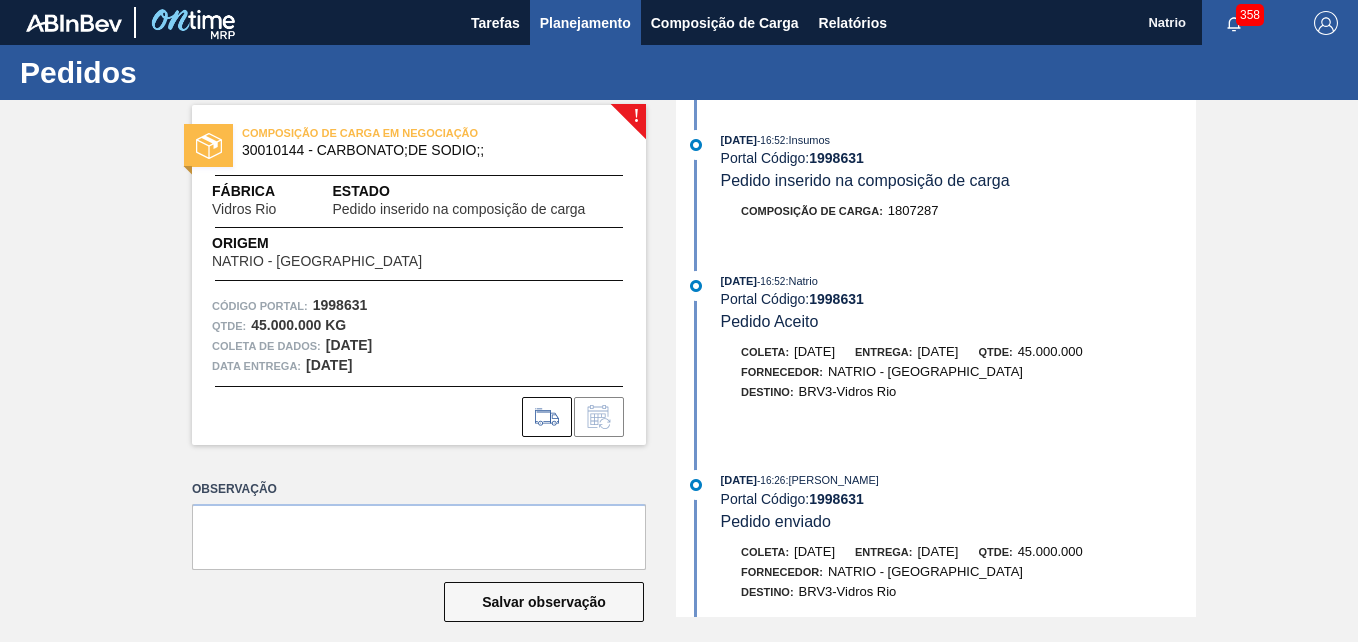 click on "Planejamento" at bounding box center [585, 23] 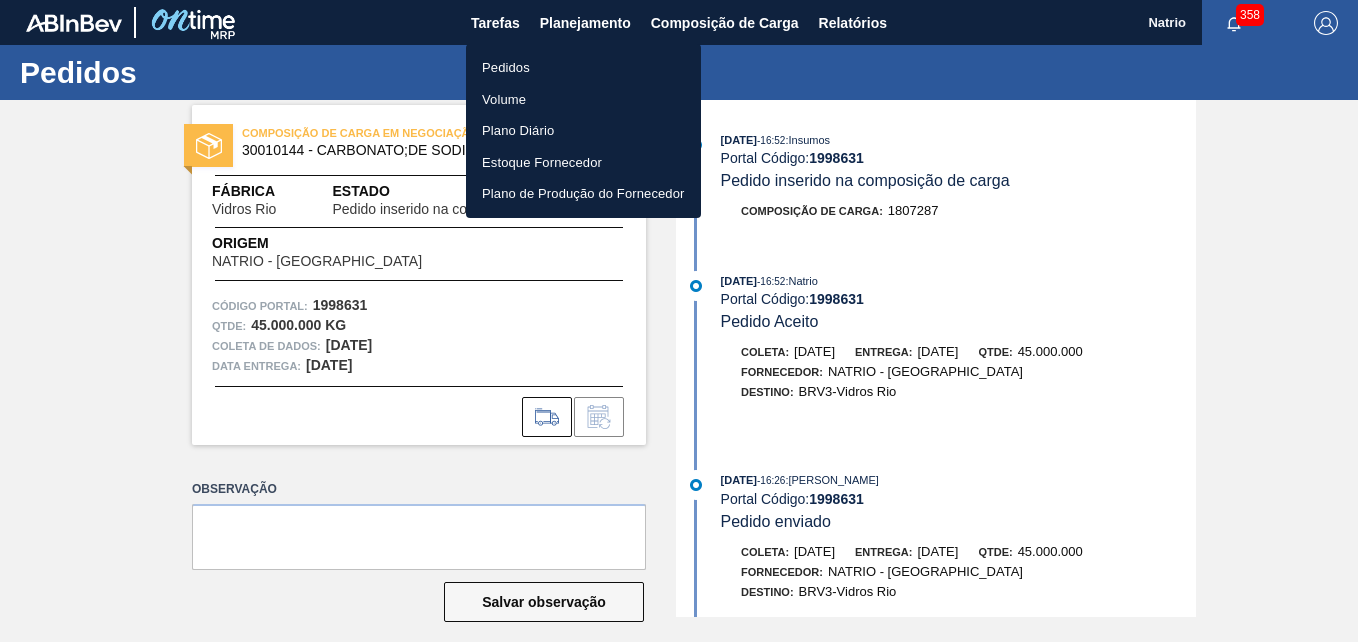 click on "Pedidos" at bounding box center (506, 68) 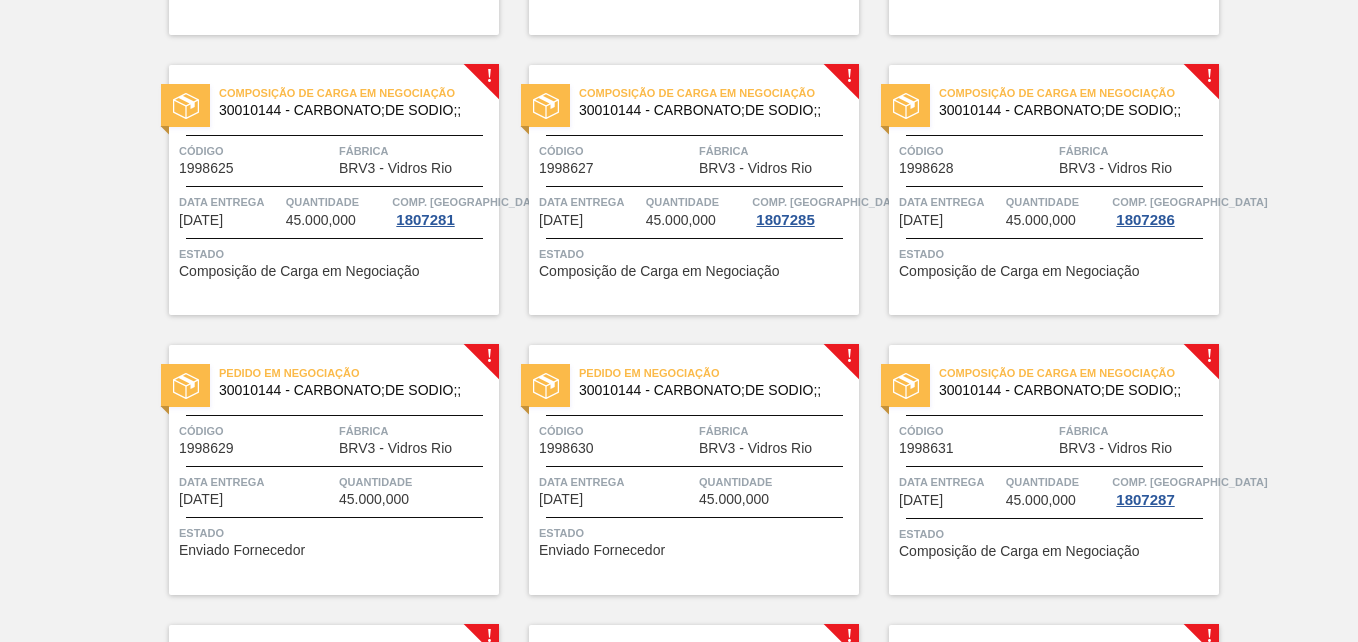 scroll, scrollTop: 2284, scrollLeft: 0, axis: vertical 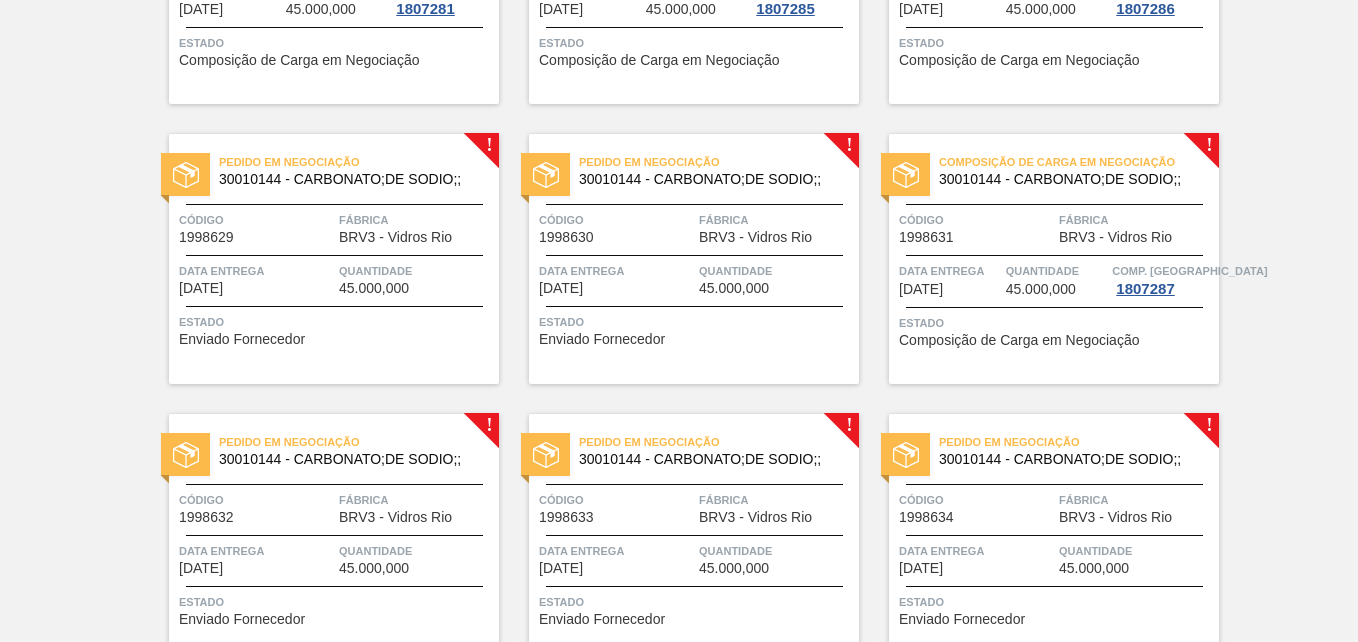 click on "Pedido em Negociação 30010144 - CARBONATO;DE SODIO;; Código 1998630 Fábrica BRV3 - Vidros Rio Data entrega [DATE] Quantidade 45.000,000 Estado Enviado Fornecedor" at bounding box center (694, 259) 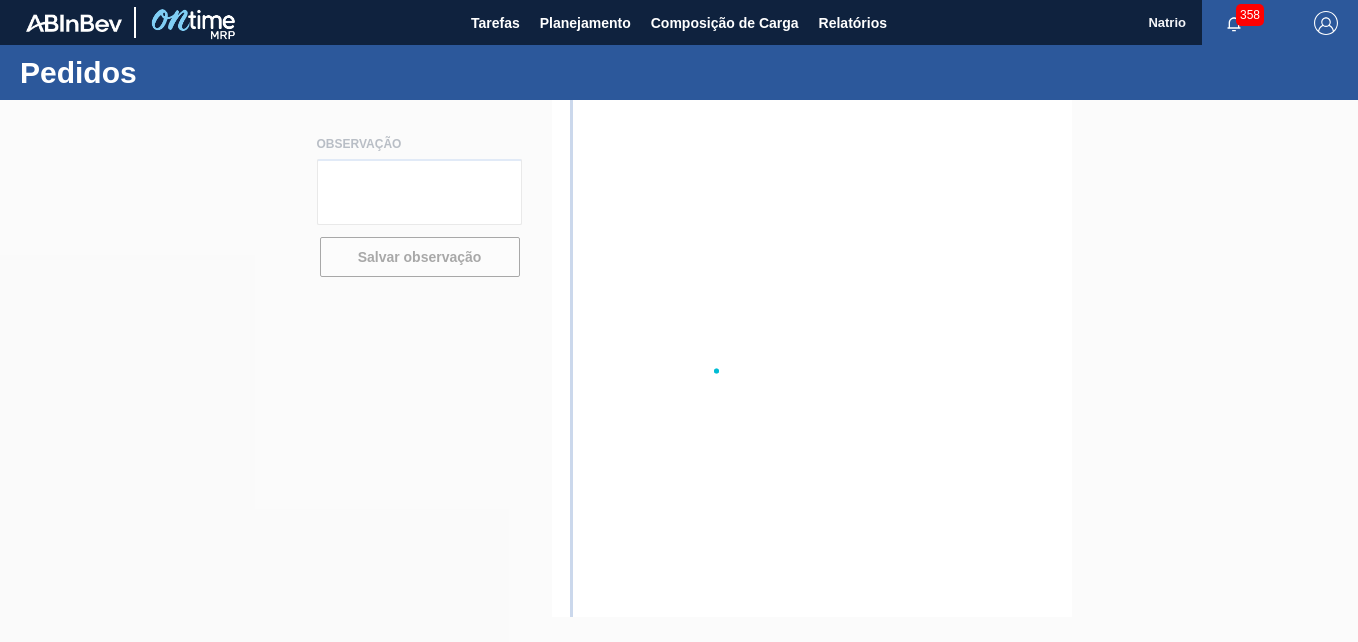 scroll, scrollTop: 0, scrollLeft: 0, axis: both 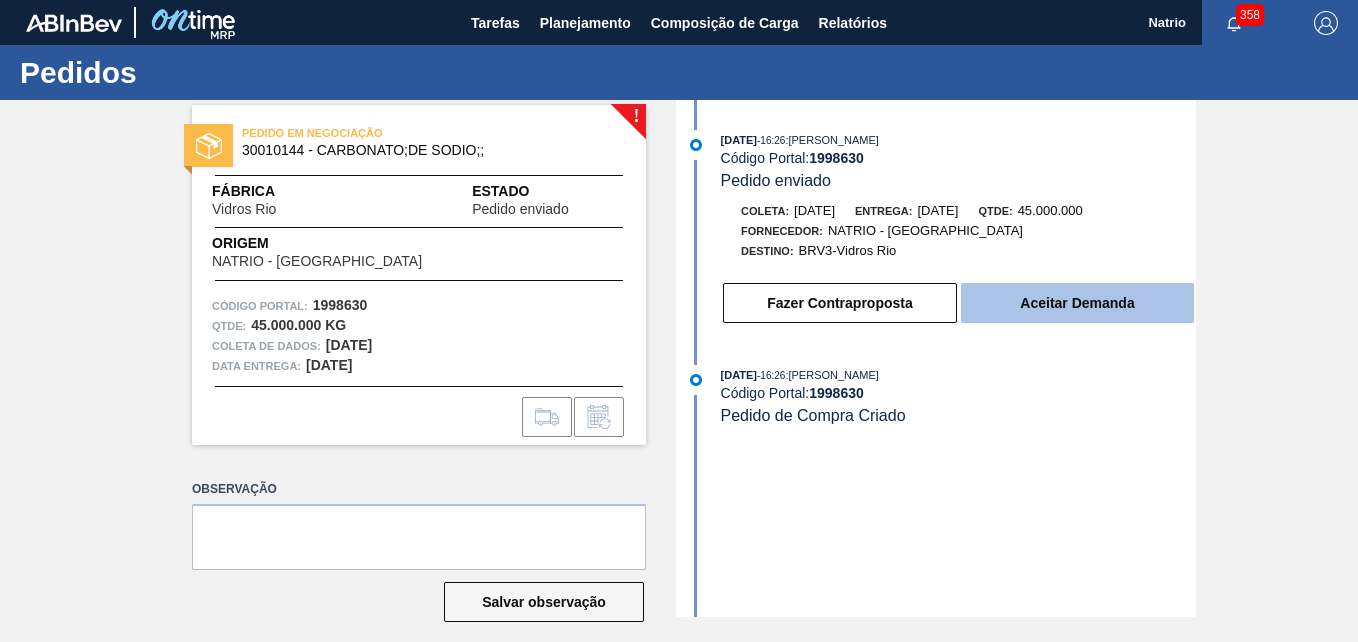click on "Aceitar Demanda" at bounding box center (1077, 303) 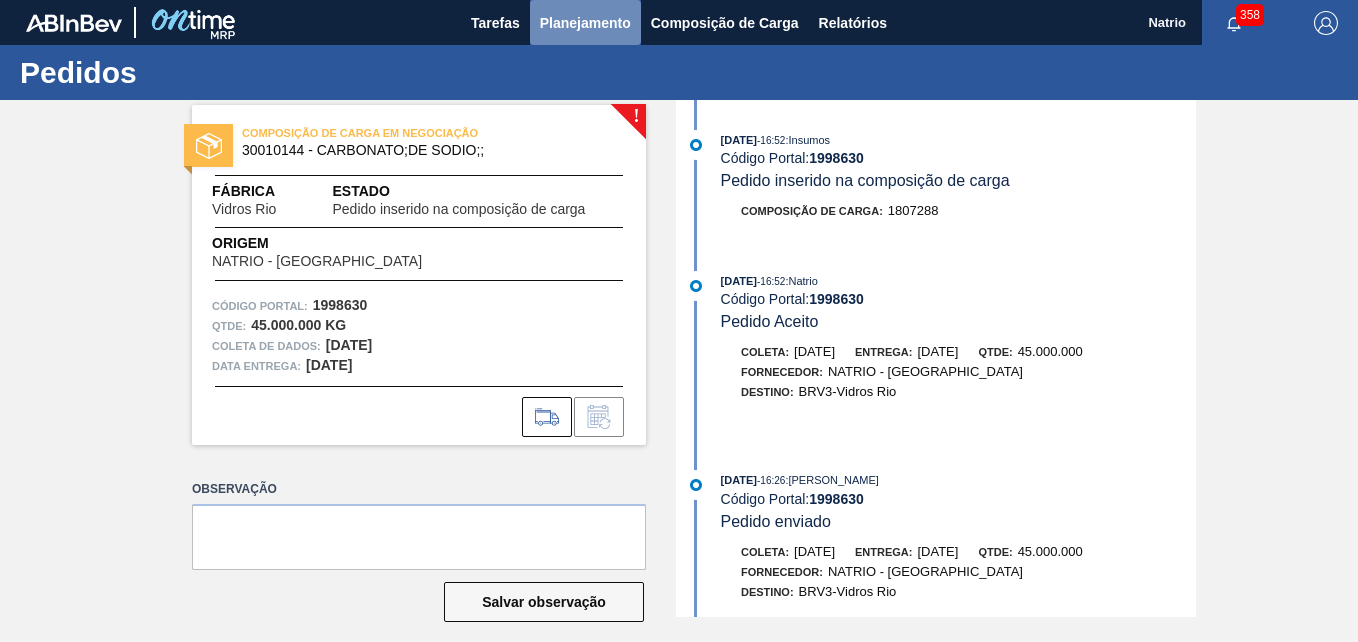 click on "Planejamento" at bounding box center (585, 23) 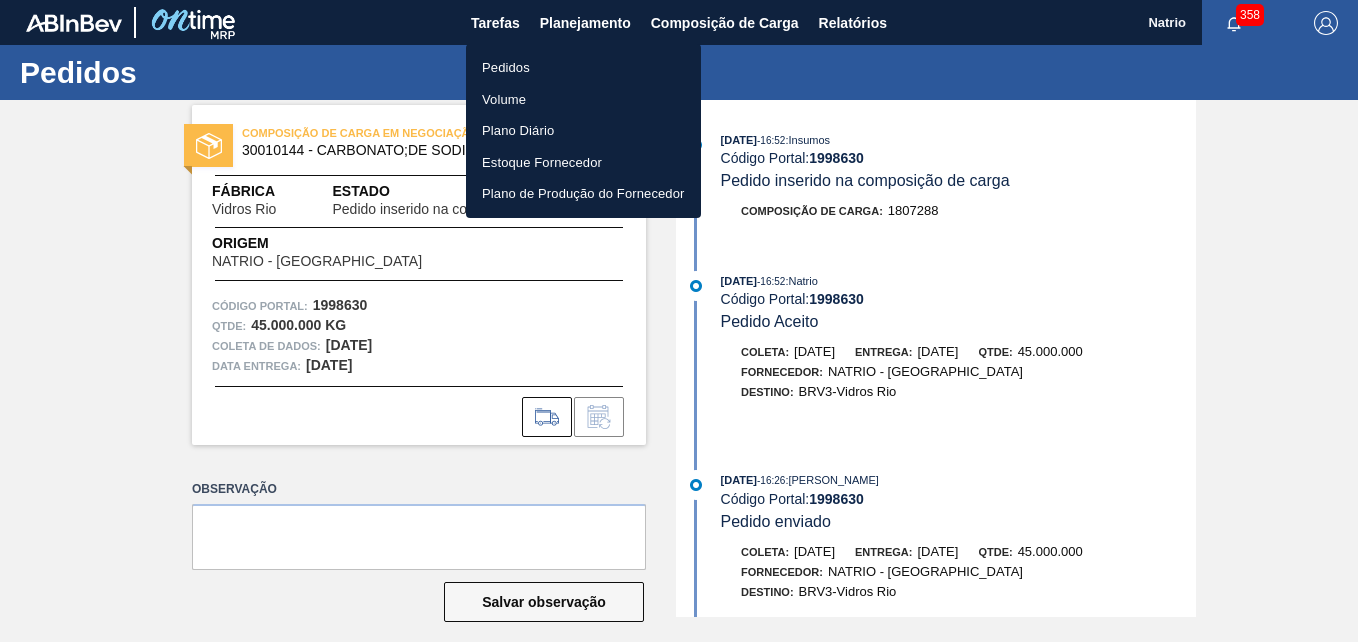 click on "Pedidos" at bounding box center [506, 68] 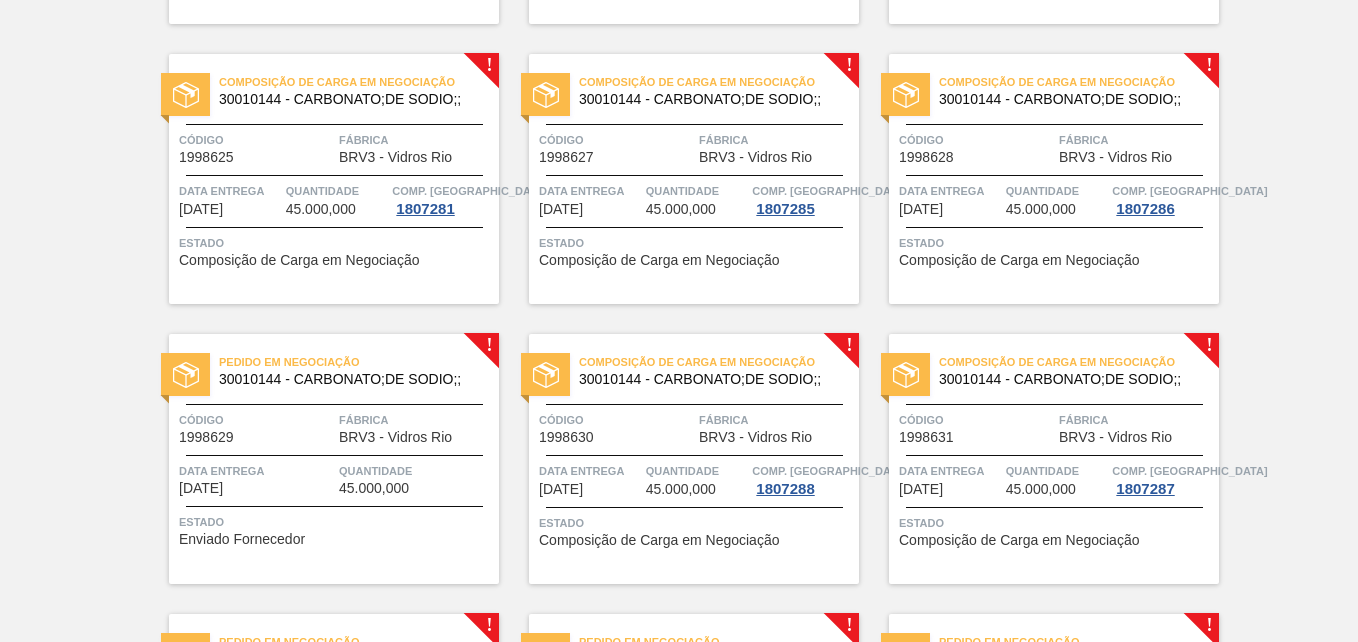 scroll, scrollTop: 2223, scrollLeft: 0, axis: vertical 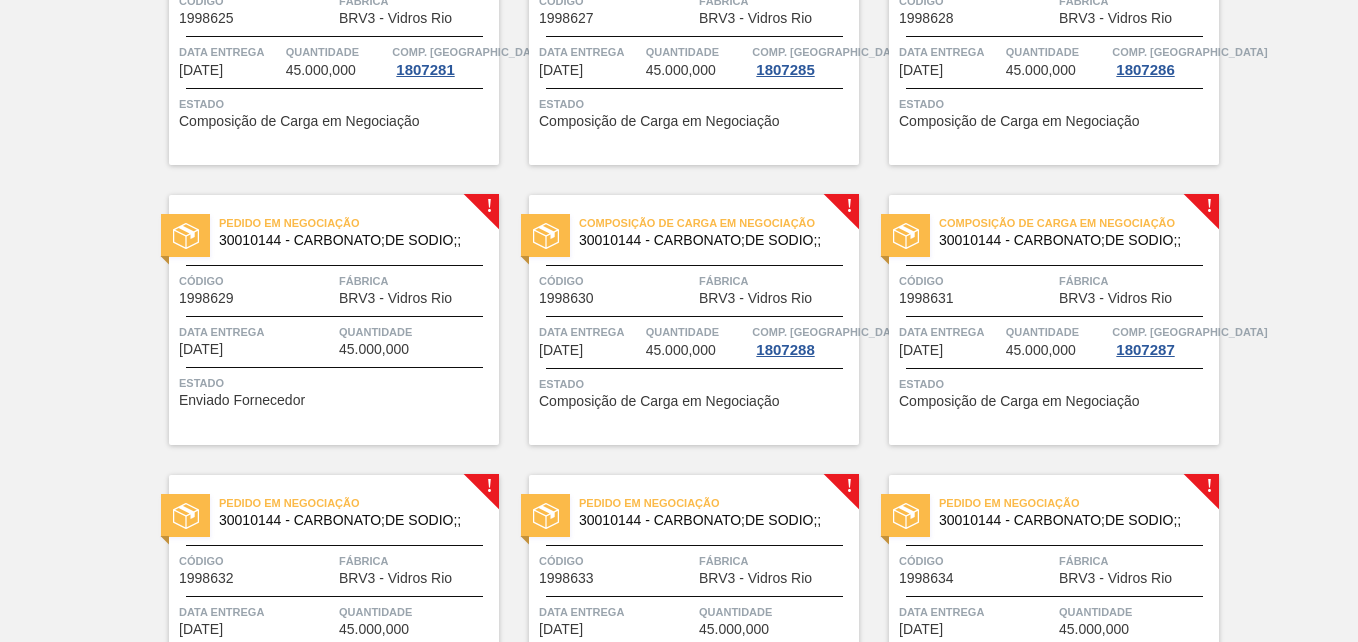 click on "Pedido em Negociação 30010144 - CARBONATO;DE SODIO;; Código 1998629 Fábrica BRV3 - Vidros Rio Data entrega [DATE] Quantidade 45.000,000 Estado Enviado Fornecedor" at bounding box center (334, 320) 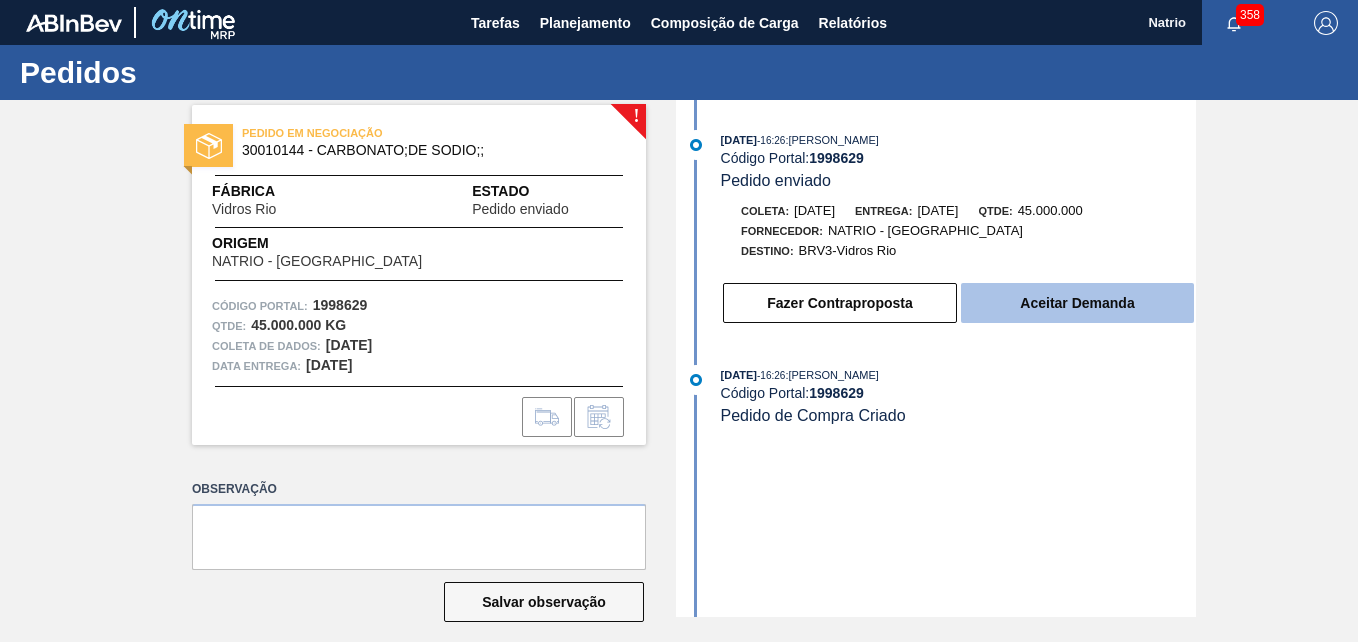 click on "Aceitar Demanda" at bounding box center (1077, 303) 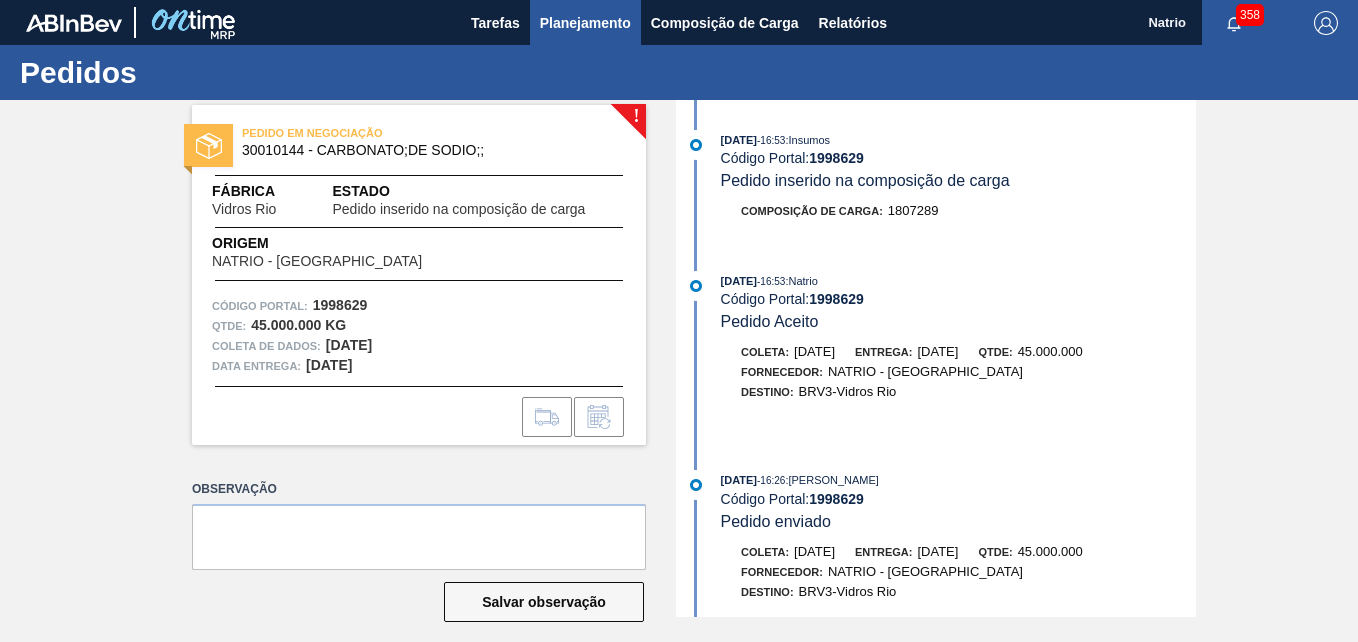 click on "Planejamento" at bounding box center [585, 23] 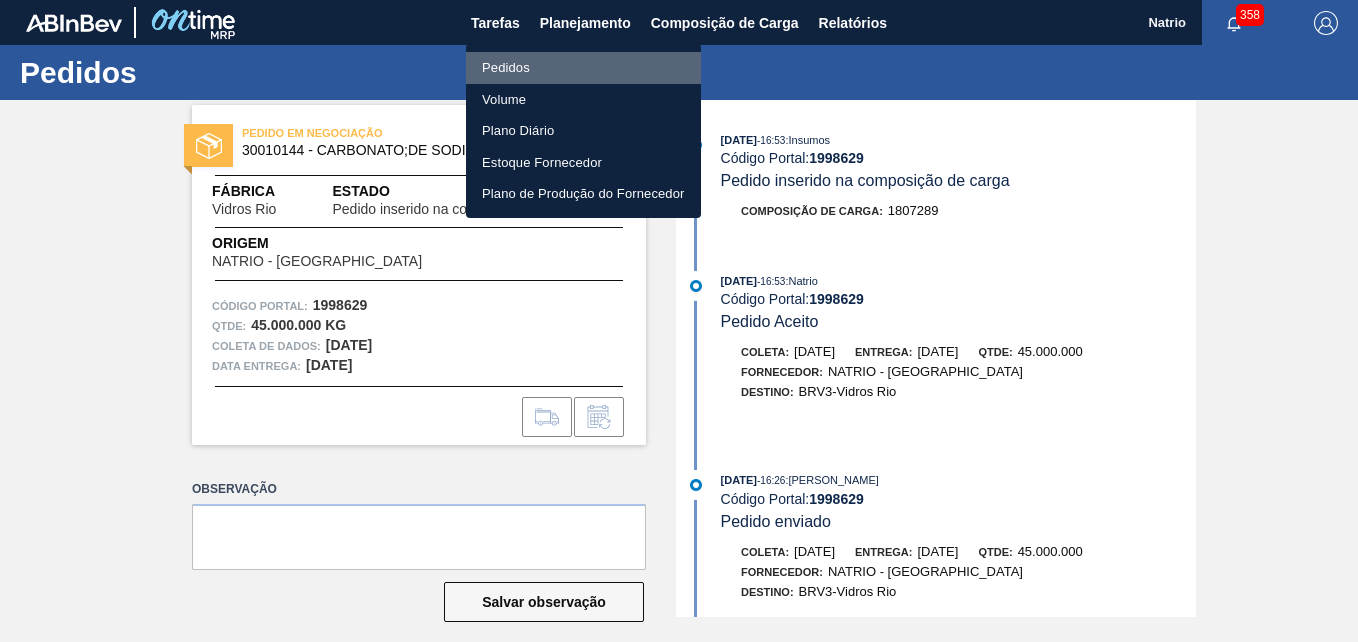 click on "Pedidos" at bounding box center (583, 68) 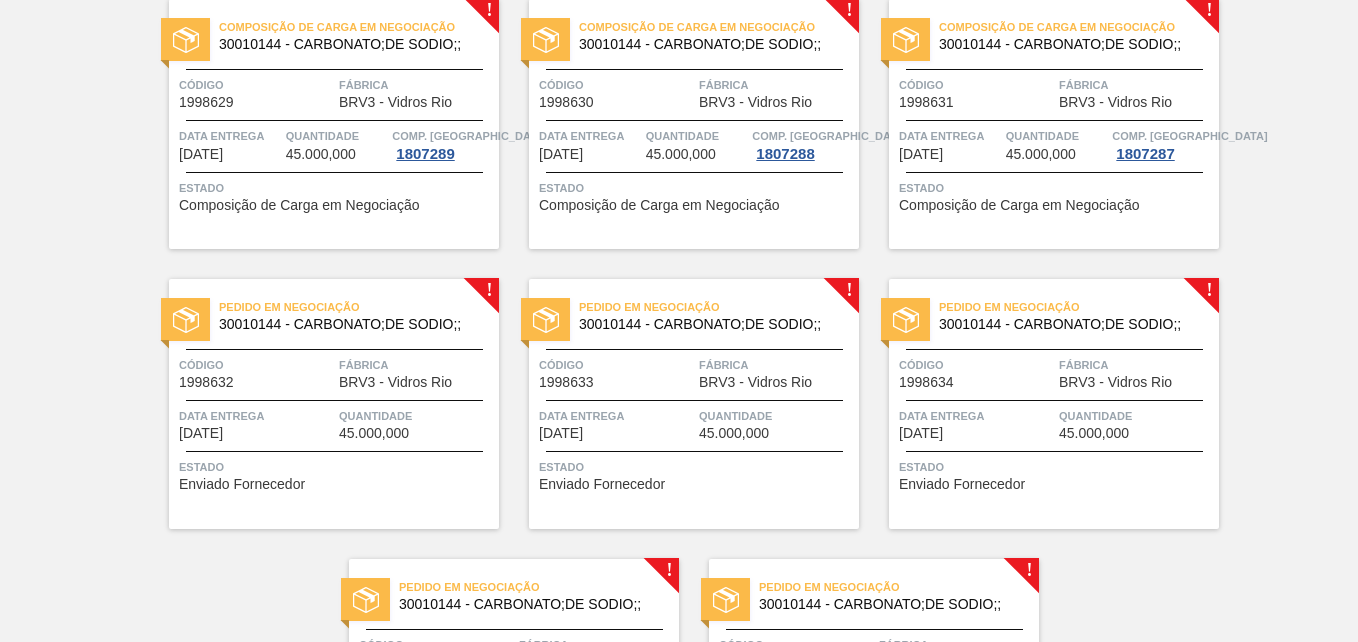 scroll, scrollTop: 2310, scrollLeft: 0, axis: vertical 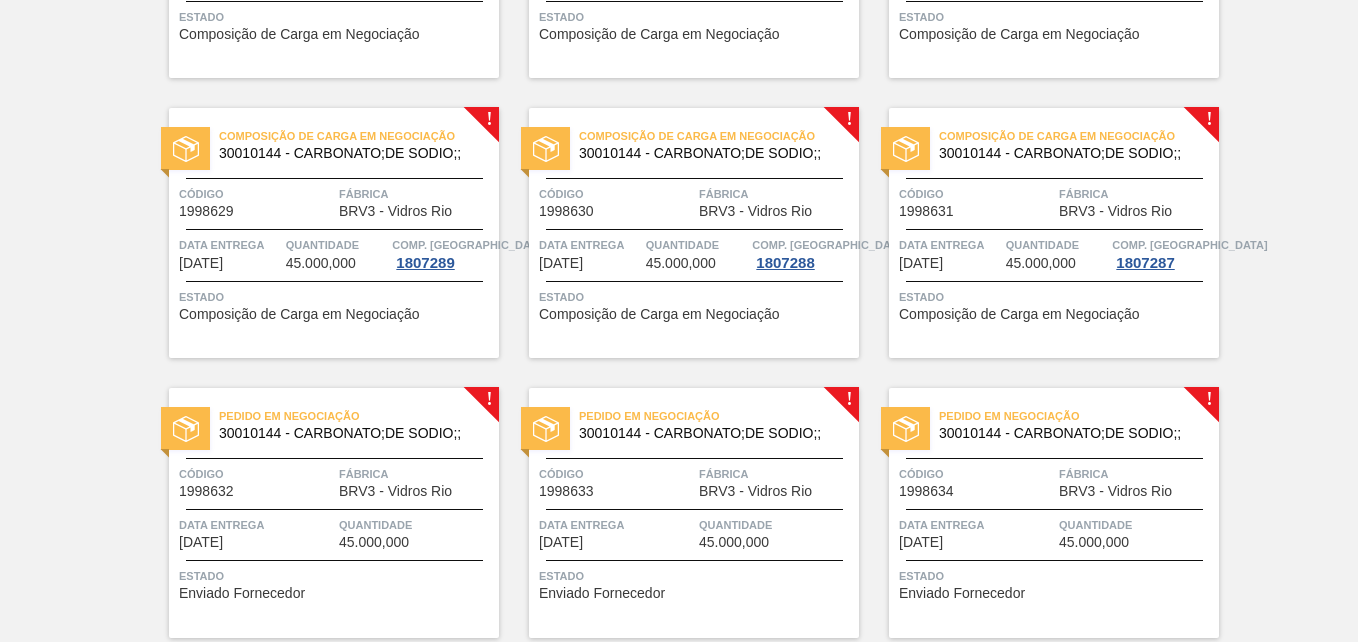 click on "Pedido em Negociação 30010144 - CARBONATO;DE SODIO;;" at bounding box center (1054, 420) 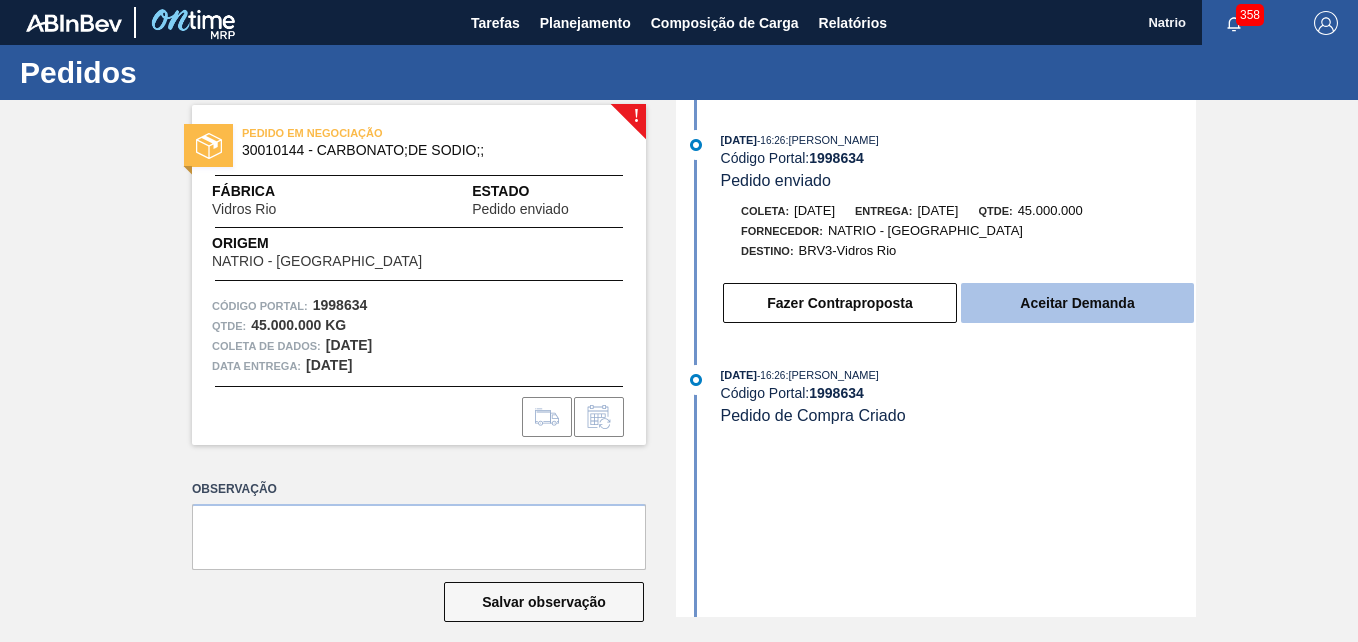 click on "Aceitar Demanda" at bounding box center (1077, 303) 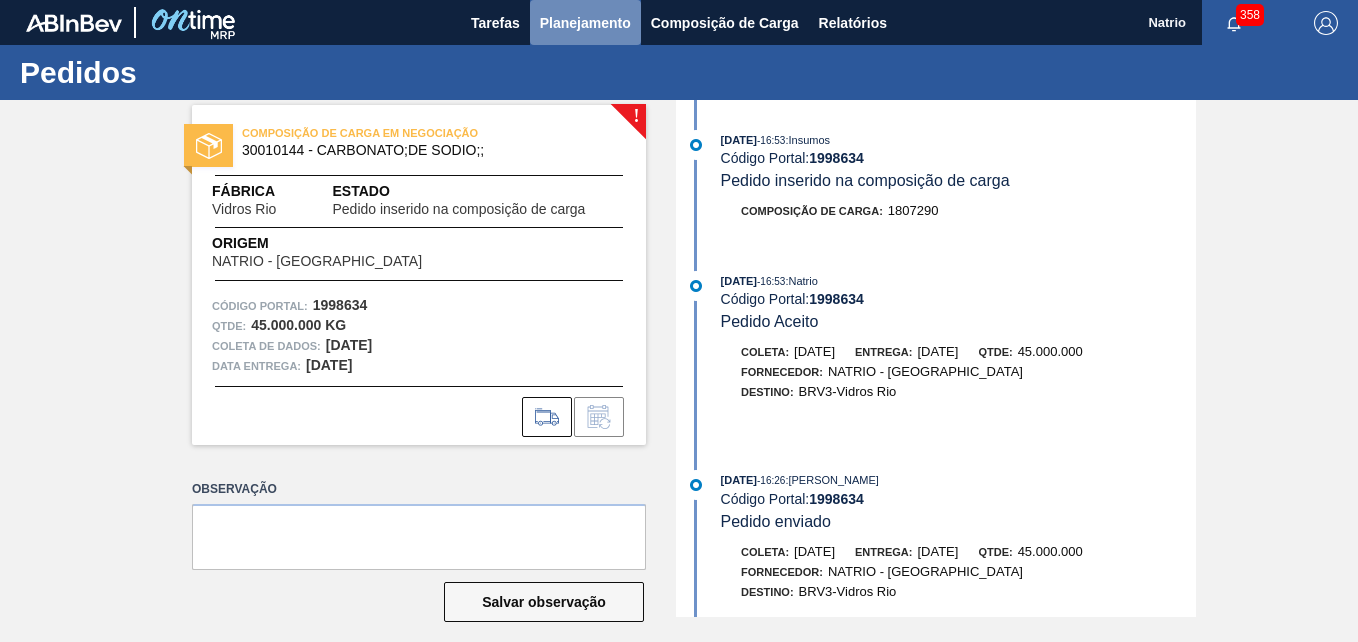 click on "Planejamento" at bounding box center [585, 23] 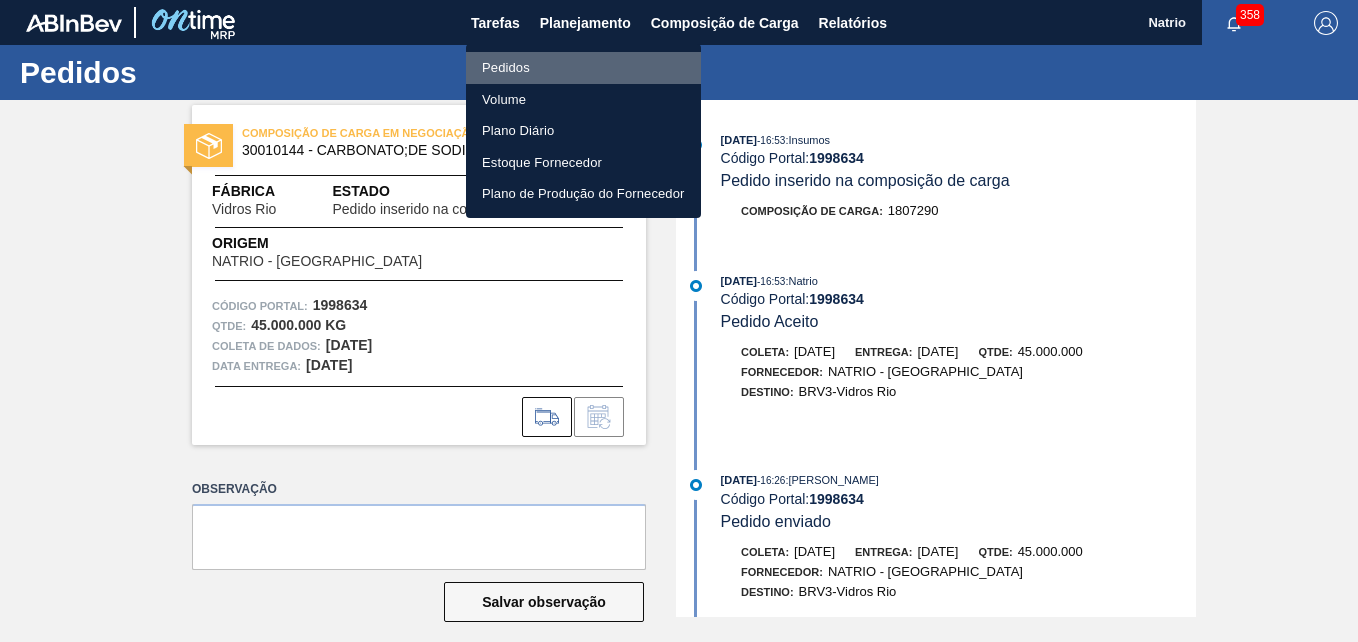 click on "Pedidos" at bounding box center [506, 68] 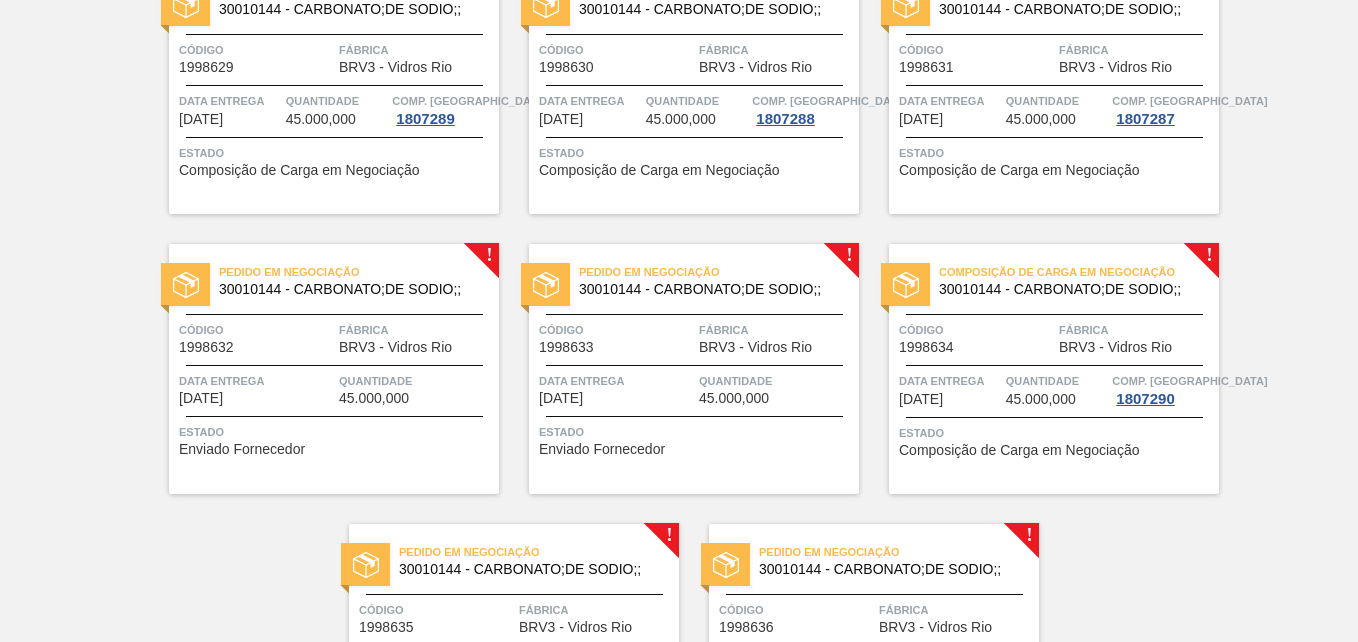 scroll, scrollTop: 2475, scrollLeft: 0, axis: vertical 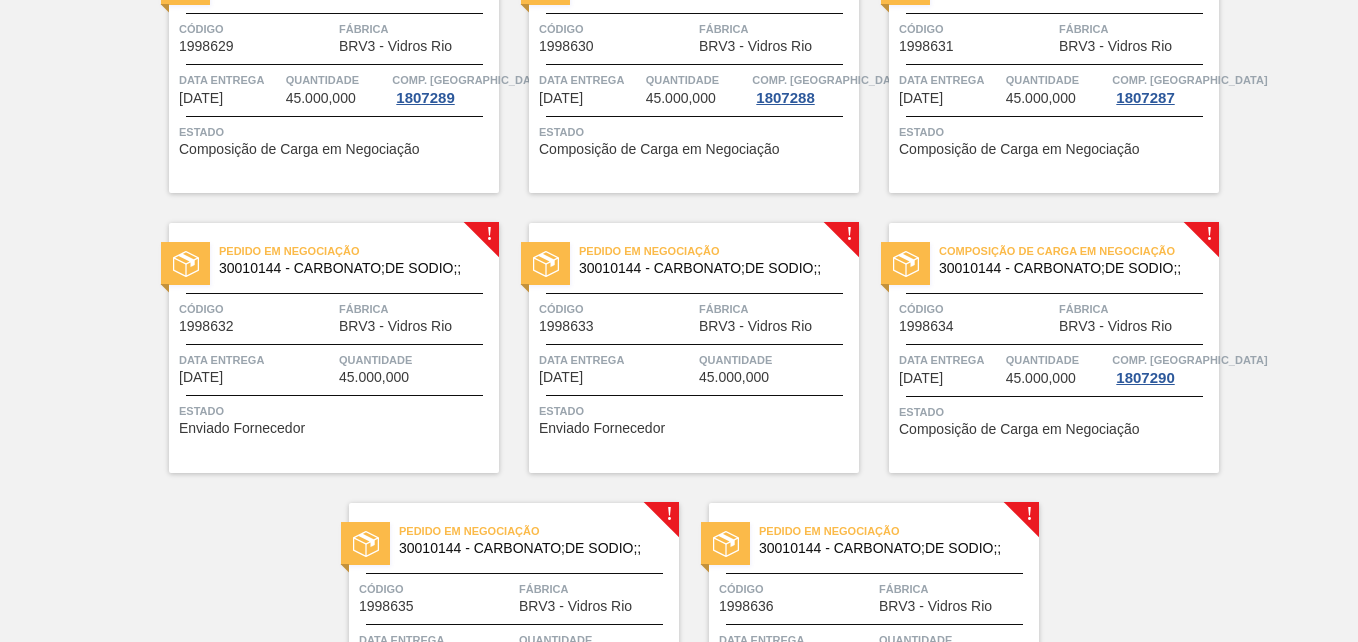 click on "Pedido em Negociação 30010144 - CARBONATO;DE SODIO;; Código 1998633 Fábrica BRV3 - Vidros Rio Data entrega [DATE] Quantidade 45.000,000 Estado Enviado Fornecedor" at bounding box center (694, 348) 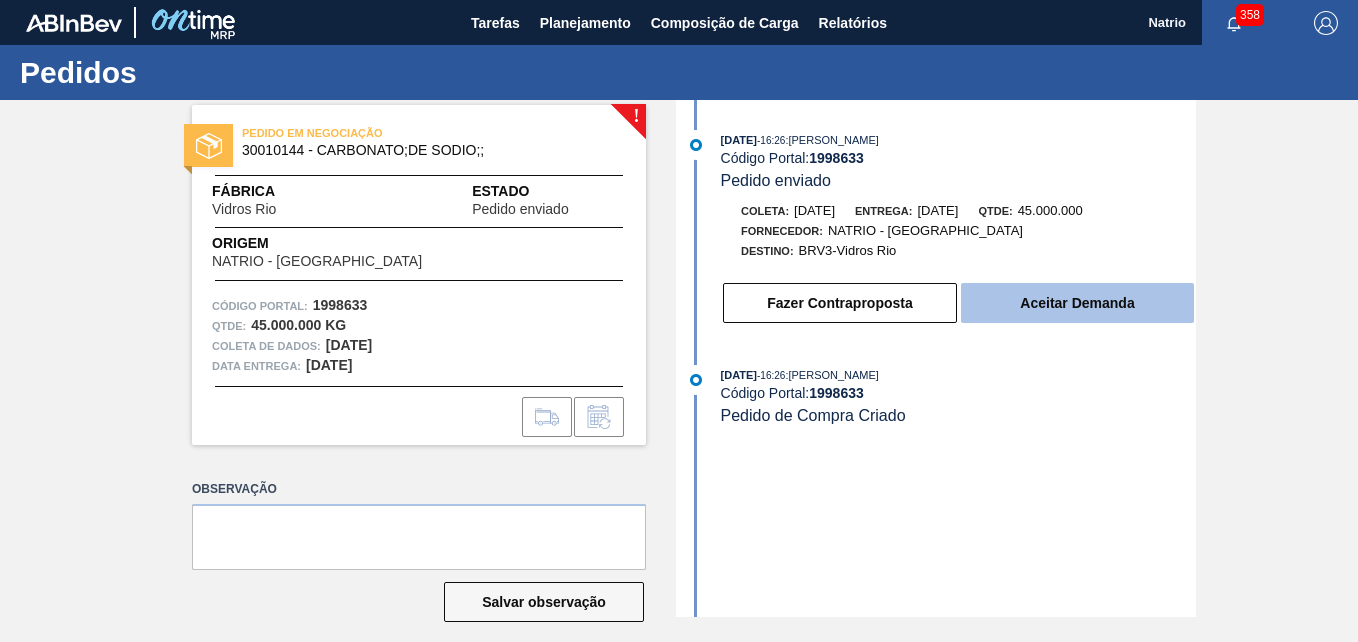 click on "Aceitar Demanda" at bounding box center [1077, 303] 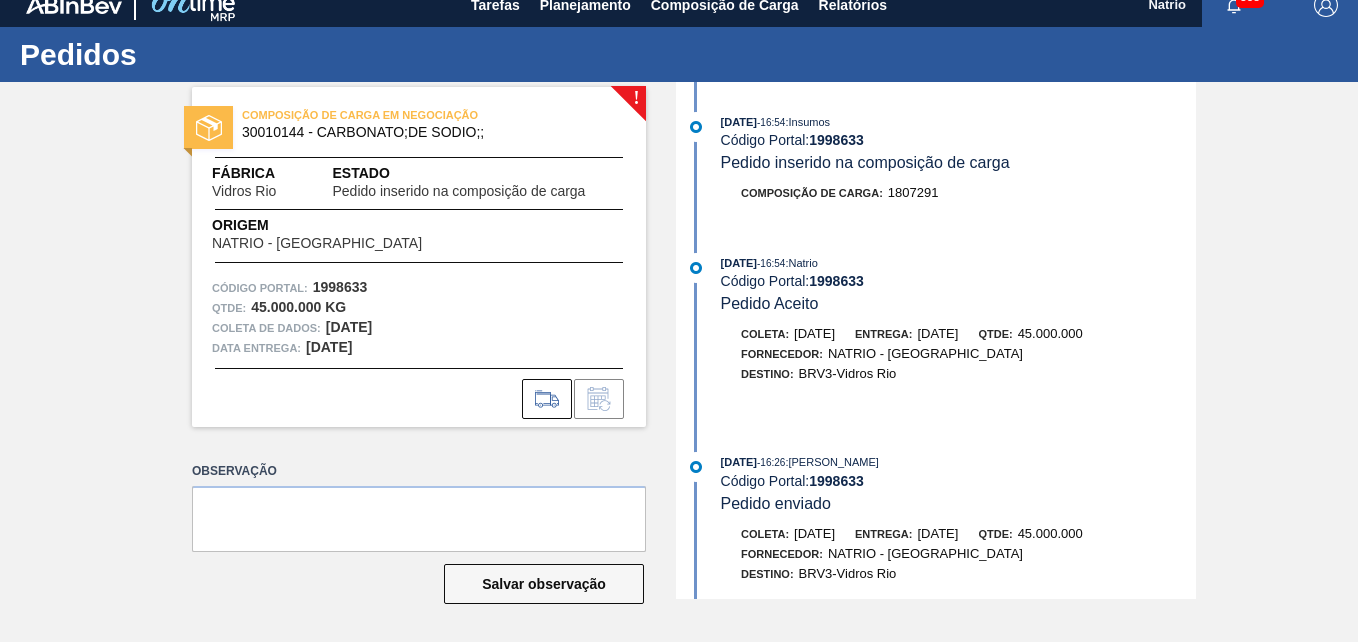 scroll, scrollTop: 0, scrollLeft: 0, axis: both 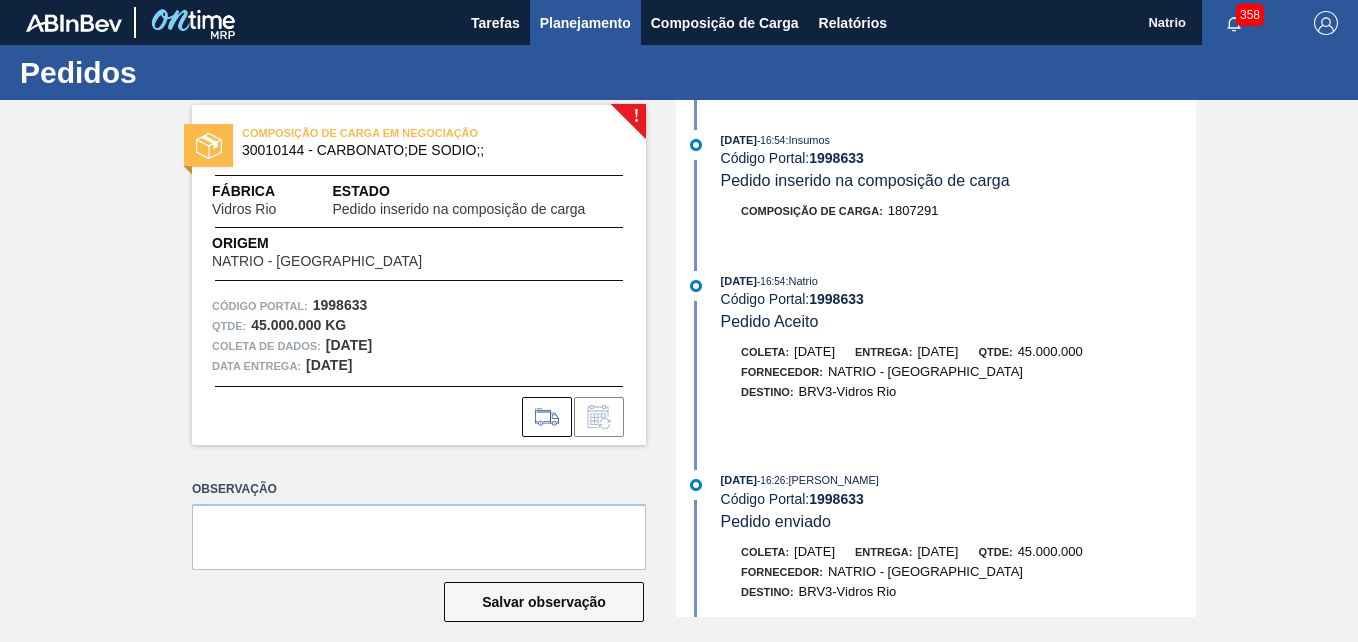 click on "Planejamento" at bounding box center [585, 23] 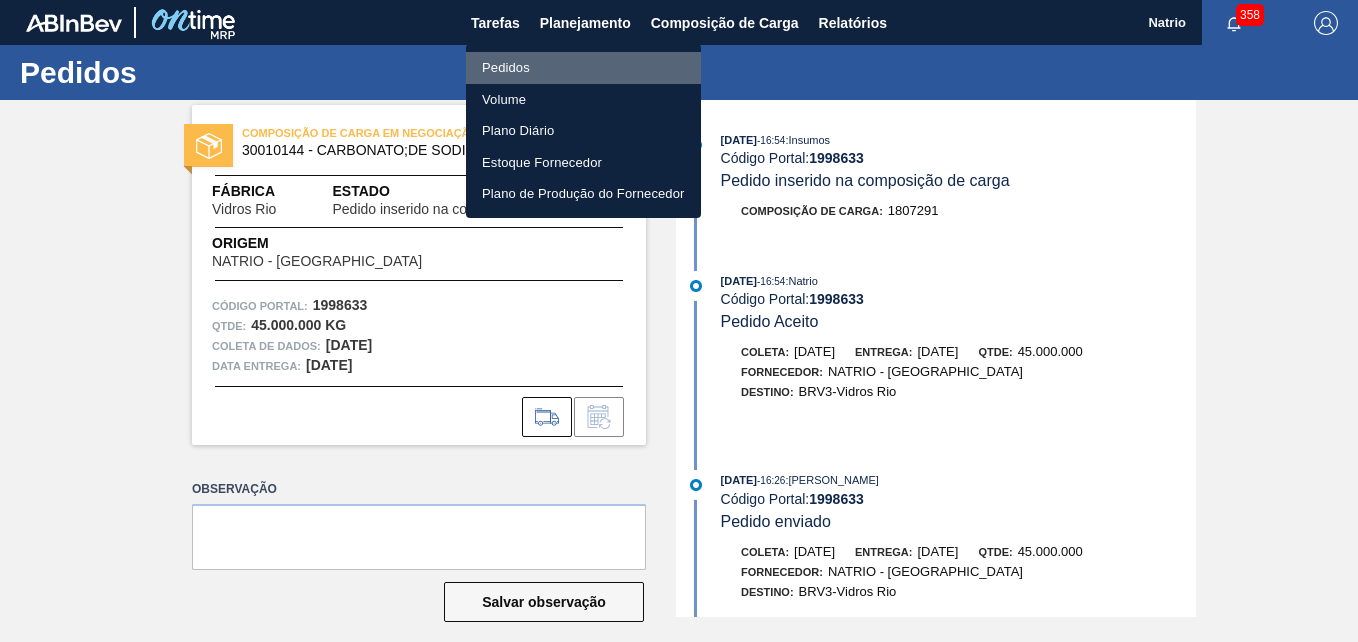 click on "Pedidos" at bounding box center (506, 68) 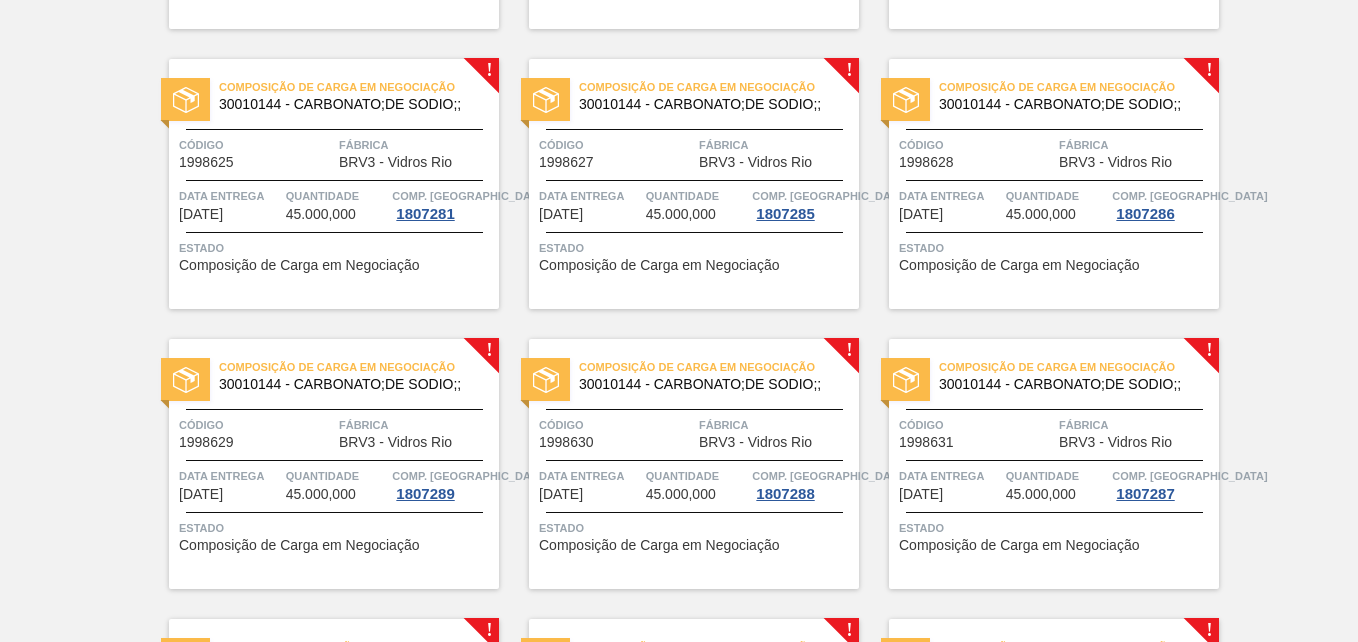 scroll, scrollTop: 2660, scrollLeft: 0, axis: vertical 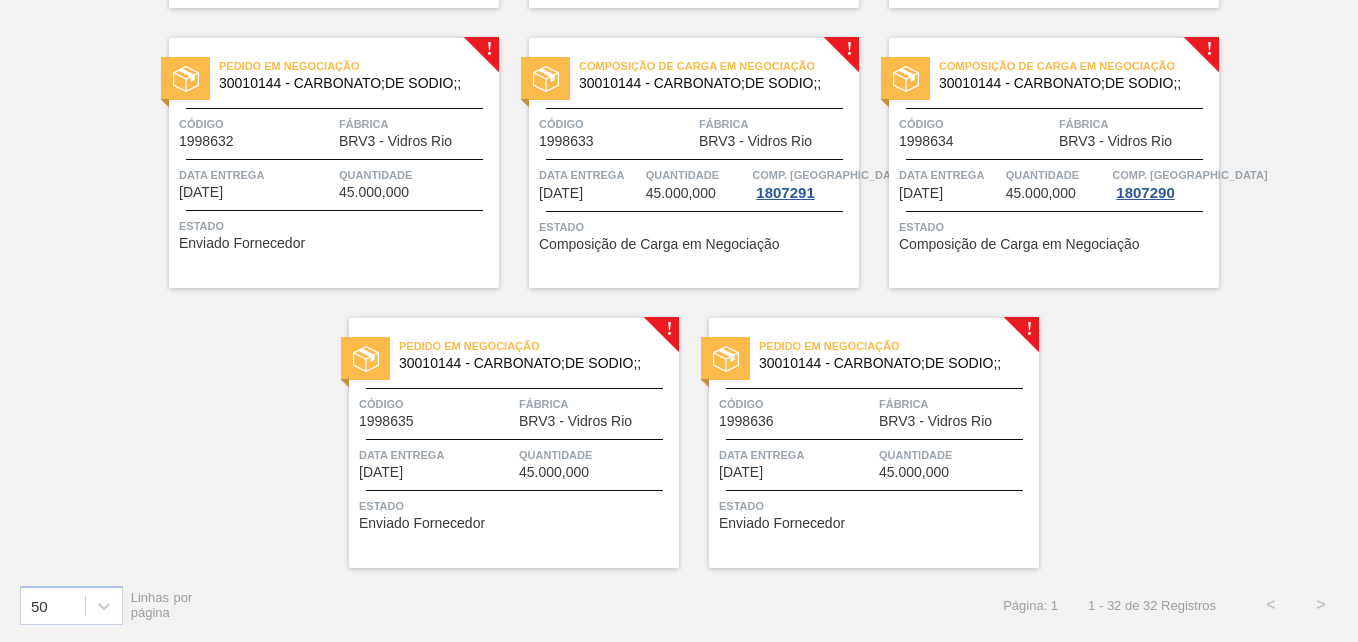 click on "Pedido em Negociação" at bounding box center [359, 66] 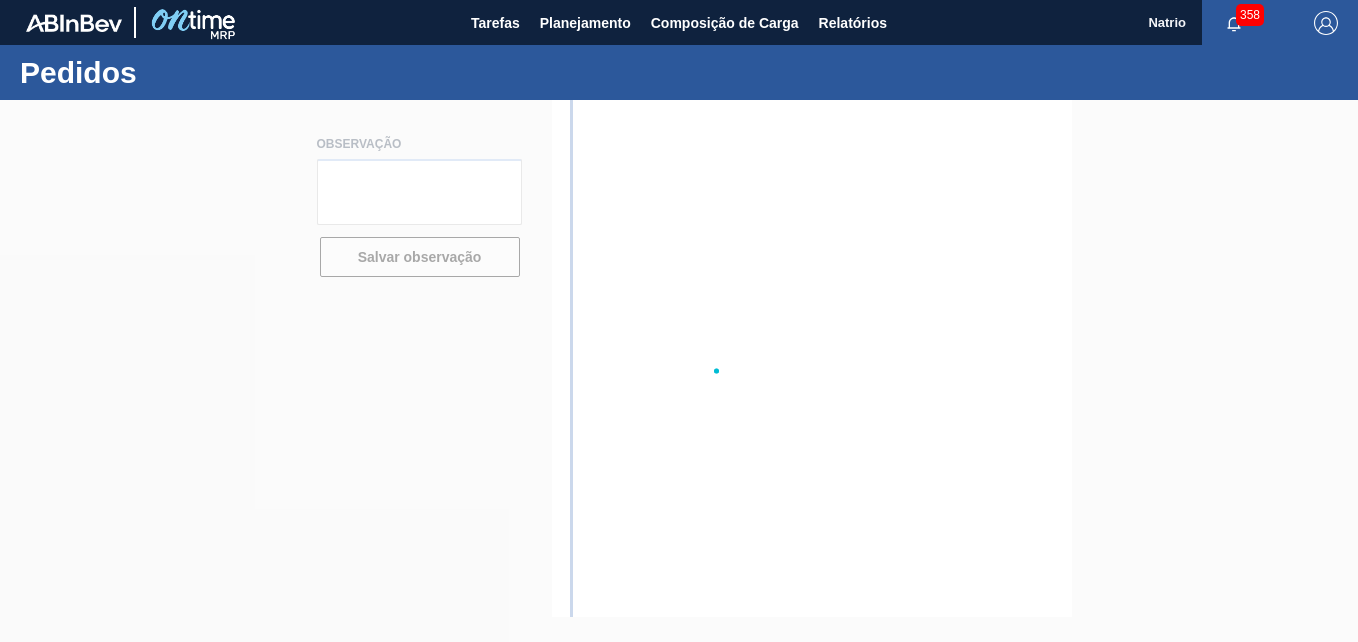 scroll, scrollTop: 0, scrollLeft: 0, axis: both 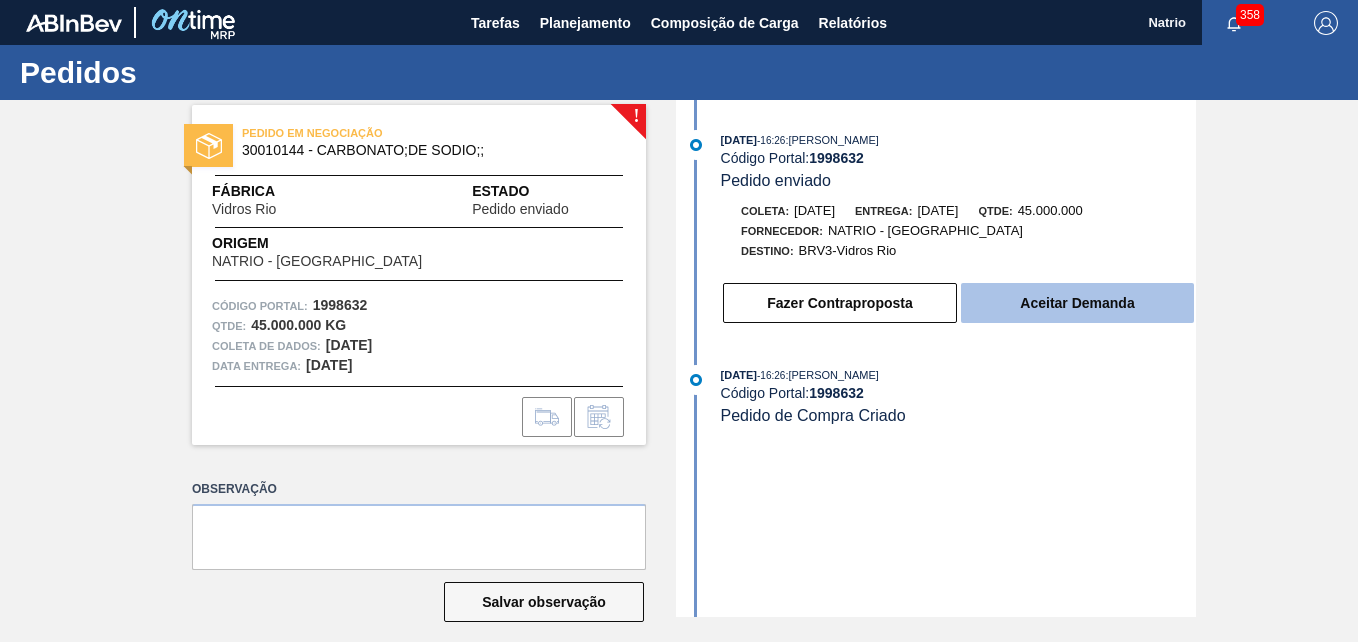 click on "Aceitar Demanda" at bounding box center (1077, 303) 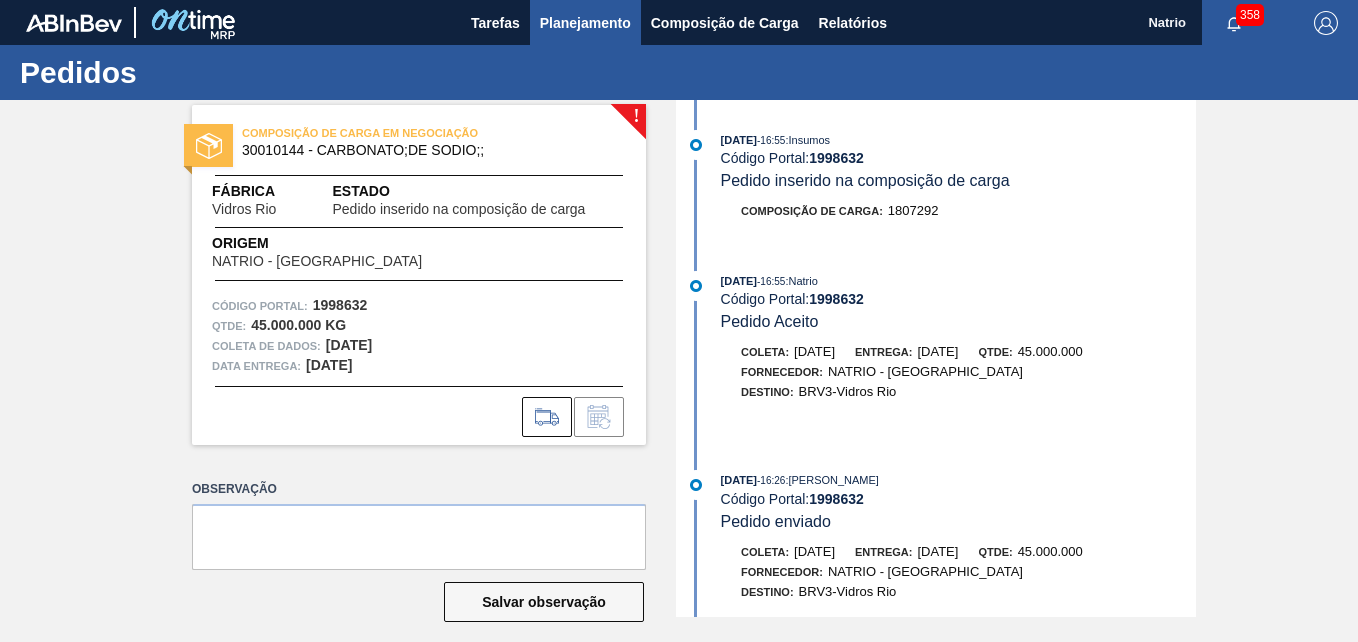 click on "Planejamento" at bounding box center (585, 23) 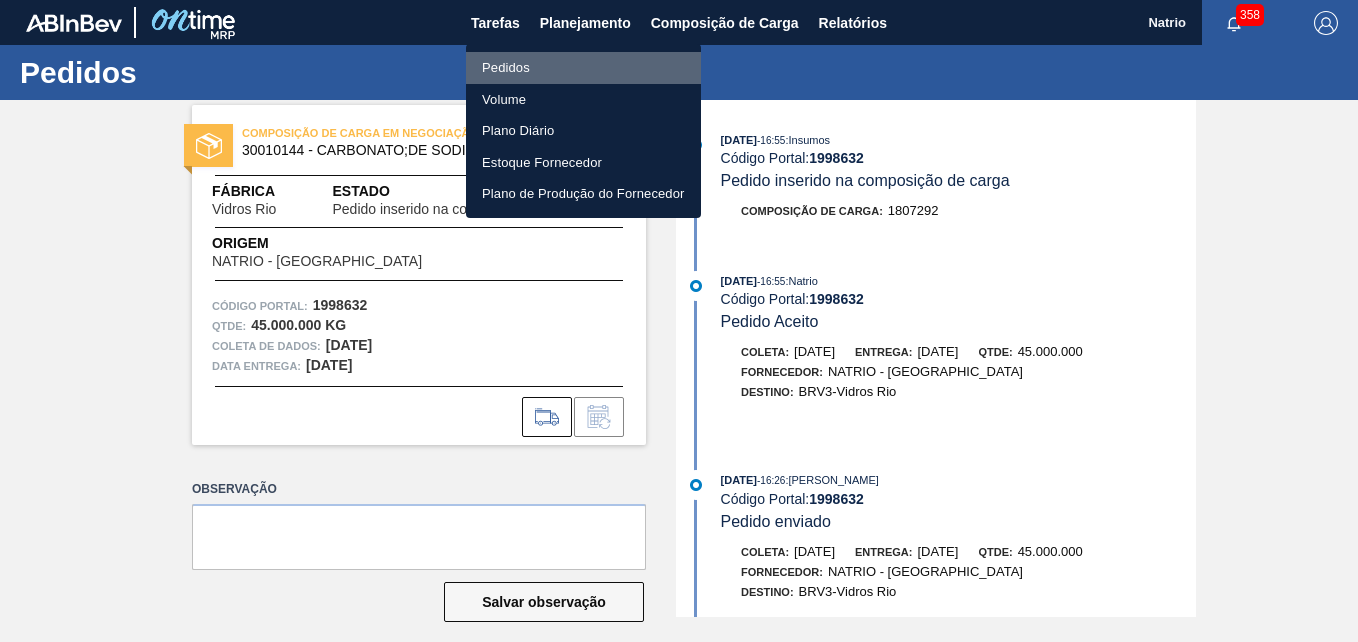 click on "Pedidos" at bounding box center (506, 68) 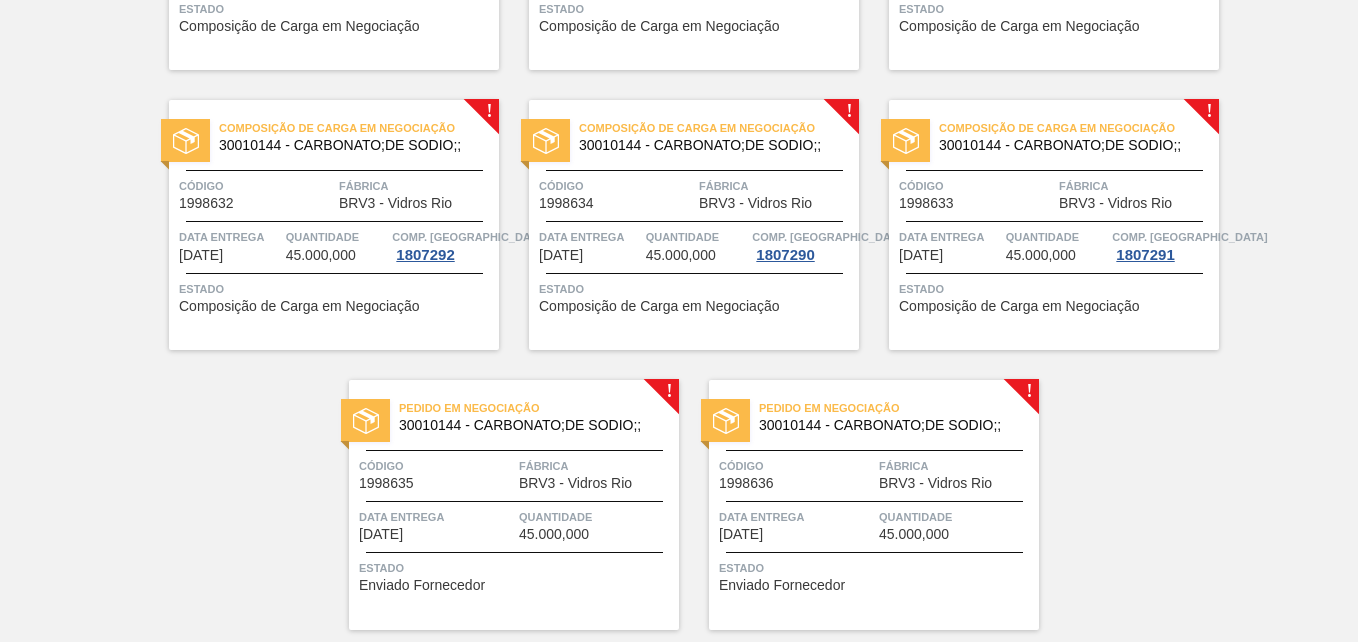scroll, scrollTop: 2660, scrollLeft: 0, axis: vertical 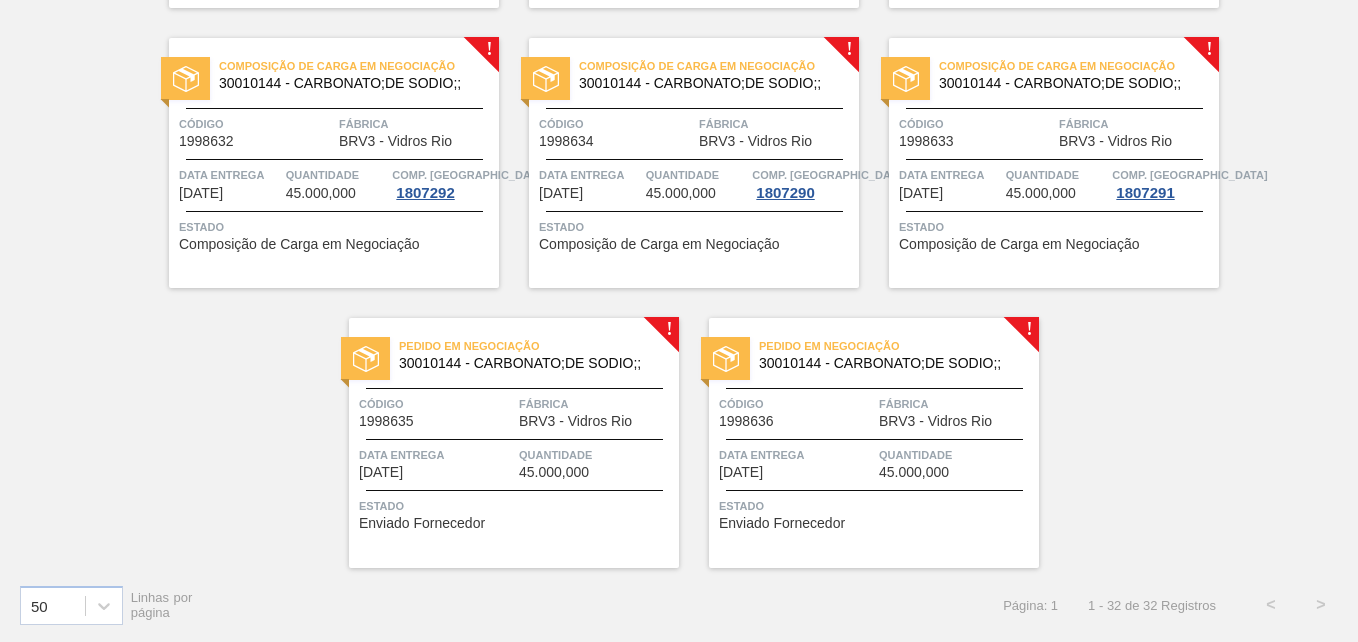 click on "Pedido em Negociação 30010144 - CARBONATO;DE SODIO;; Código 1998636 Fábrica BRV3 - Vidros Rio Data entrega [DATE] Quantidade 45.000,000 Estado Enviado Fornecedor" at bounding box center (874, 443) 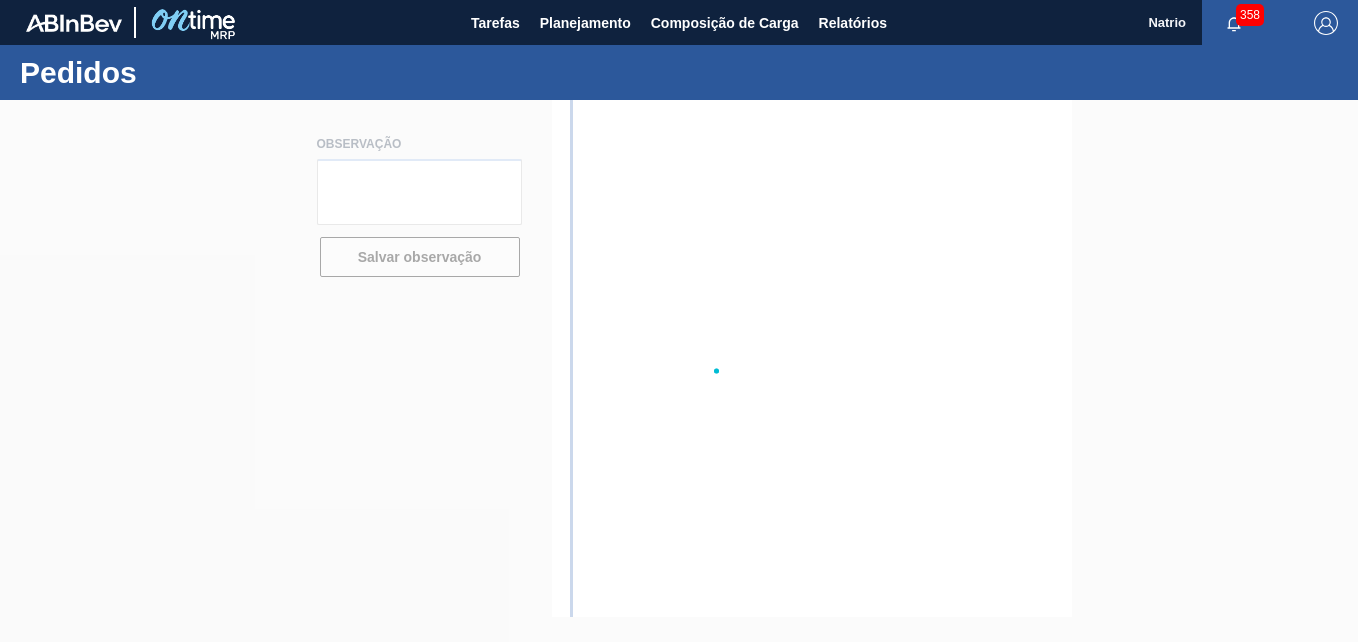 scroll, scrollTop: 0, scrollLeft: 0, axis: both 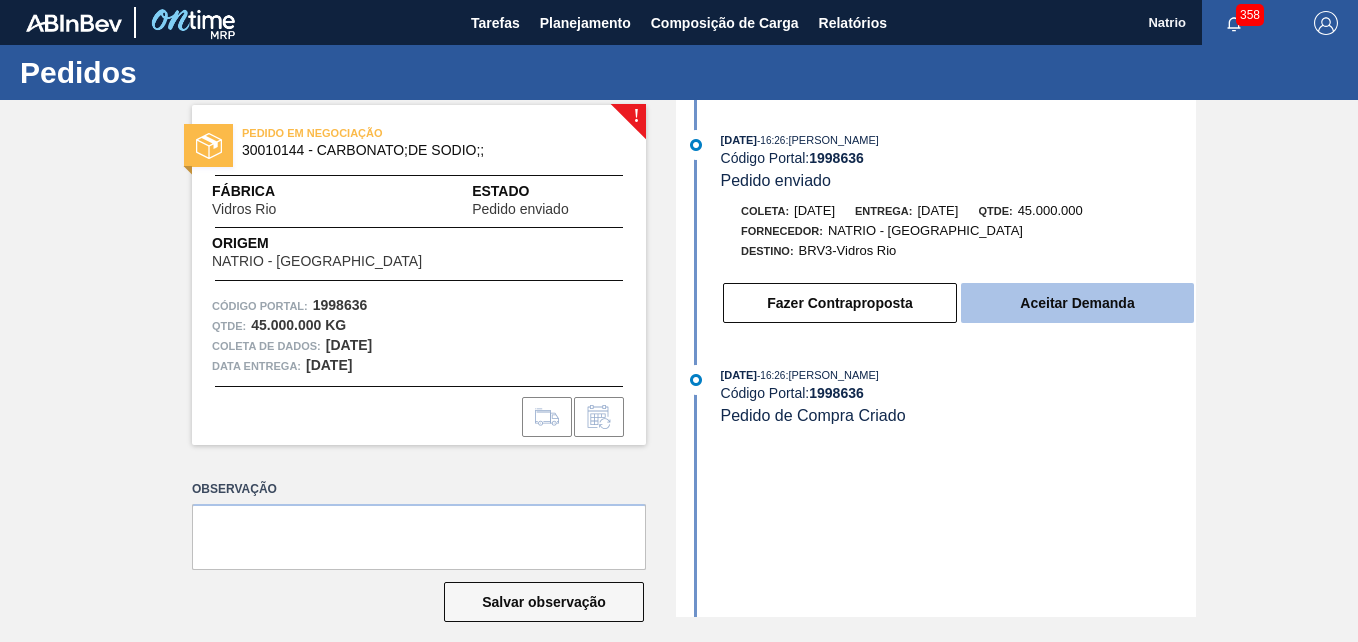 click on "Aceitar Demanda" at bounding box center [1077, 303] 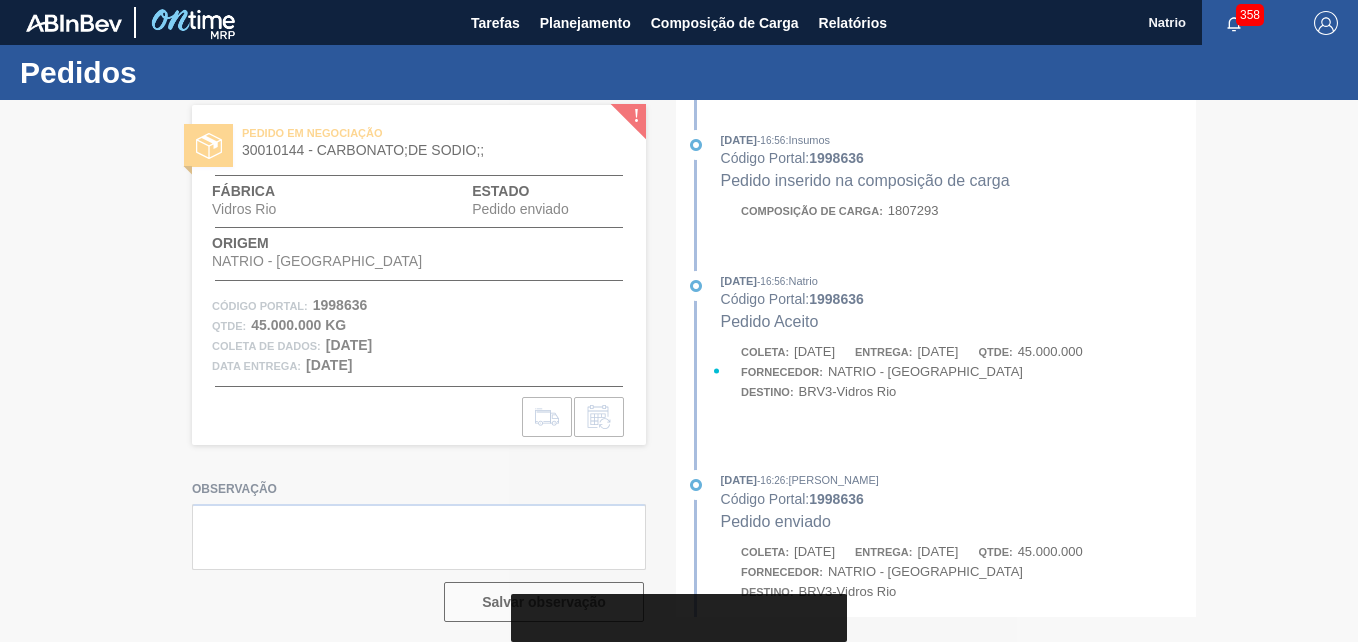 drag, startPoint x: 1193, startPoint y: 289, endPoint x: 1189, endPoint y: 420, distance: 131.06105 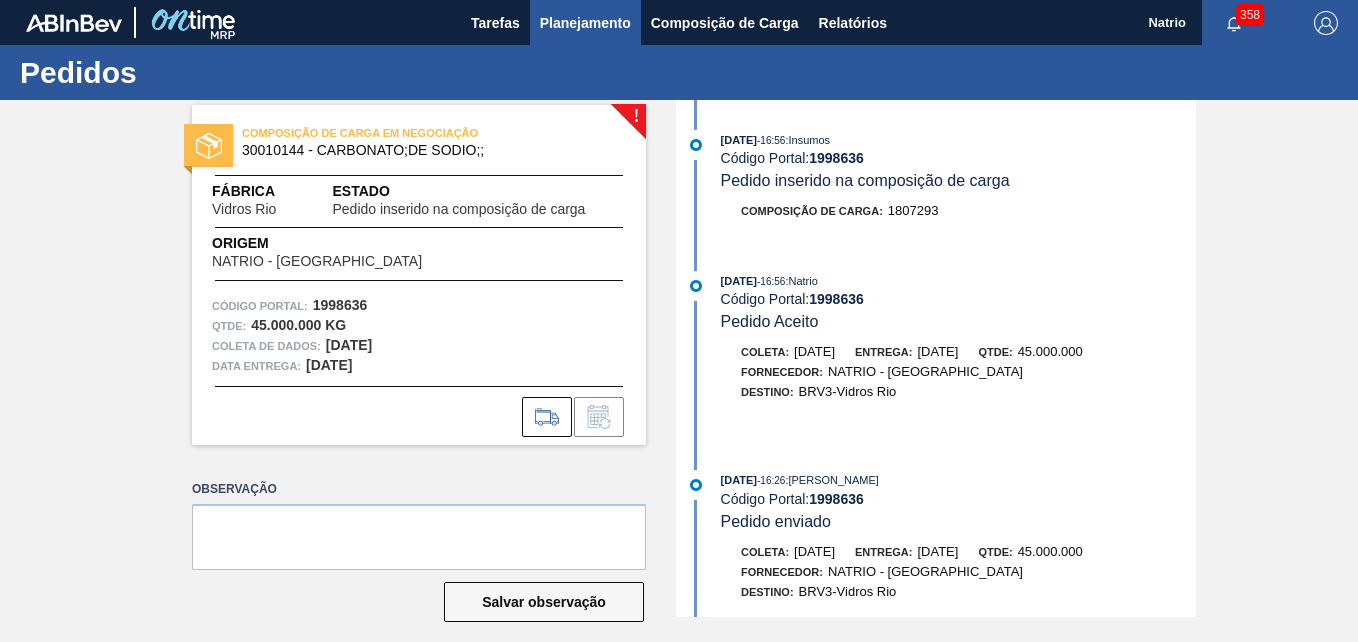 click on "Planejamento" at bounding box center [585, 23] 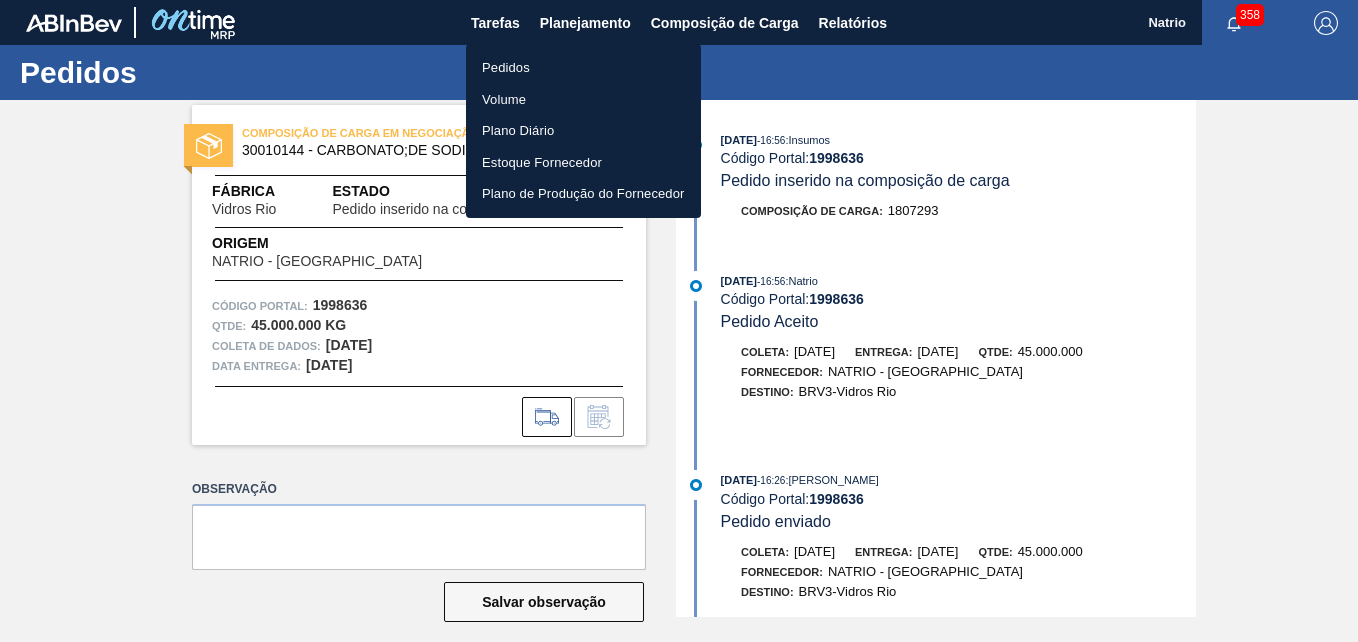 click on "Pedidos" at bounding box center (506, 68) 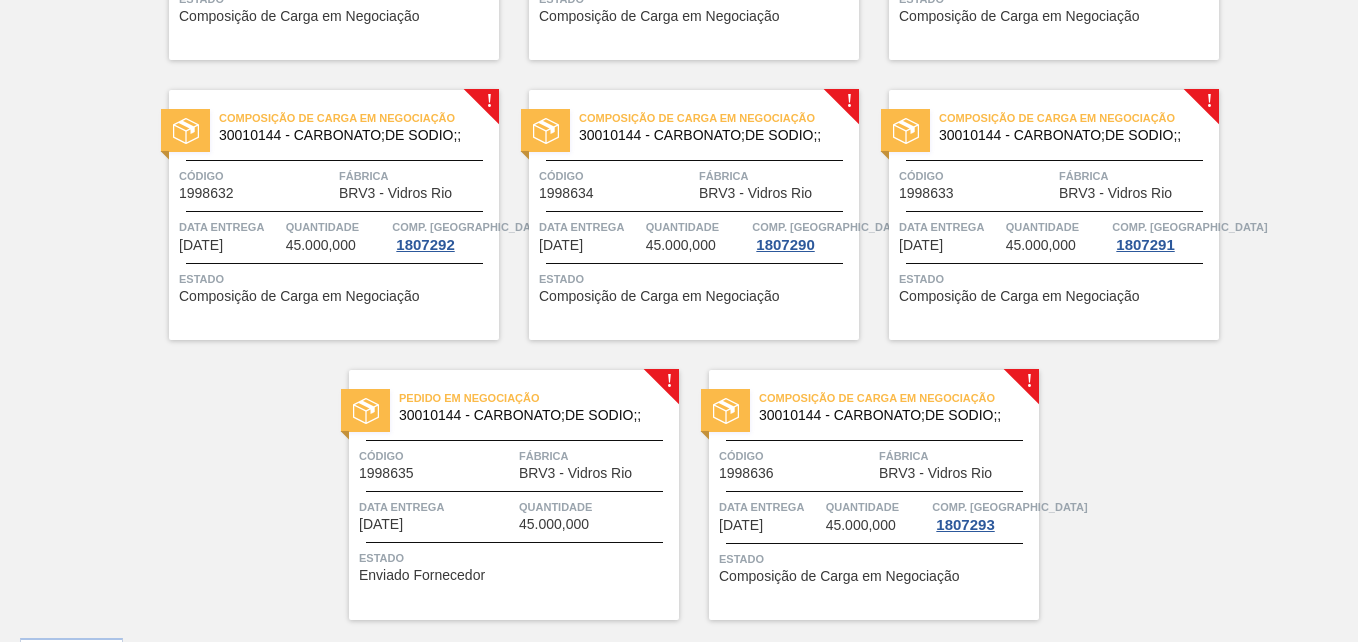 scroll, scrollTop: 2660, scrollLeft: 0, axis: vertical 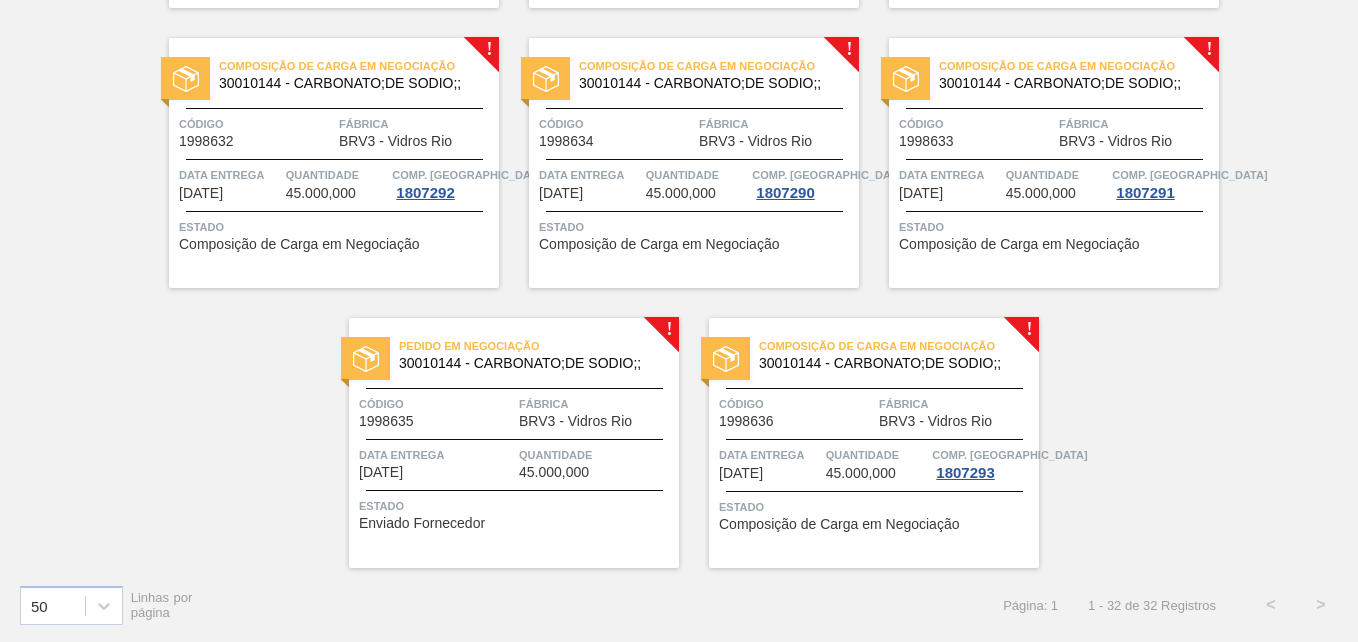click on "Pedido em Negociação 30010144 - CARBONATO;DE SODIO;;" at bounding box center [514, 350] 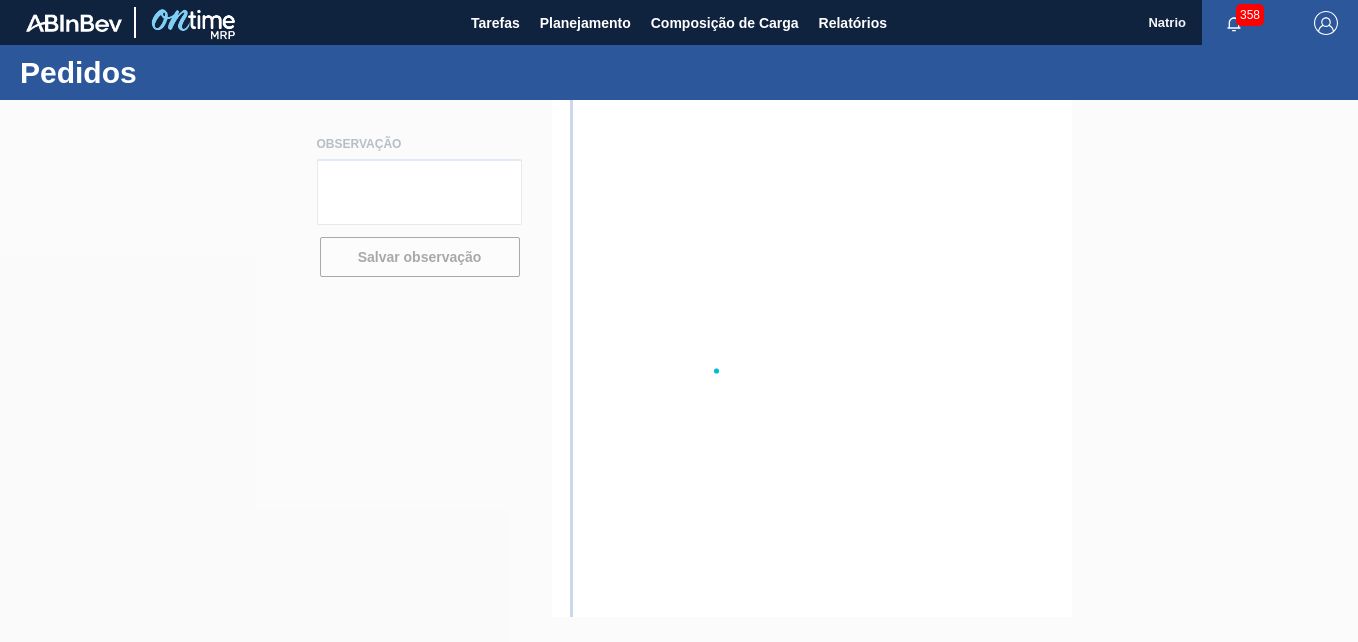 scroll, scrollTop: 0, scrollLeft: 0, axis: both 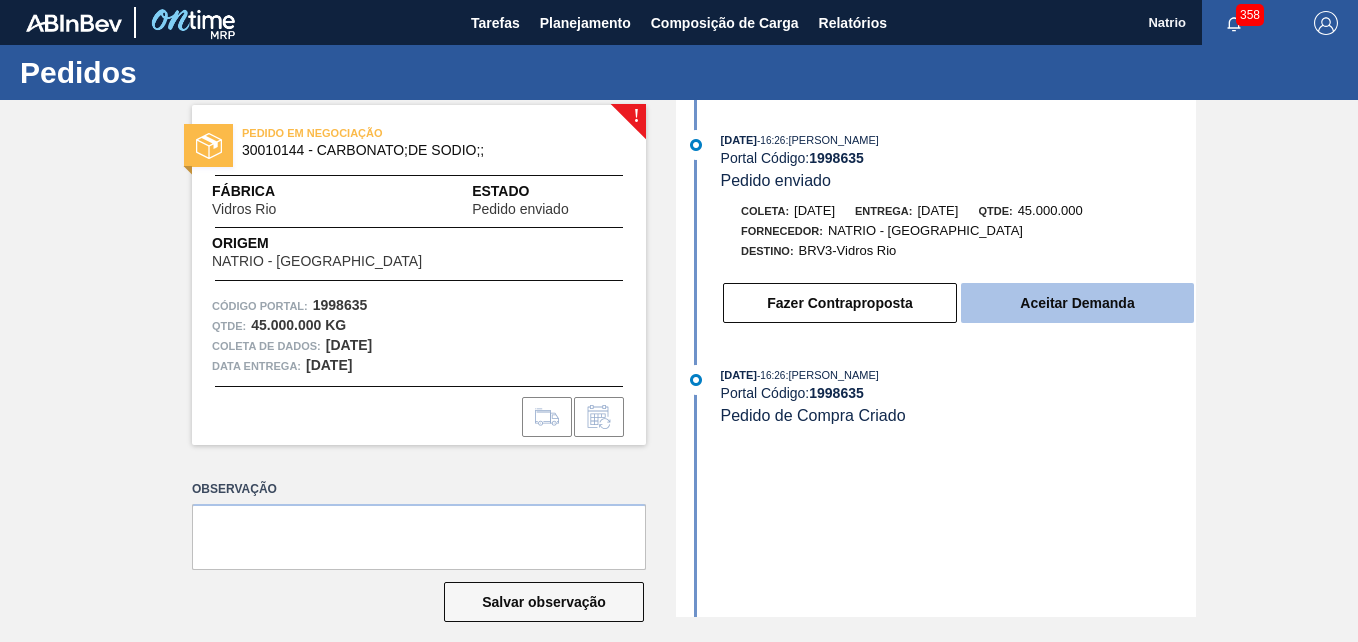 click on "Aceitar Demanda" at bounding box center [1077, 303] 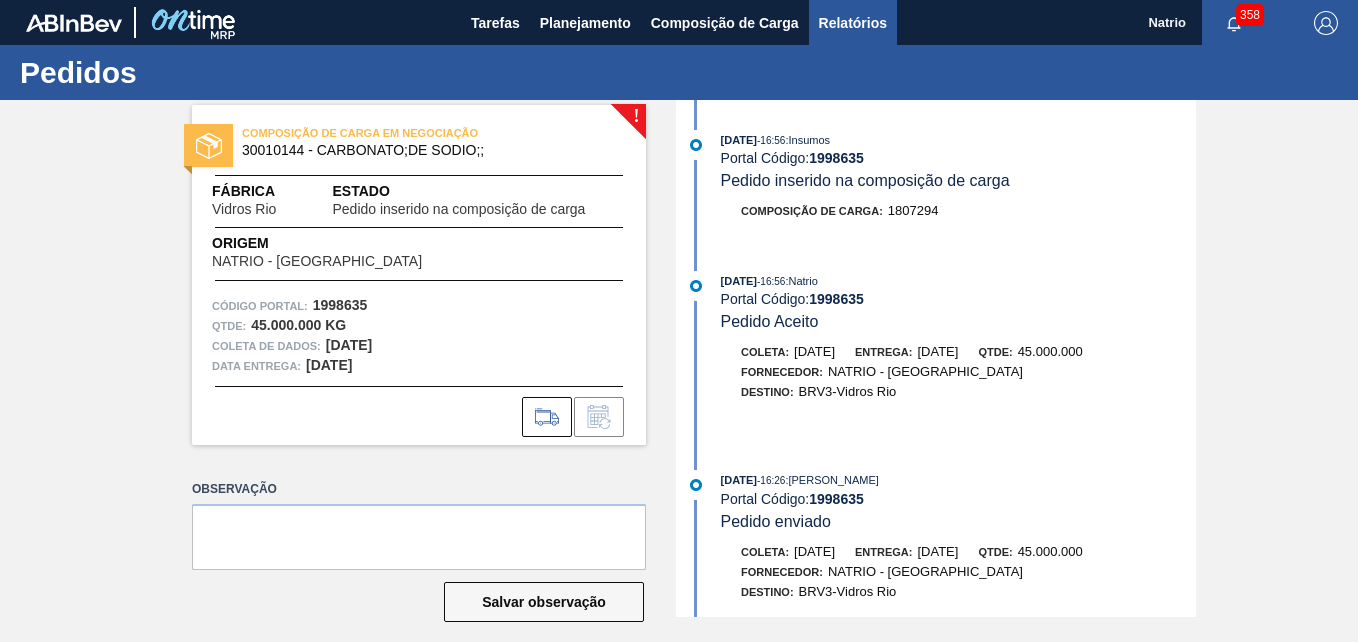 click on "Relatórios" at bounding box center (853, 23) 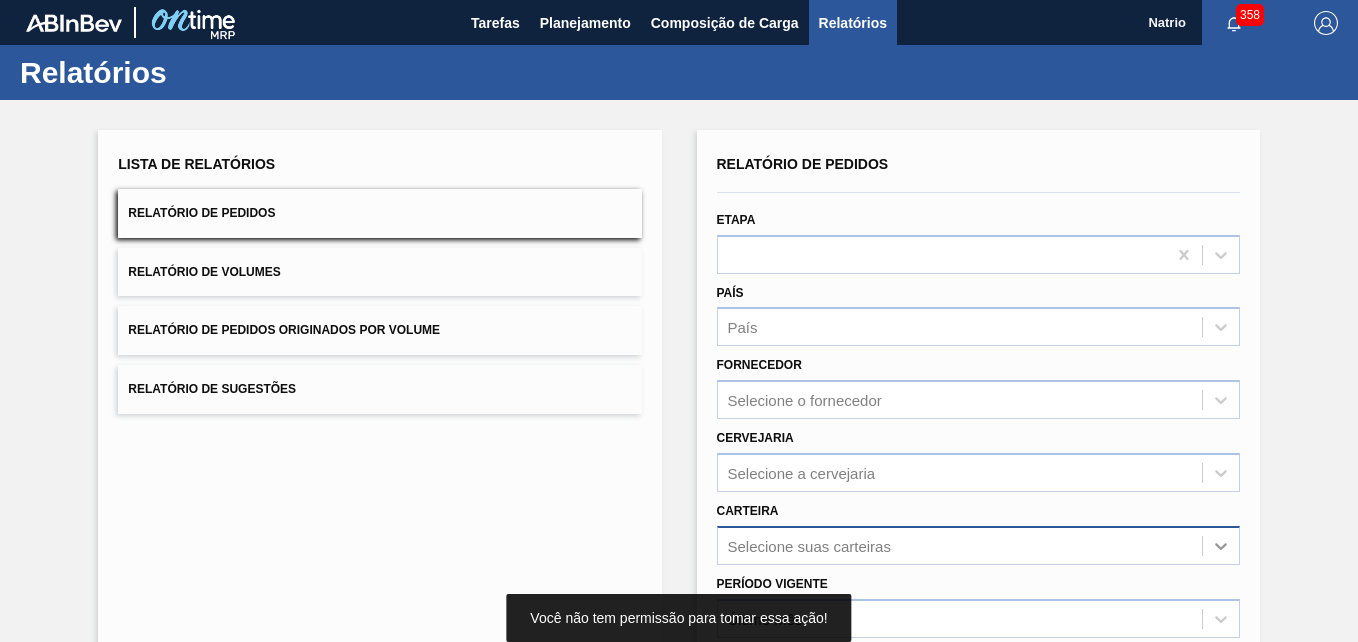 click on "Selecione suas carteiras" at bounding box center [978, 545] 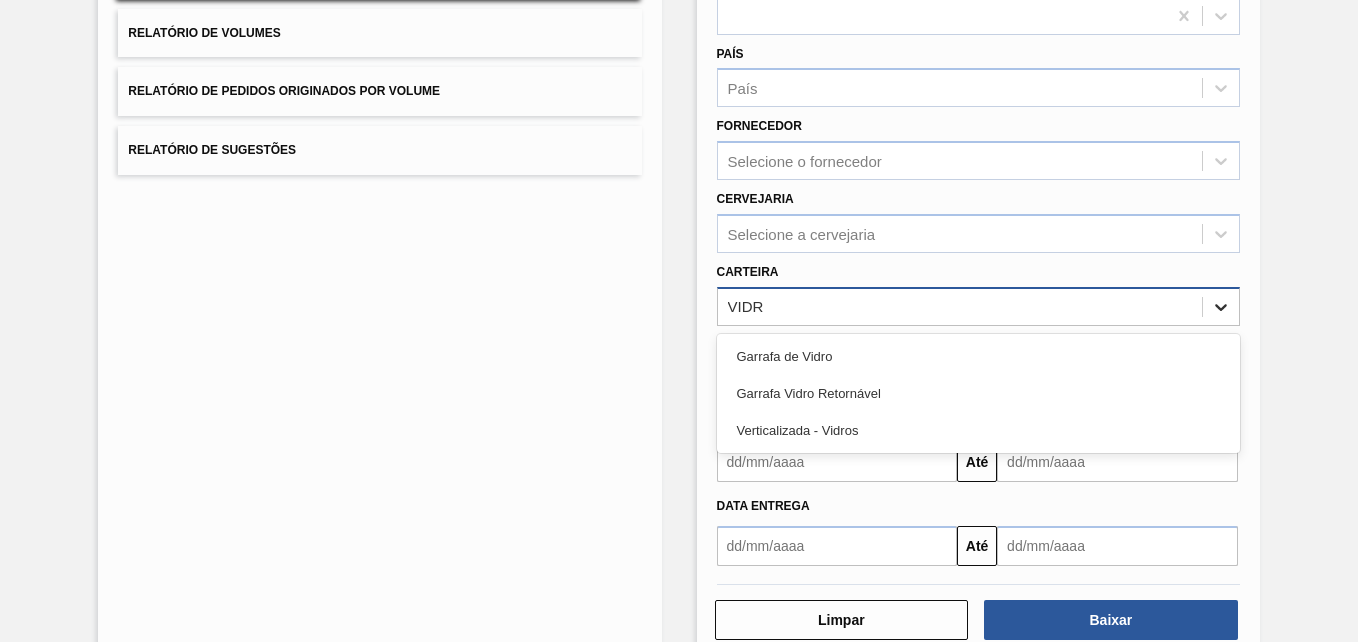 type on "VIDRO" 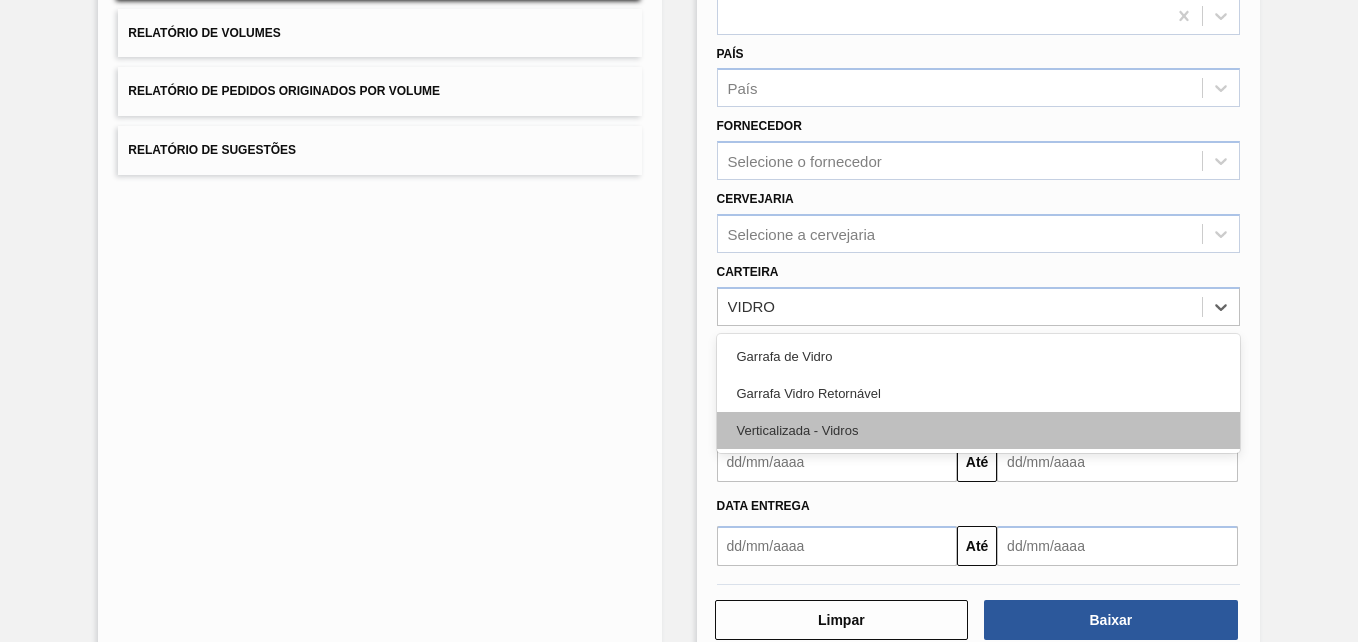 click on "Verticalizada - Vidros" at bounding box center (978, 430) 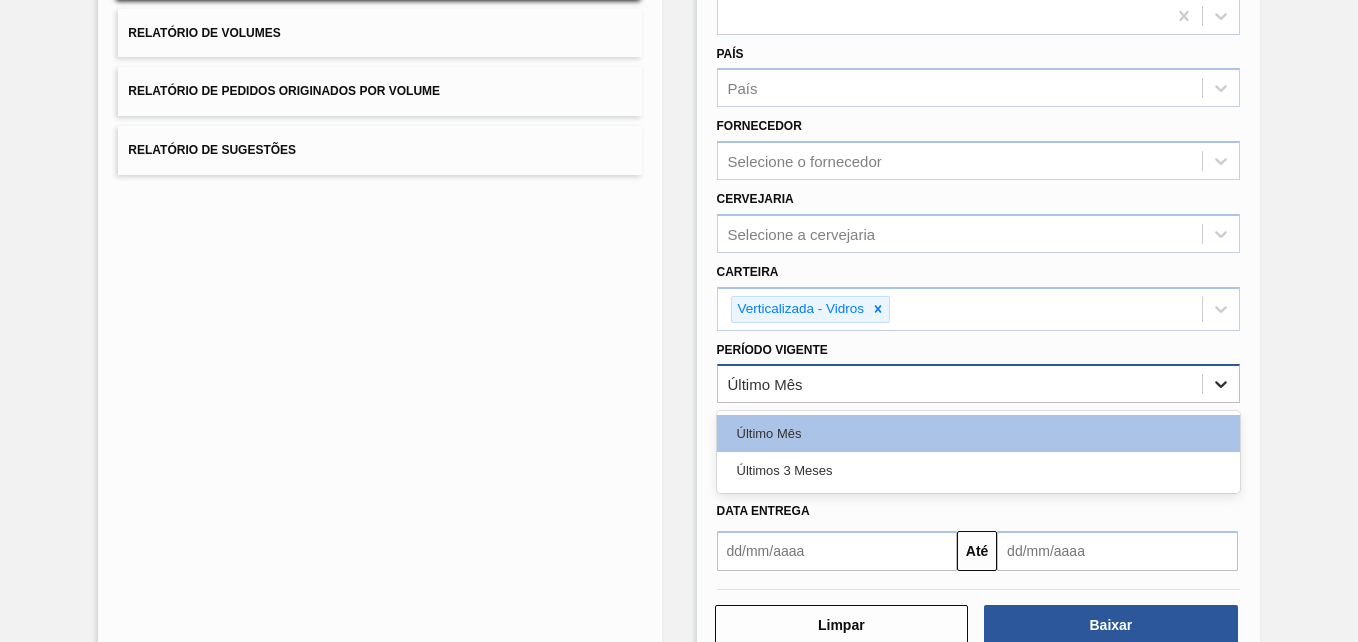 click 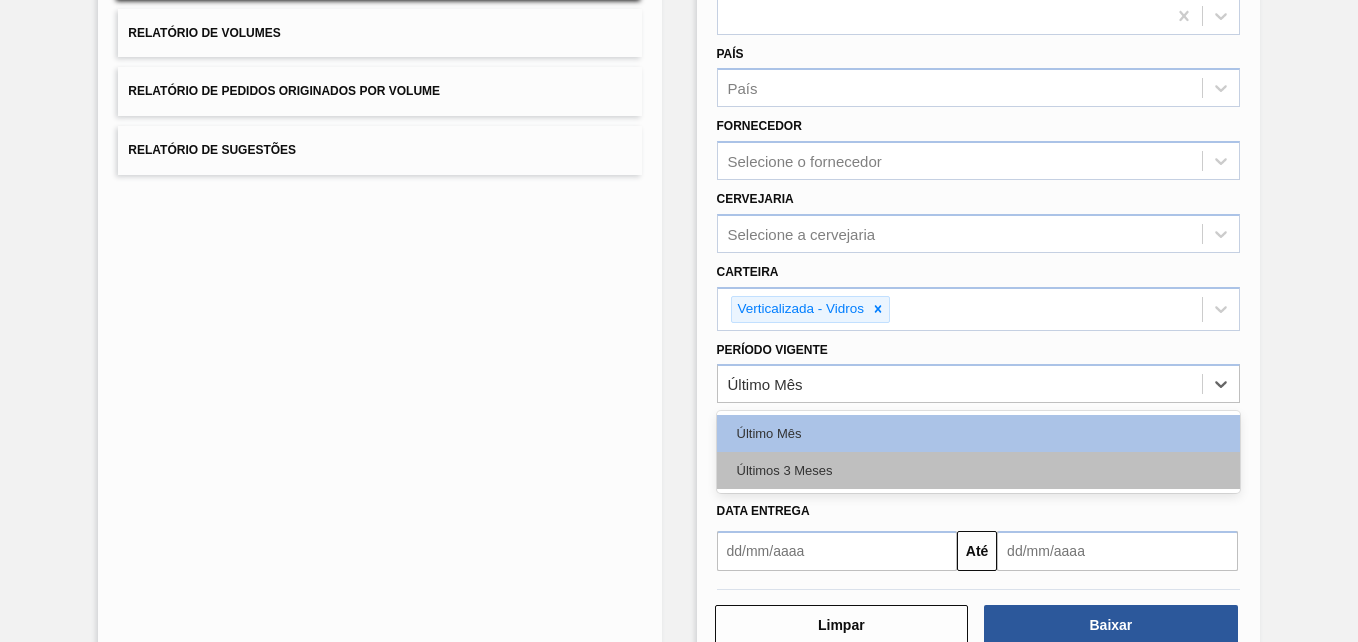 click on "Últimos 3 Meses" at bounding box center (978, 470) 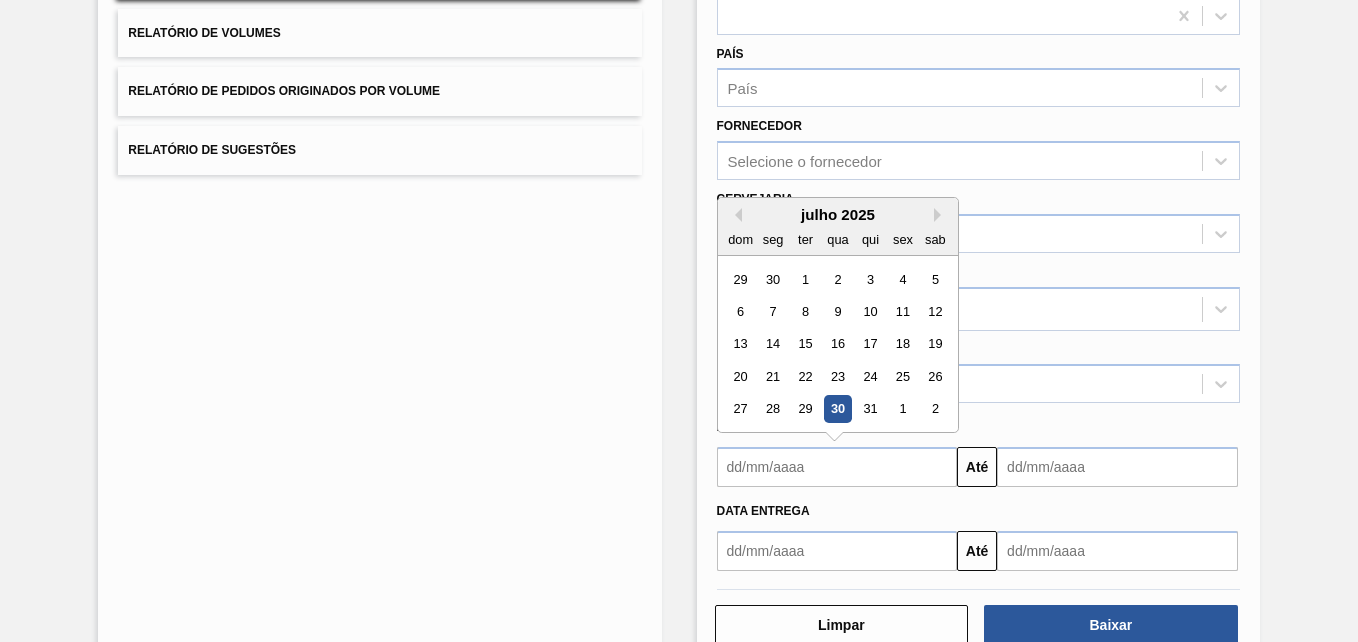 click at bounding box center [837, 467] 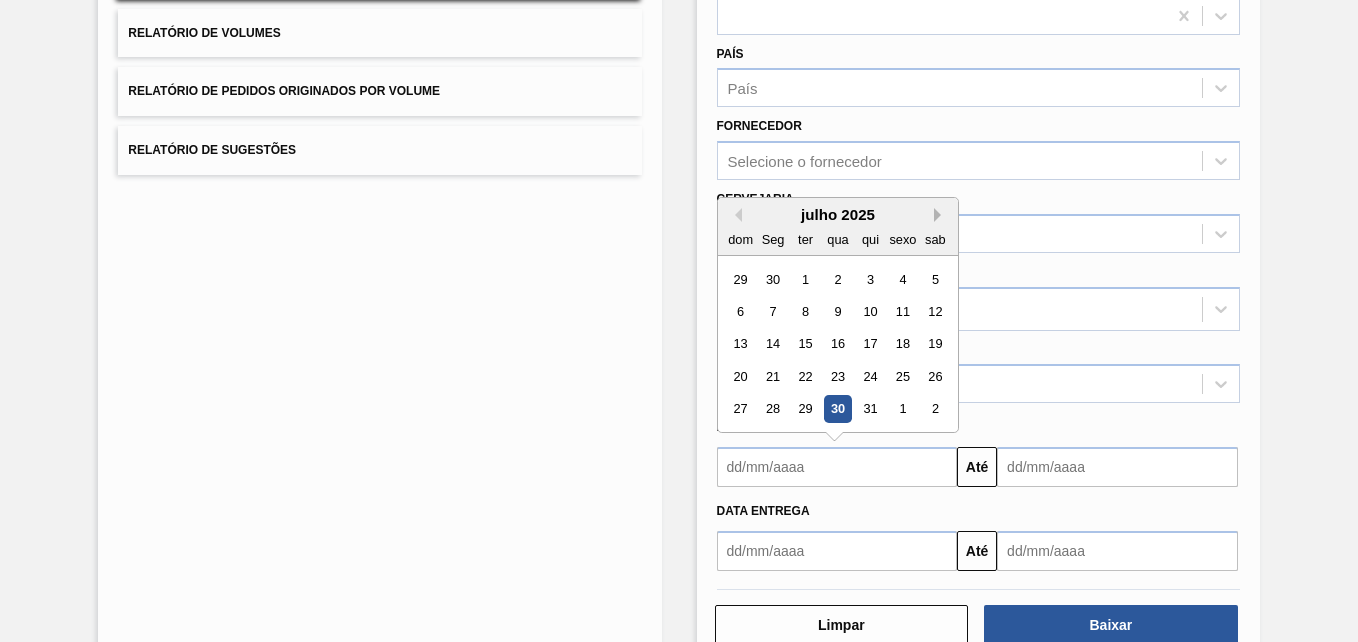 click on "Próximo mês" at bounding box center [941, 215] 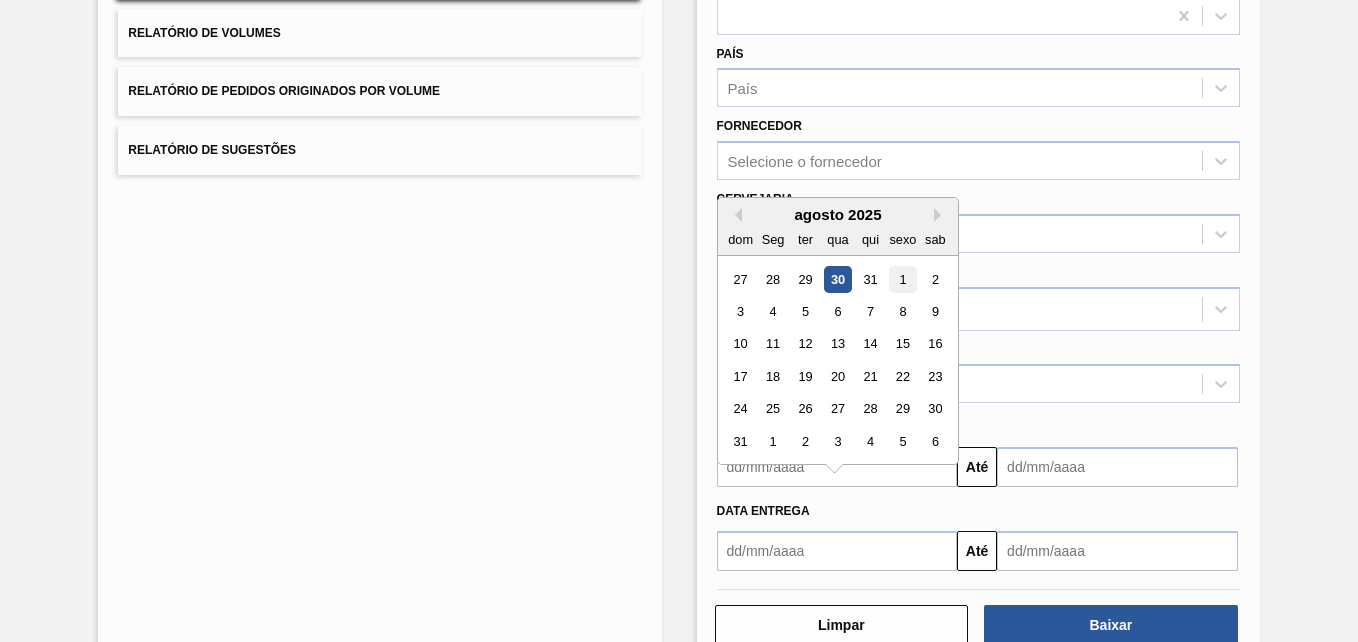 click on "1" at bounding box center (902, 279) 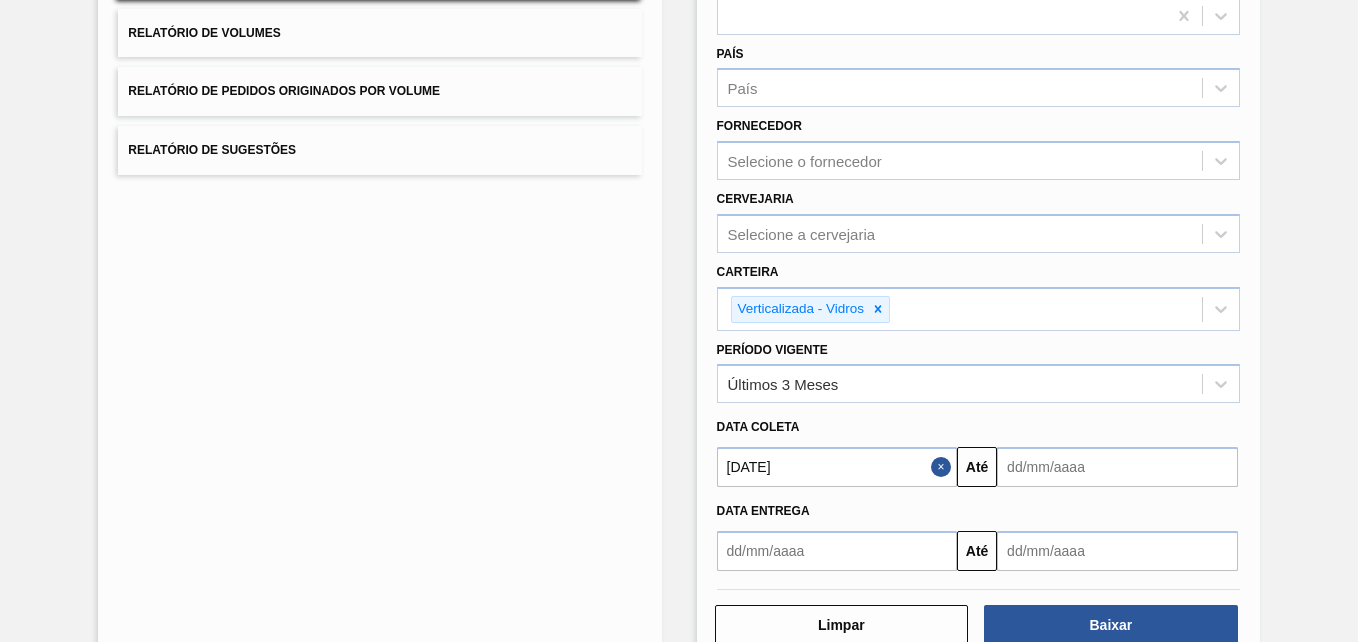click at bounding box center (1117, 467) 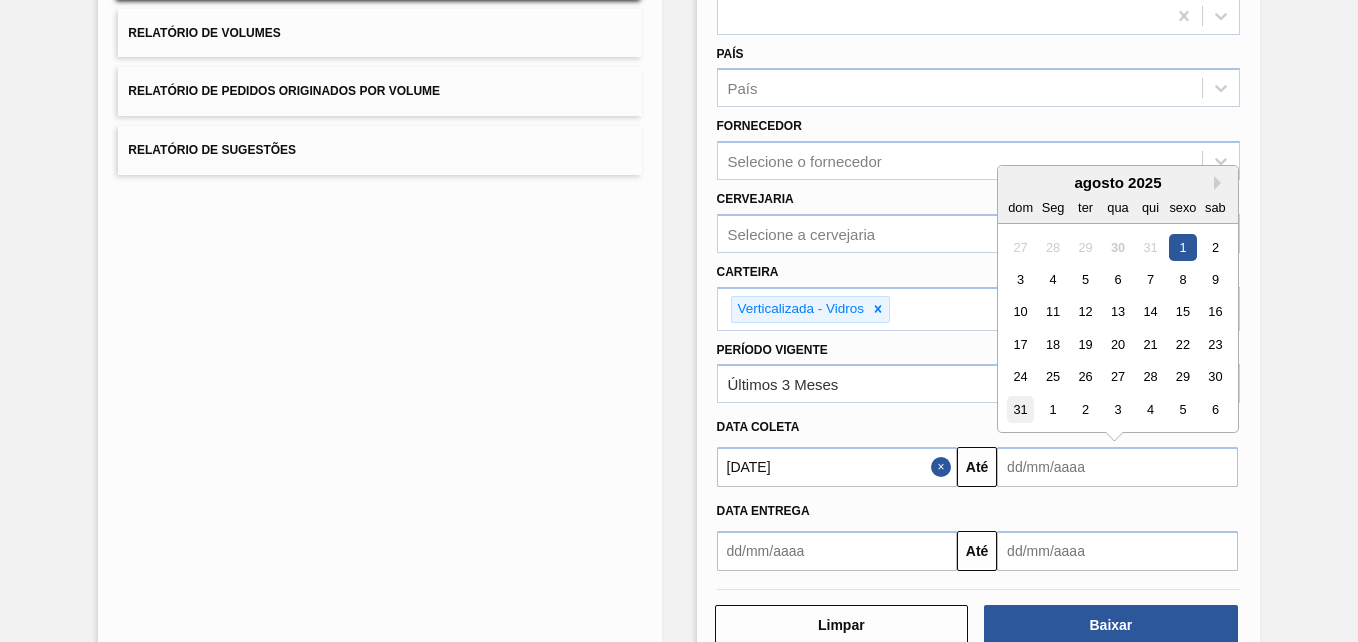 click on "31" at bounding box center (1020, 409) 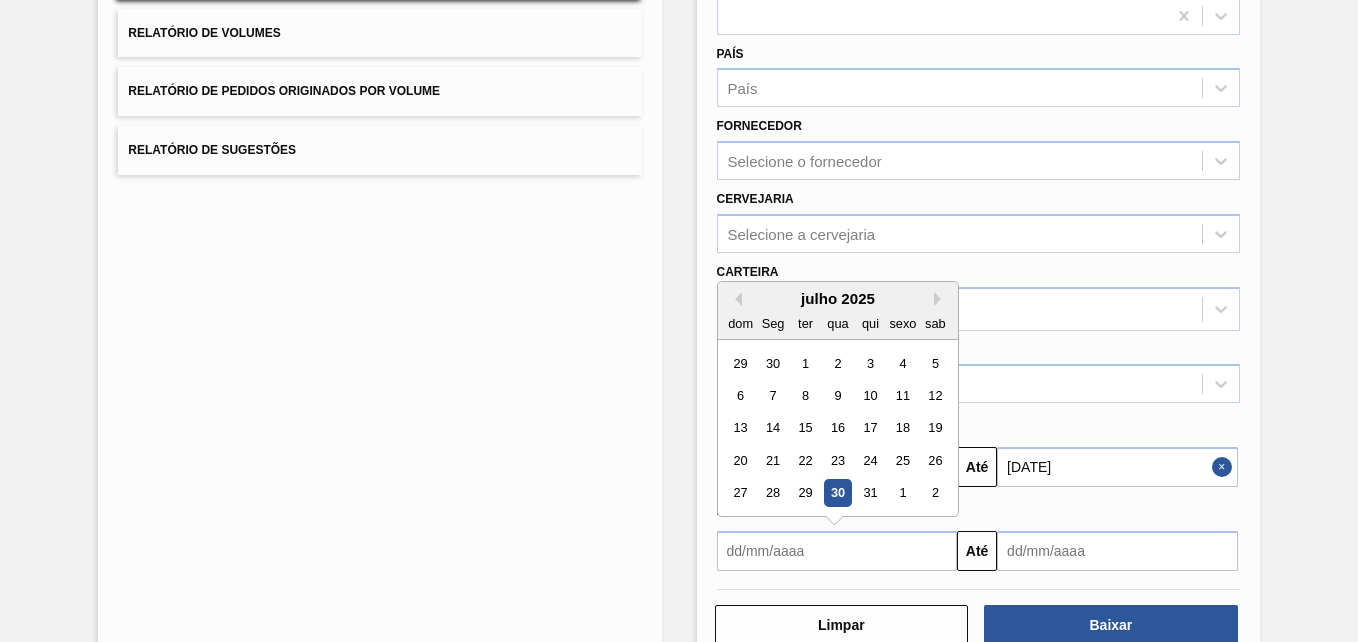 click at bounding box center [837, 551] 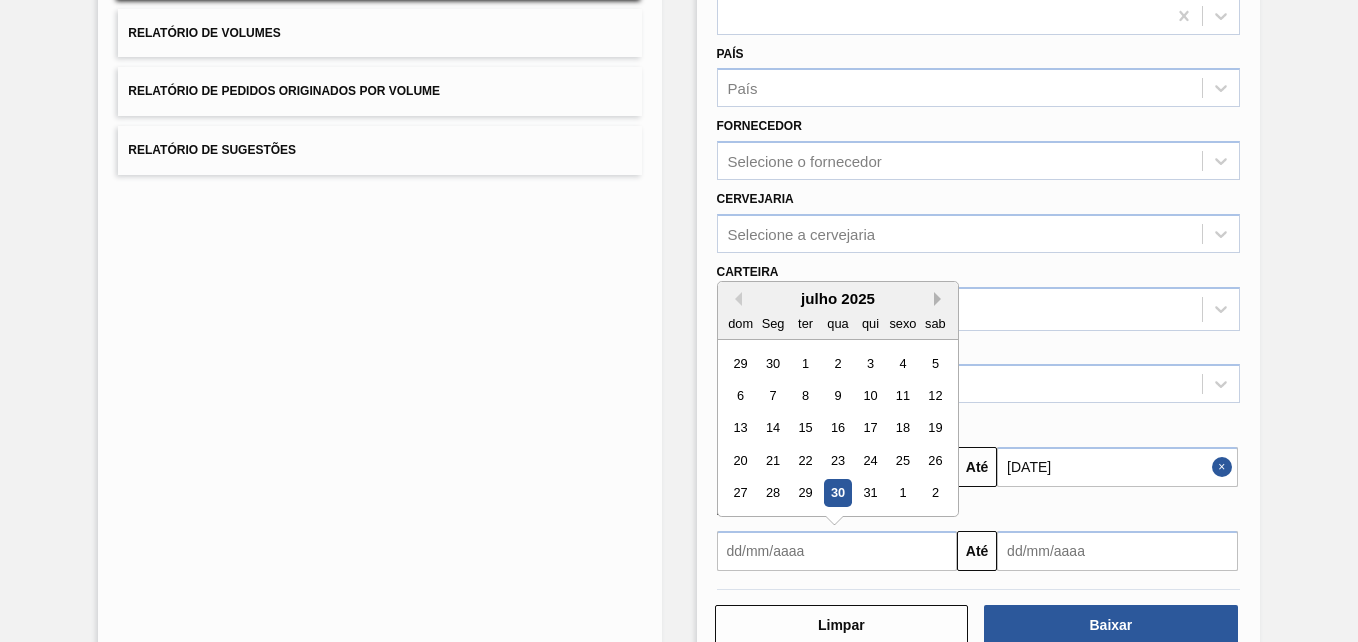 click on "Próximo mês" at bounding box center [941, 299] 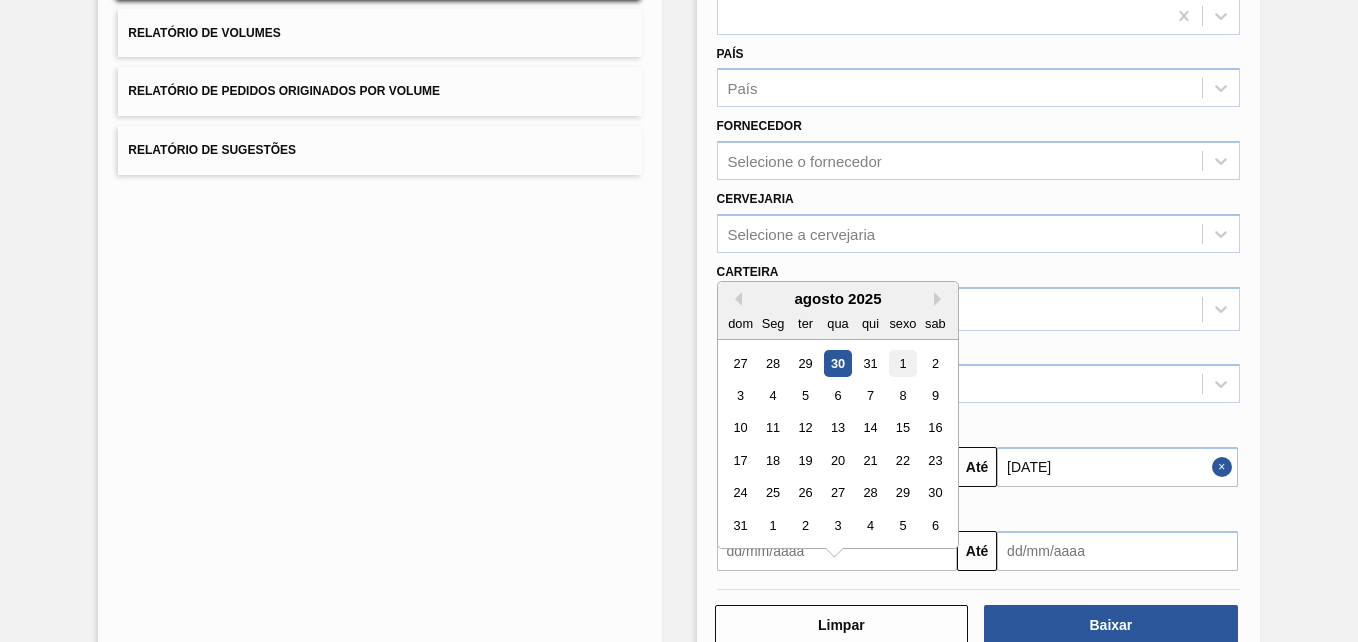 click on "1" at bounding box center [902, 363] 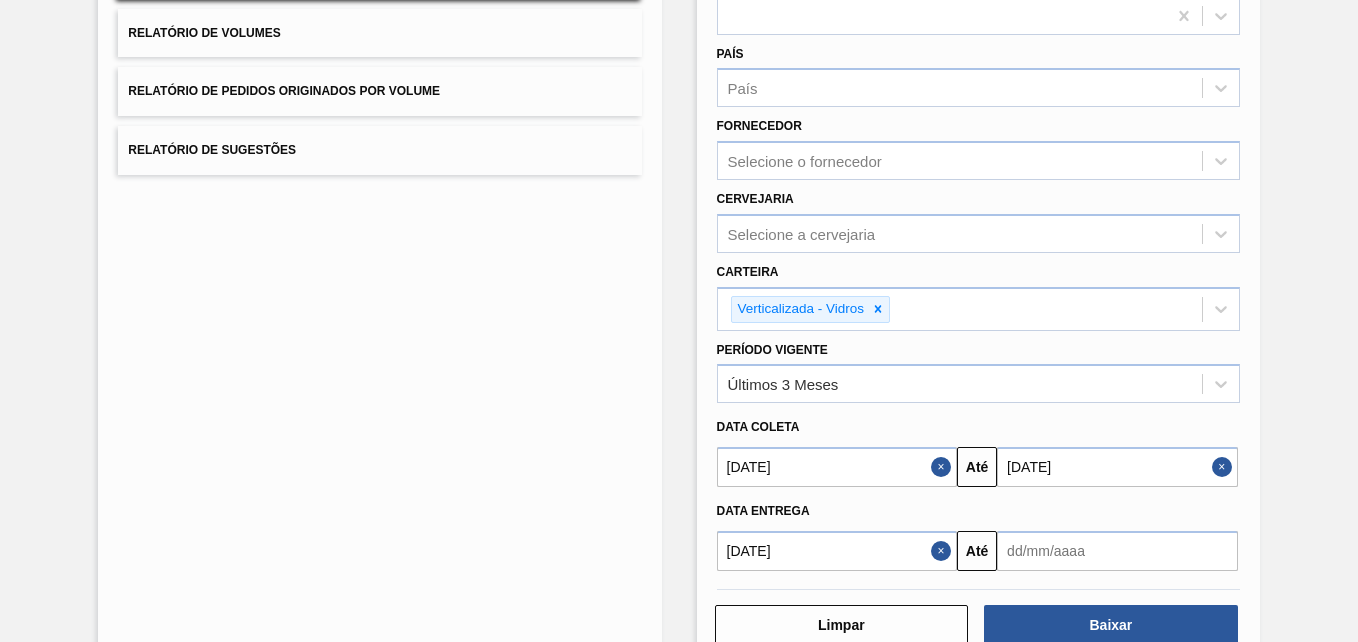 click at bounding box center [1117, 551] 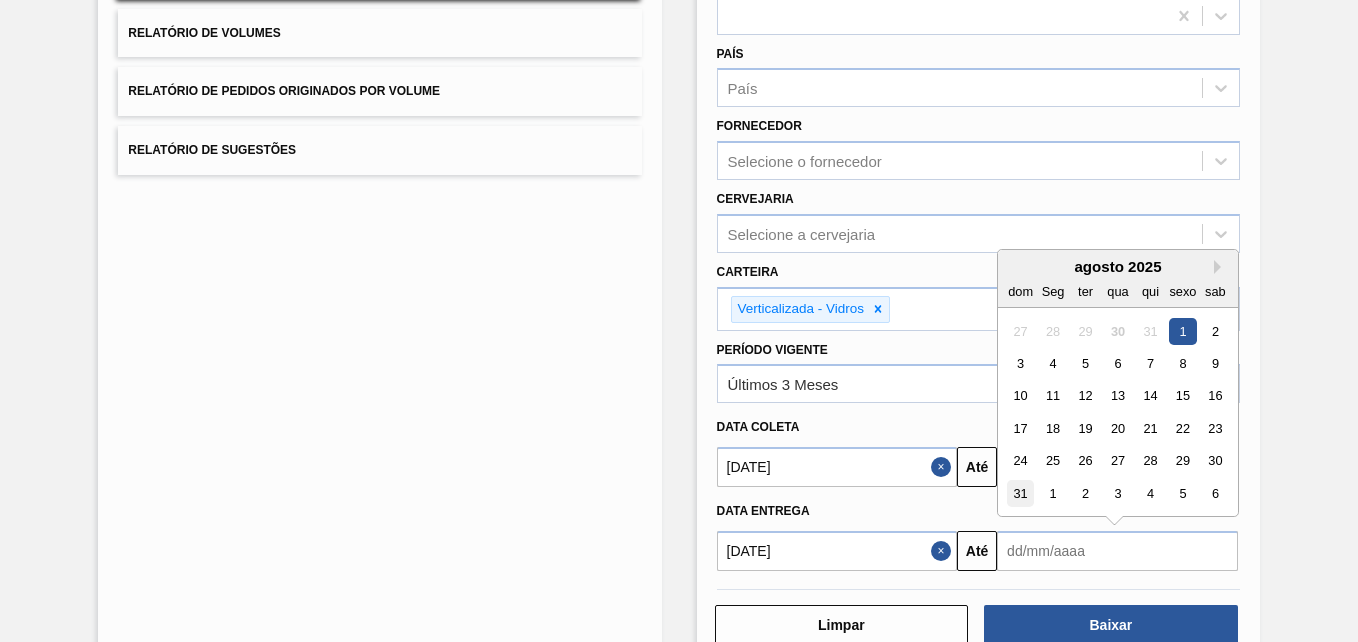 click on "31" at bounding box center (1020, 493) 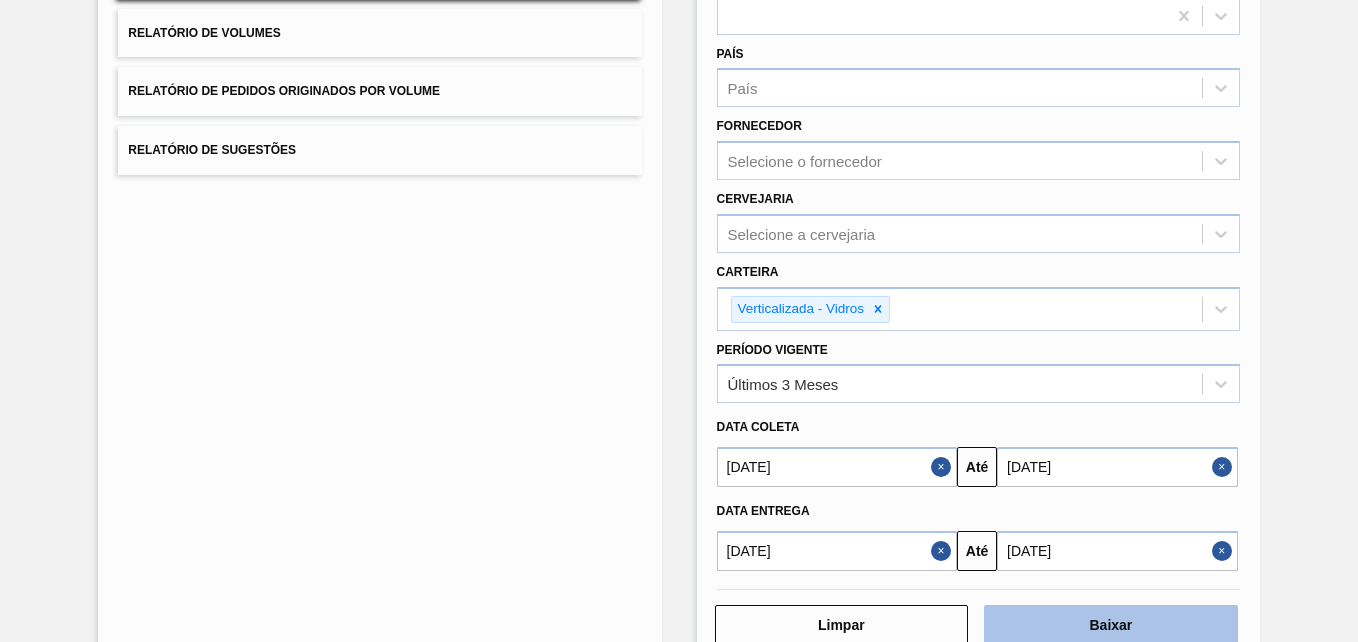 click on "Baixar" at bounding box center [1111, 625] 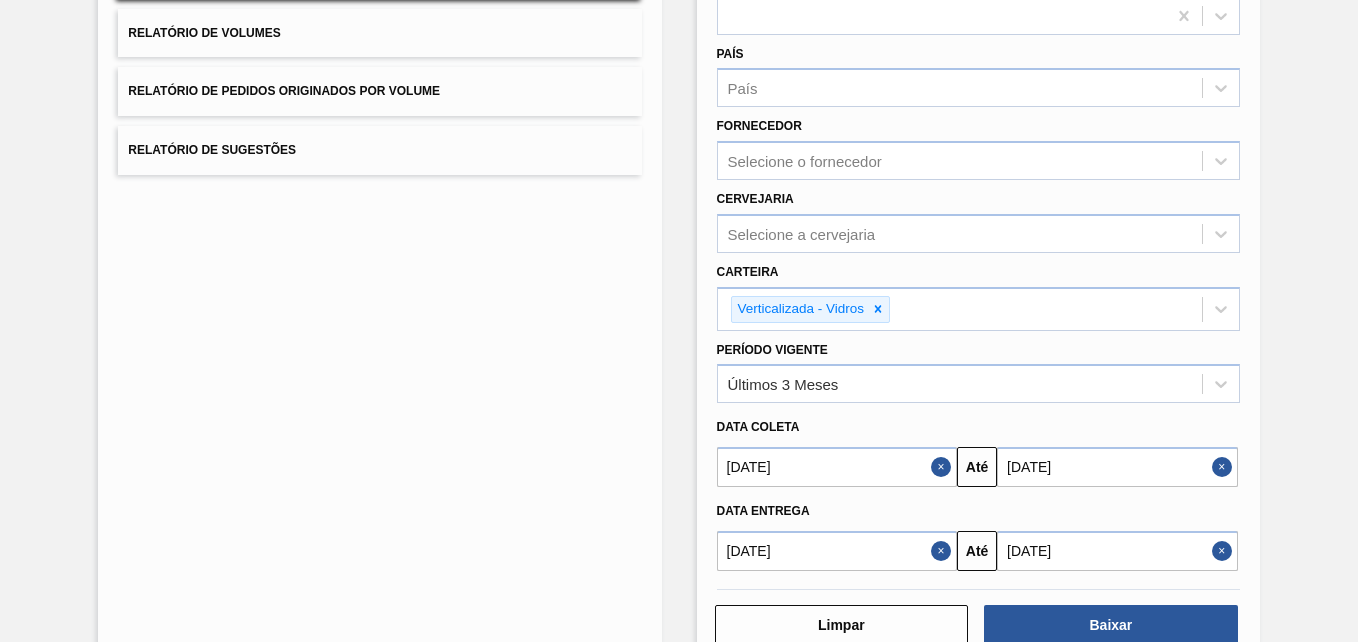 click on "Lista de Relatórios Relatório de Pedidos Relatório de Volumes Relatório de Pedidos Originados por Volume Relatório de Sugestões Relatório de Pedidos Etapa País País Fornecedor Selecione o fornecedor Cervejaria Selecione a cervejaria Carteira Verticalizada - Vidros Período Vigente Últimos 3 Meses Data coleta [DATE] Até [DATE] Data entrega [DATE] Até [DATE] Limpar Baixar" at bounding box center (679, 276) 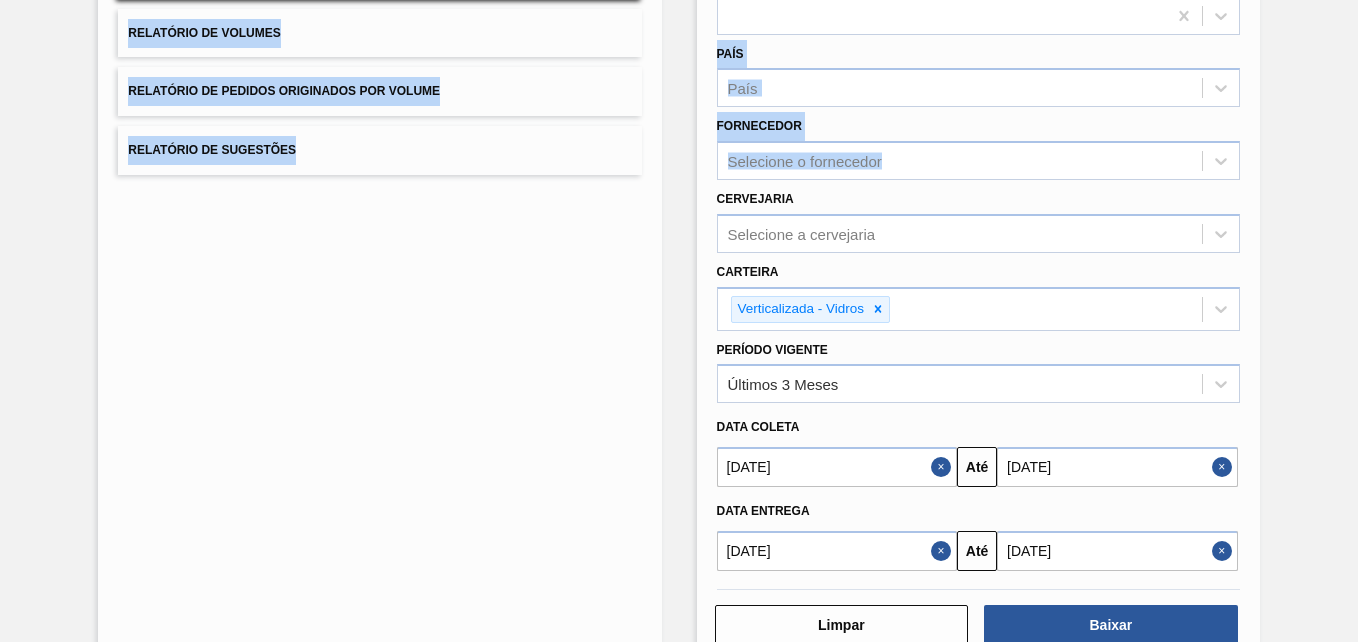 scroll, scrollTop: 216, scrollLeft: 0, axis: vertical 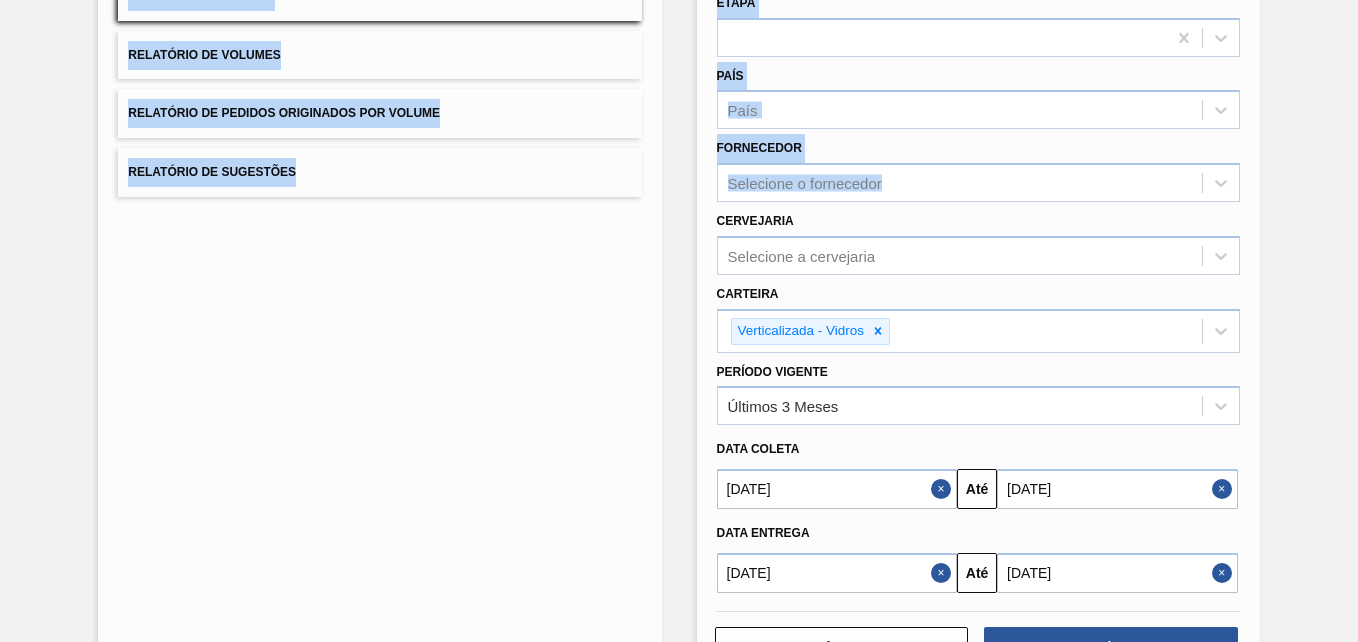 drag, startPoint x: 1351, startPoint y: 179, endPoint x: 1361, endPoint y: 17, distance: 162.30835 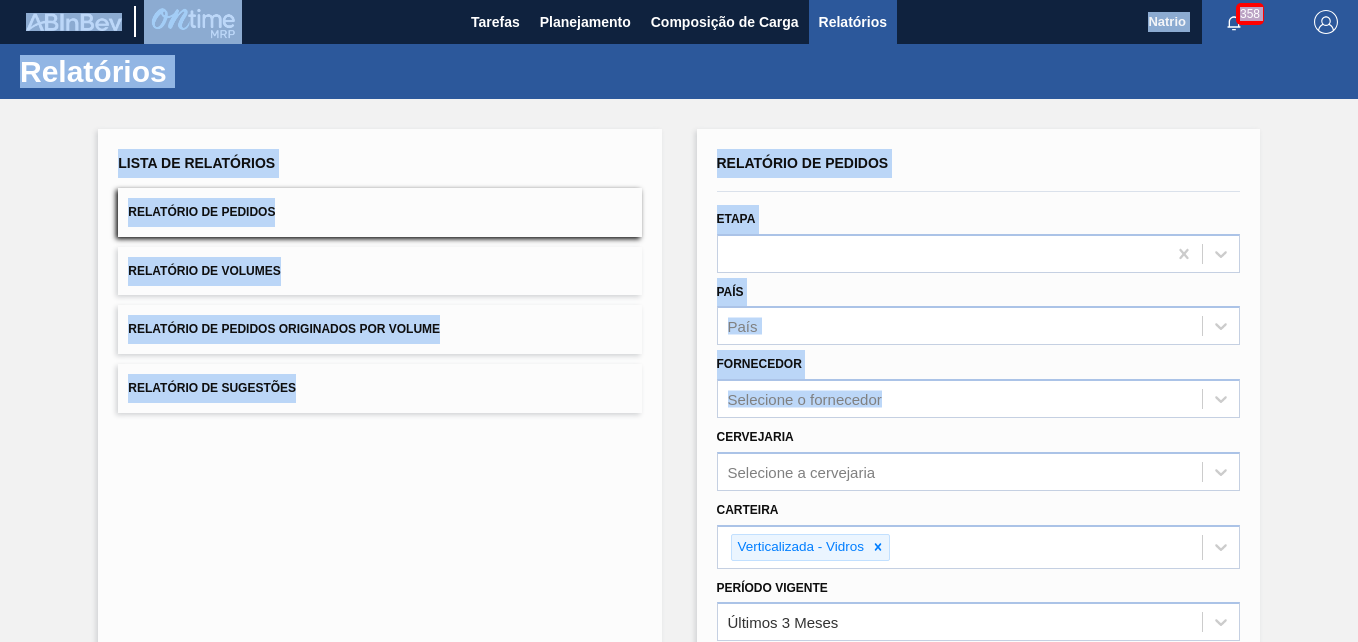 scroll, scrollTop: 0, scrollLeft: 0, axis: both 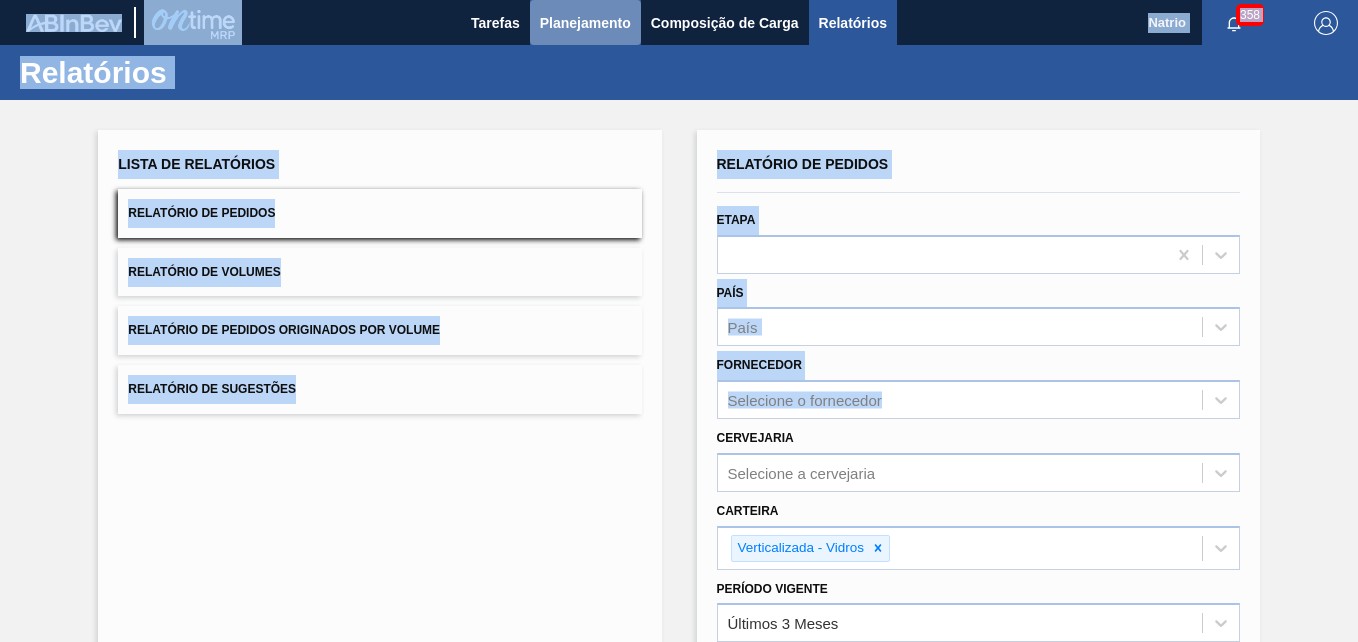 click on "Planejamento" at bounding box center (585, 23) 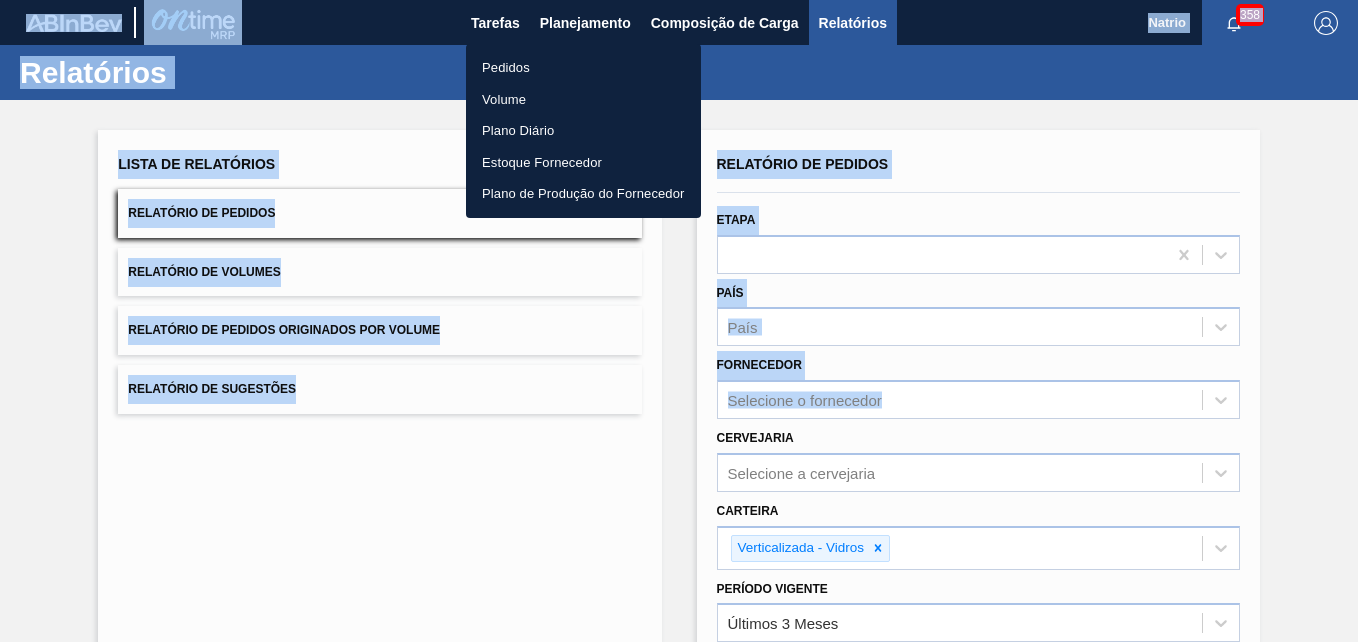 click on "Pedidos" at bounding box center (506, 68) 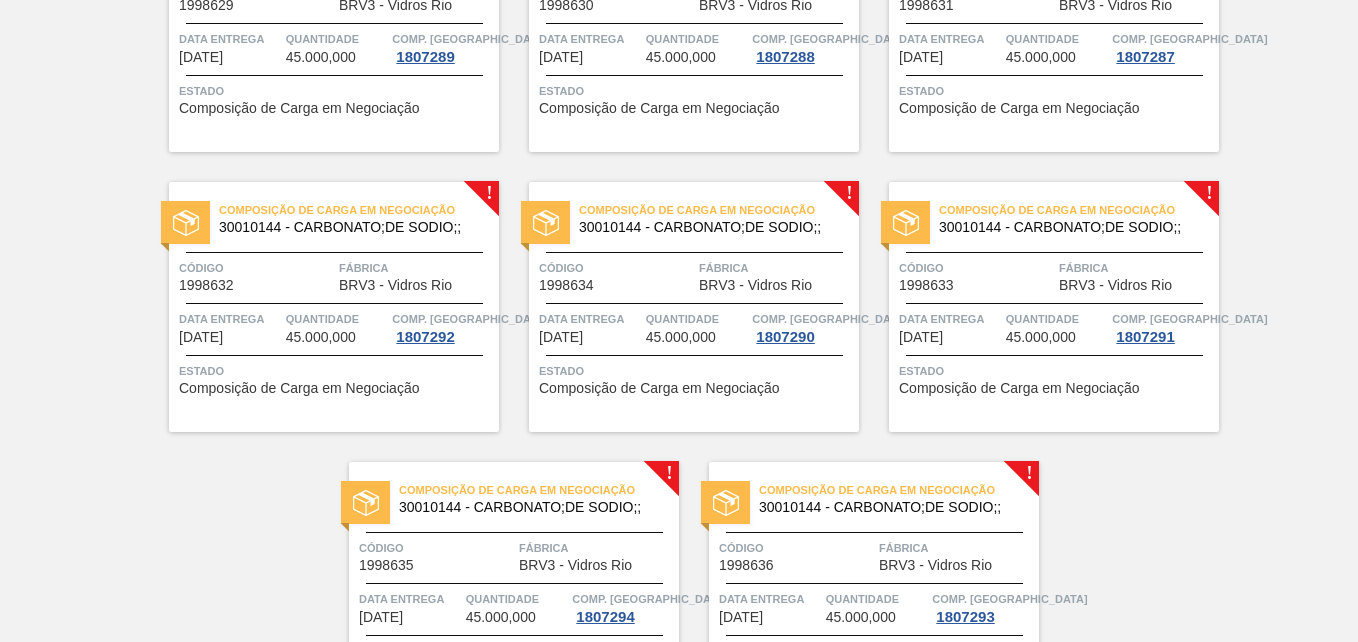 scroll, scrollTop: 2660, scrollLeft: 0, axis: vertical 